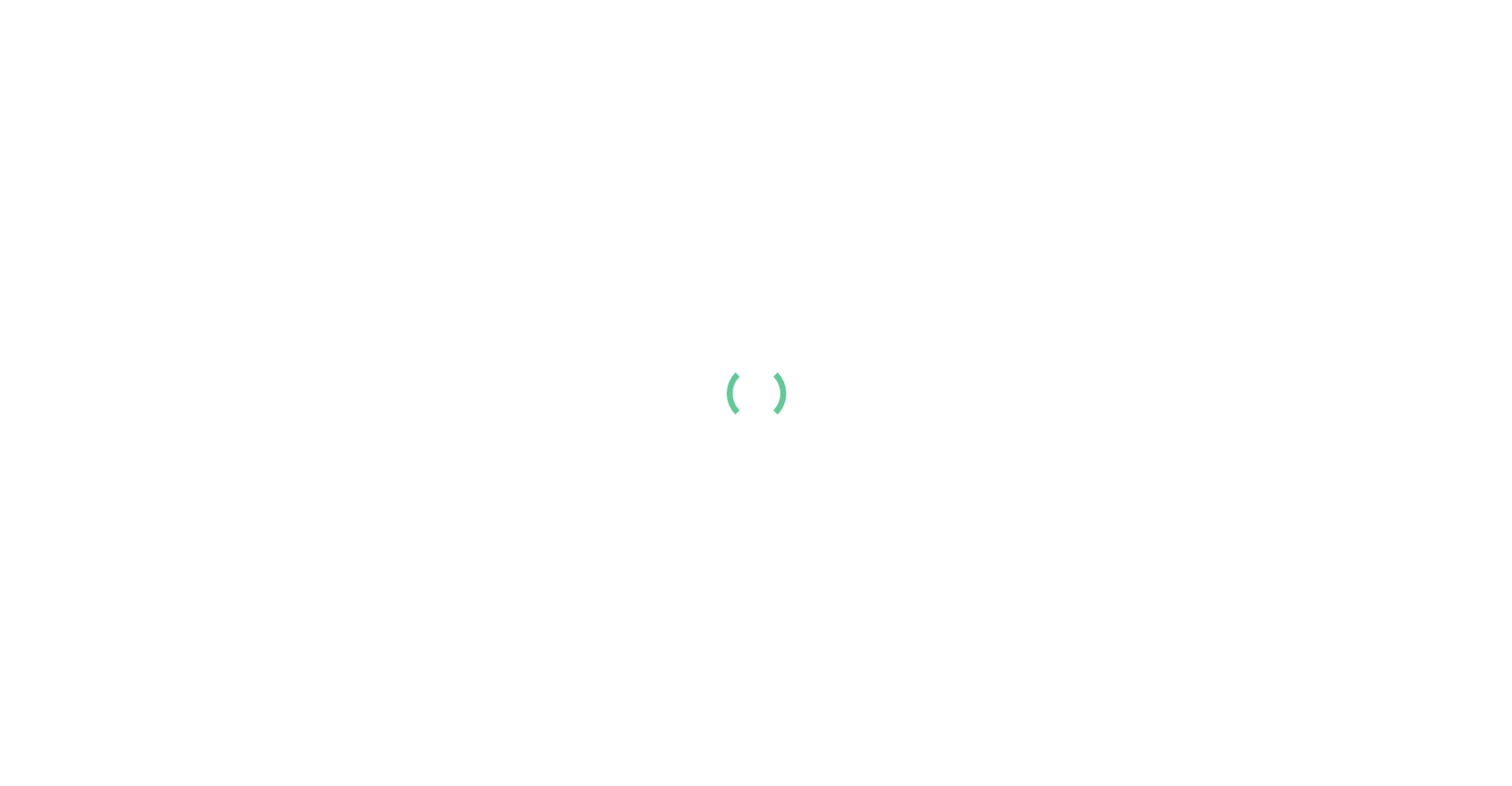 scroll, scrollTop: 0, scrollLeft: 0, axis: both 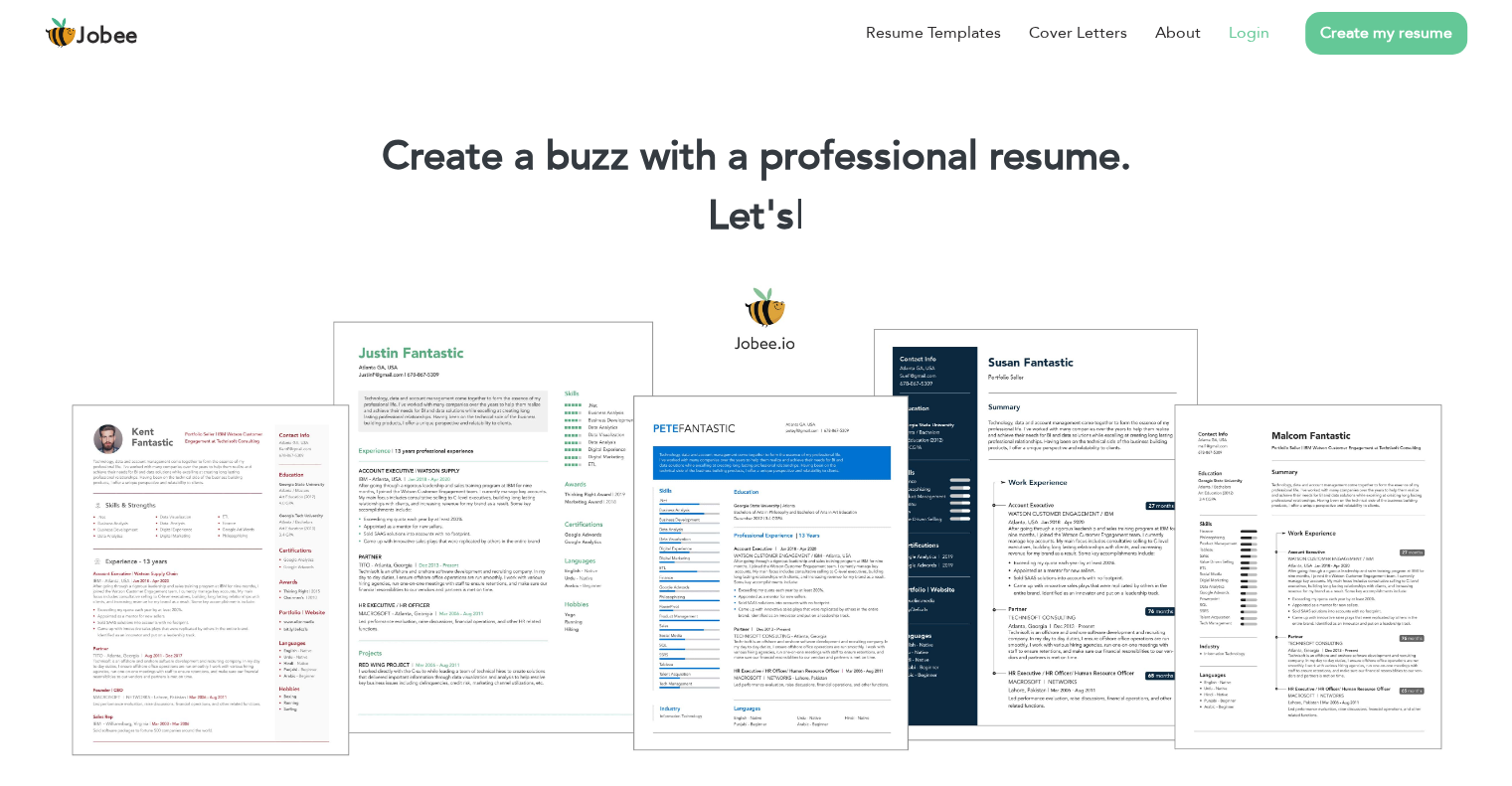 click on "Login" at bounding box center (1249, 33) 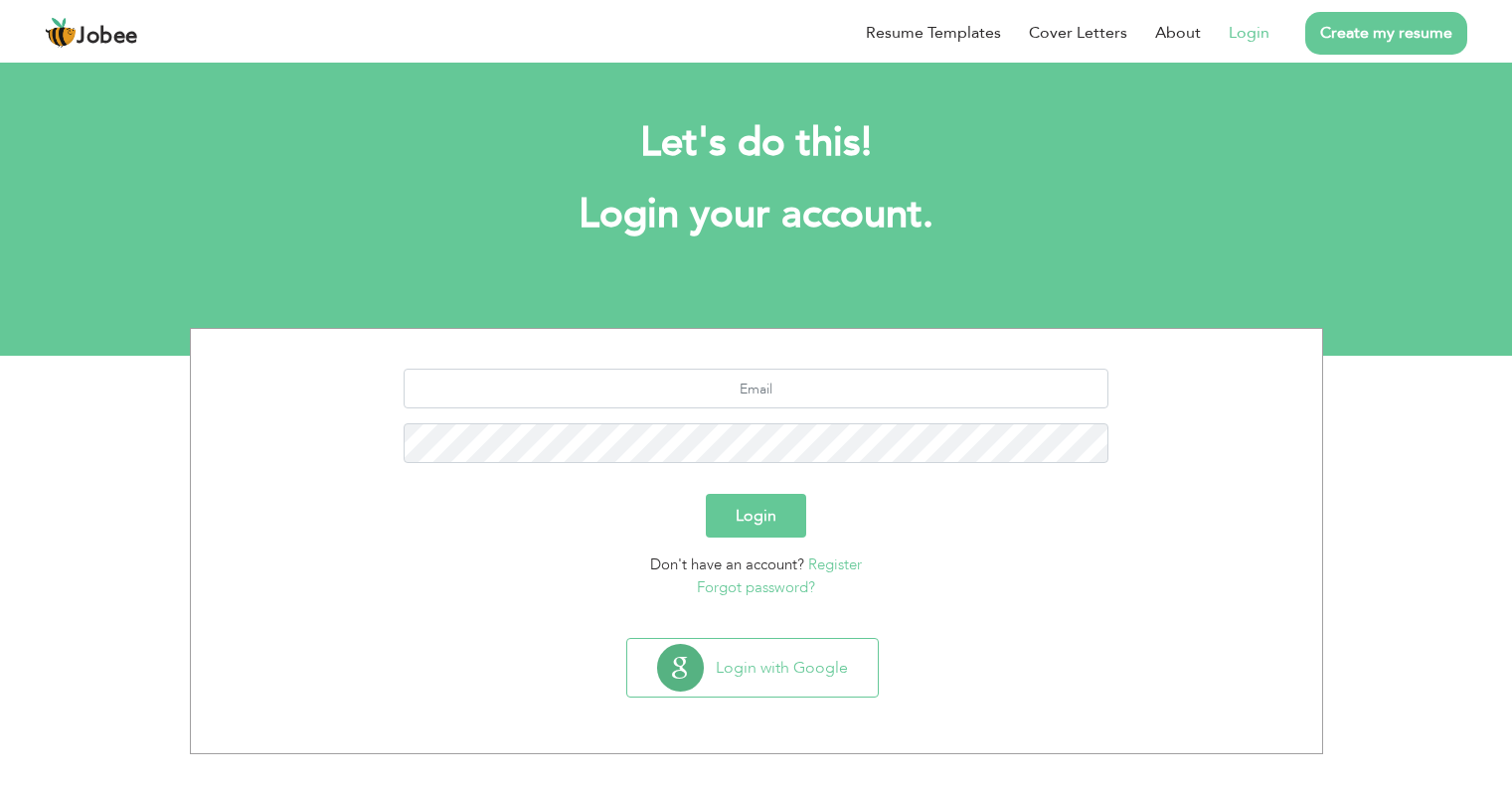scroll, scrollTop: 0, scrollLeft: 0, axis: both 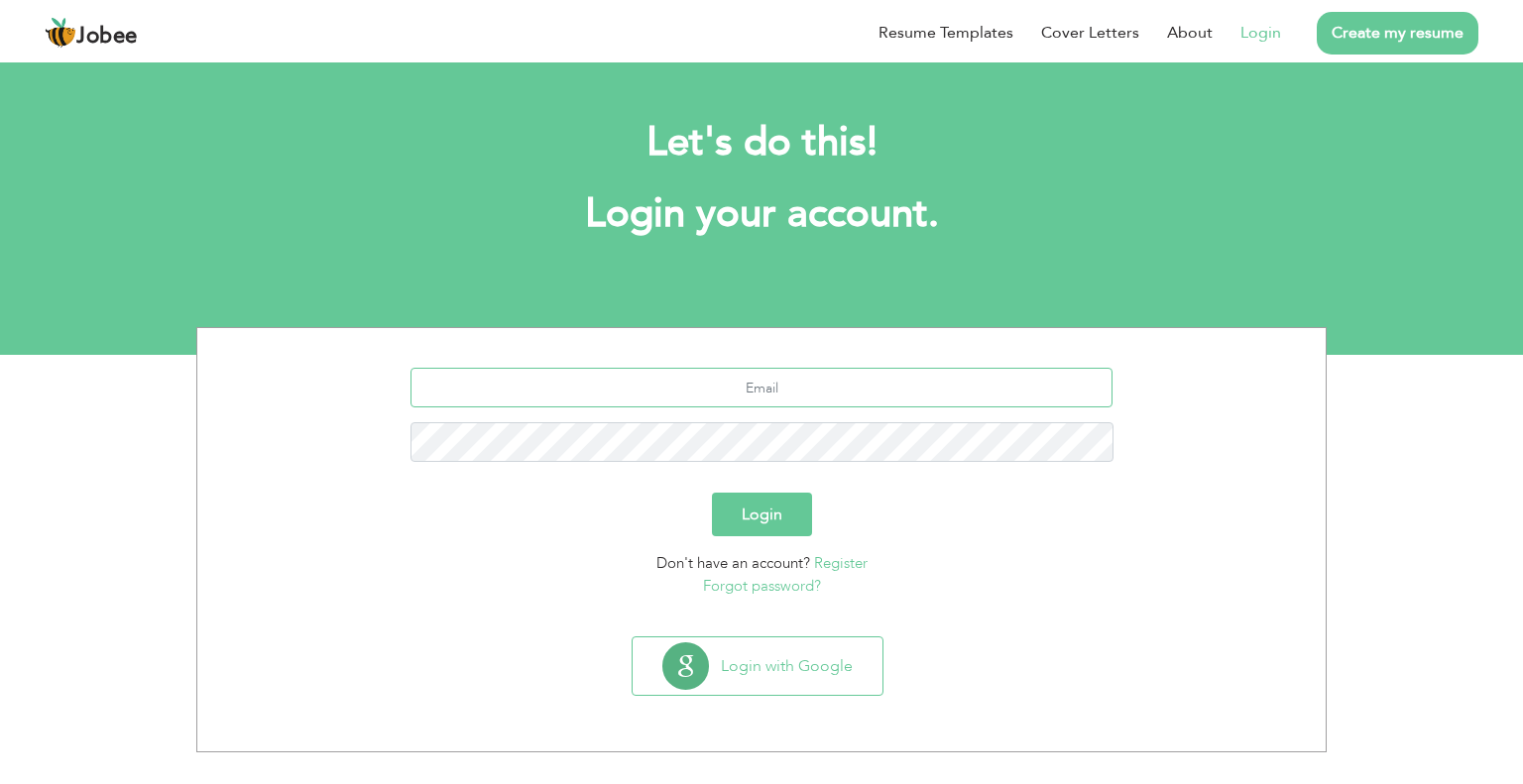 click at bounding box center [762, 388] 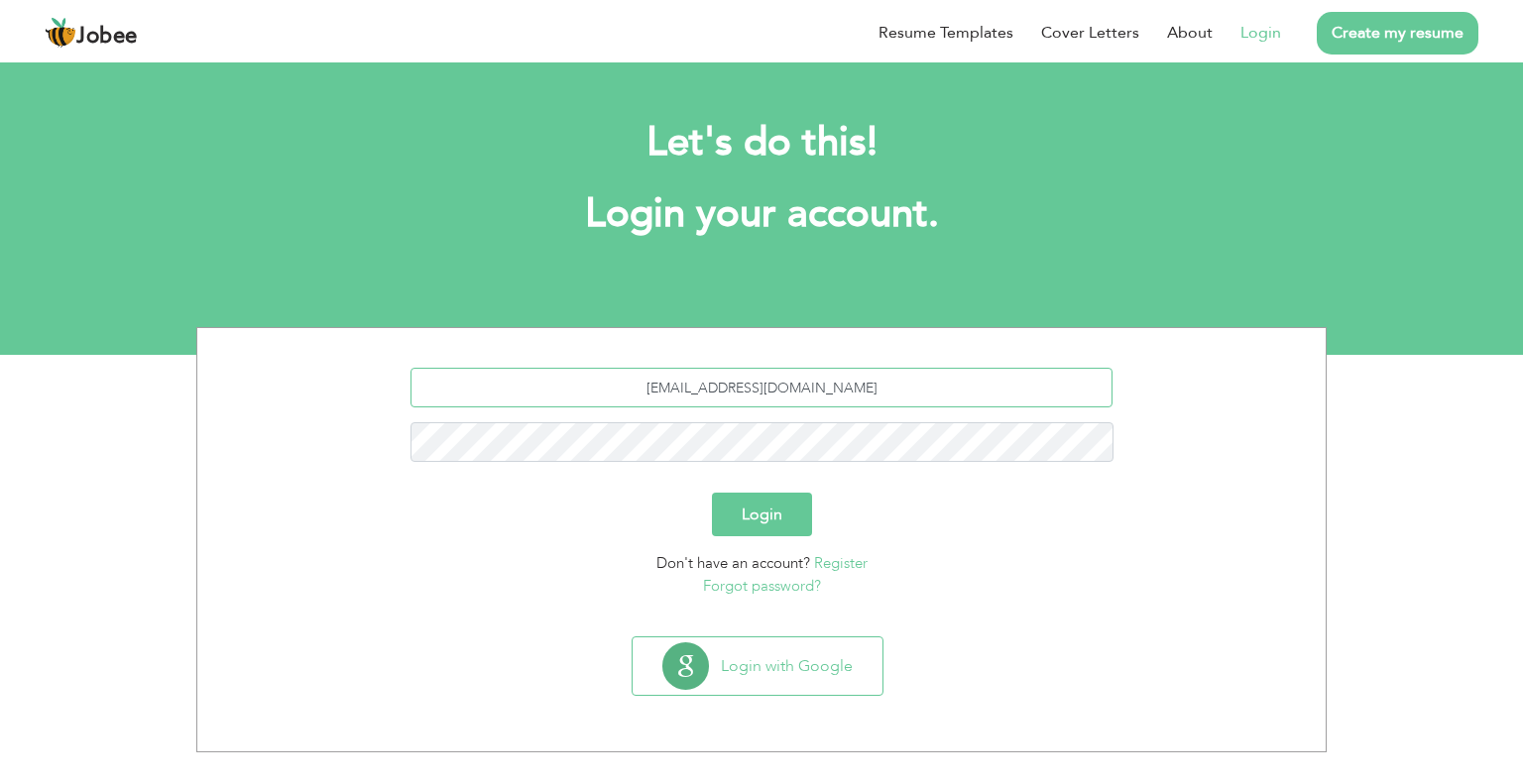 type on "[EMAIL_ADDRESS][DOMAIN_NAME]" 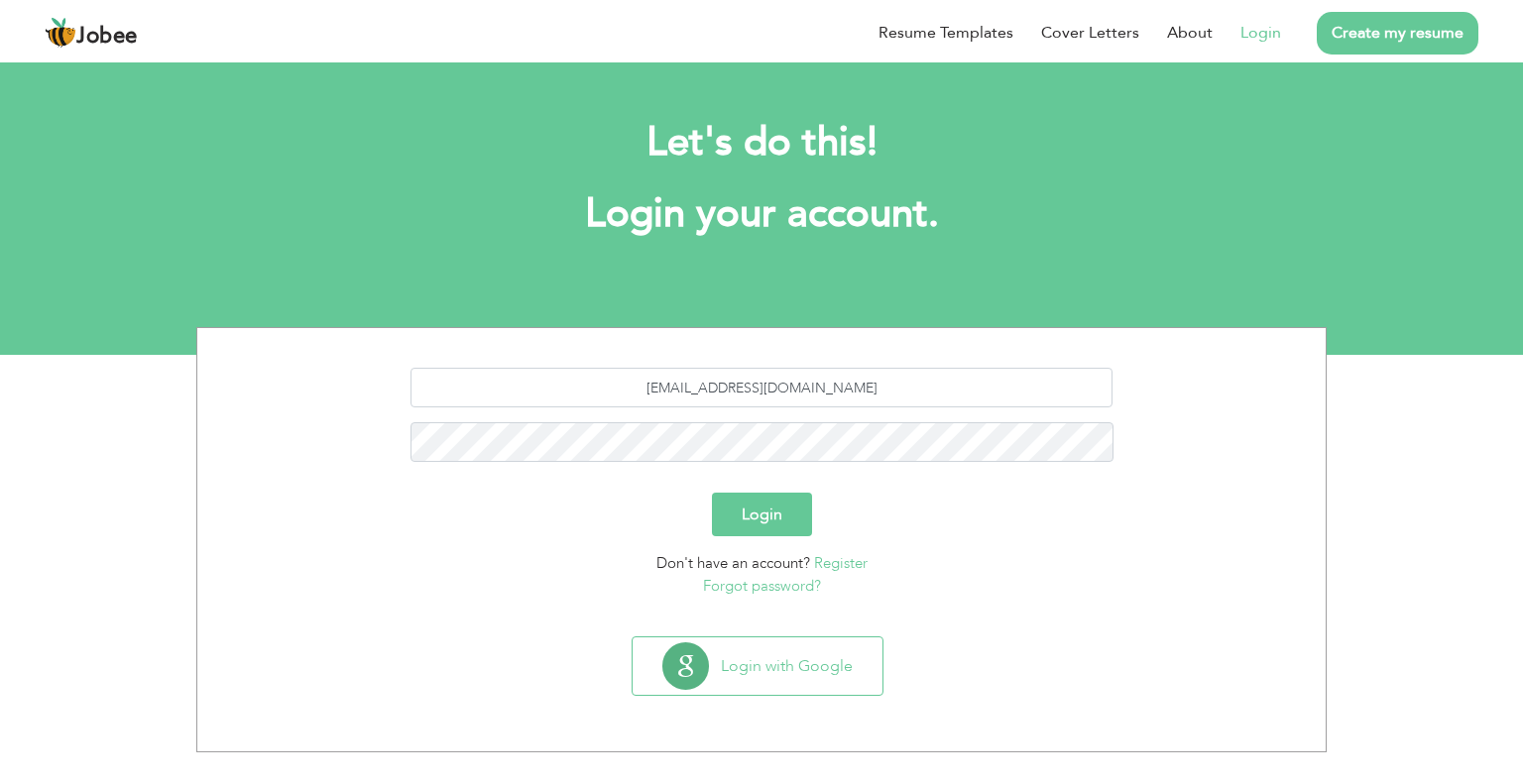 click on "Login" at bounding box center [762, 514] 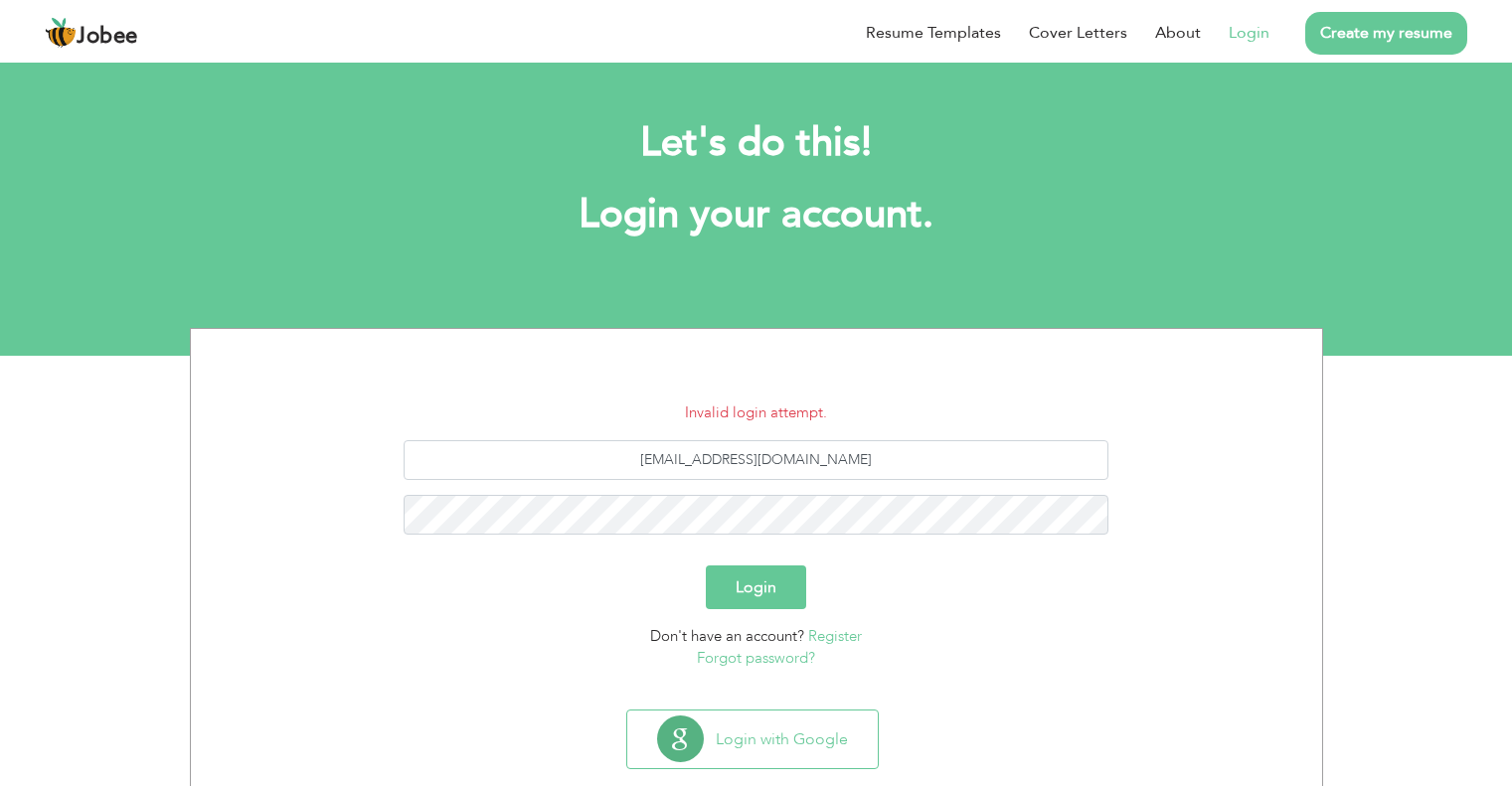 scroll, scrollTop: 0, scrollLeft: 0, axis: both 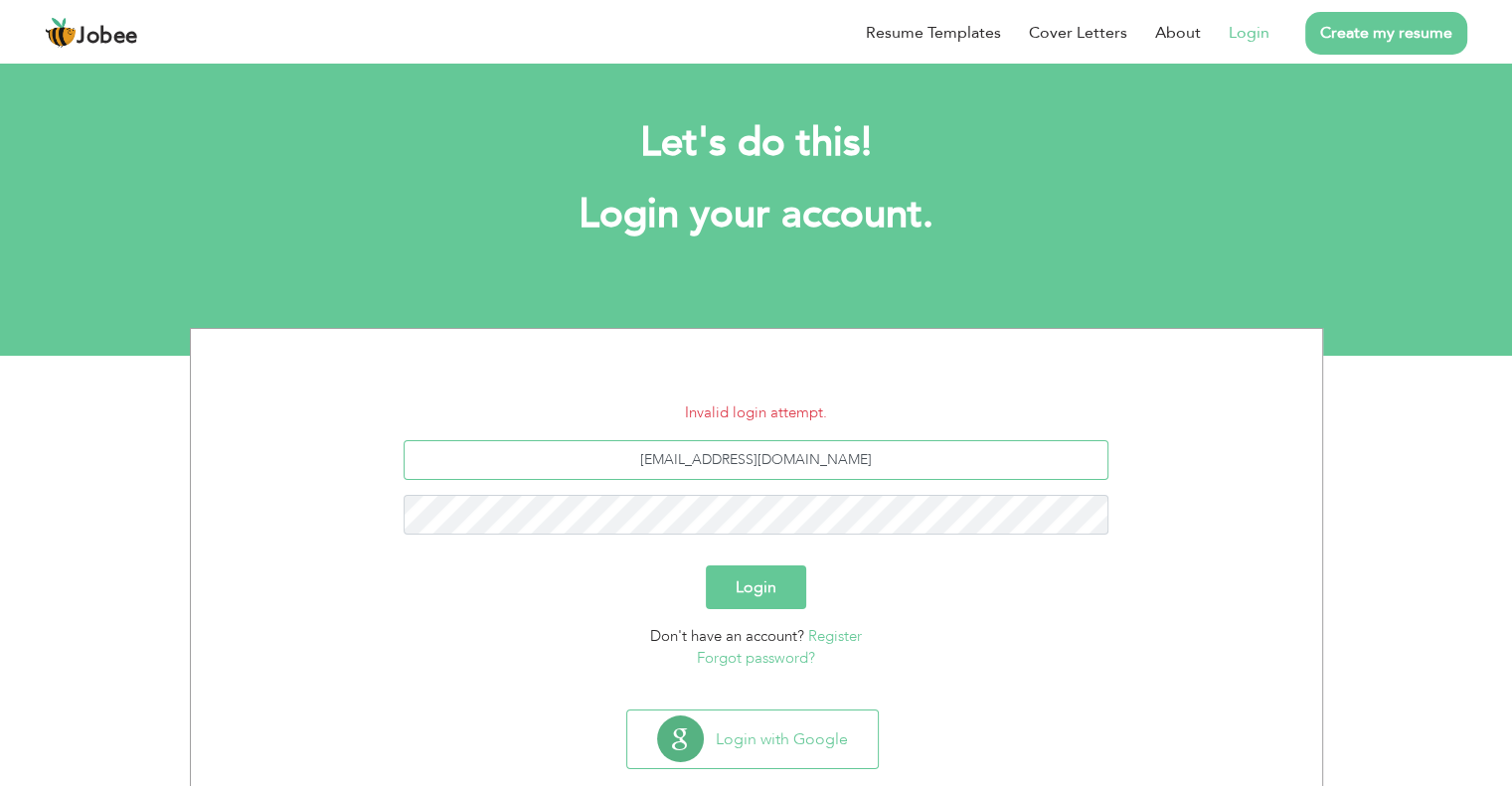 drag, startPoint x: 703, startPoint y: 459, endPoint x: 661, endPoint y: 455, distance: 42.190046 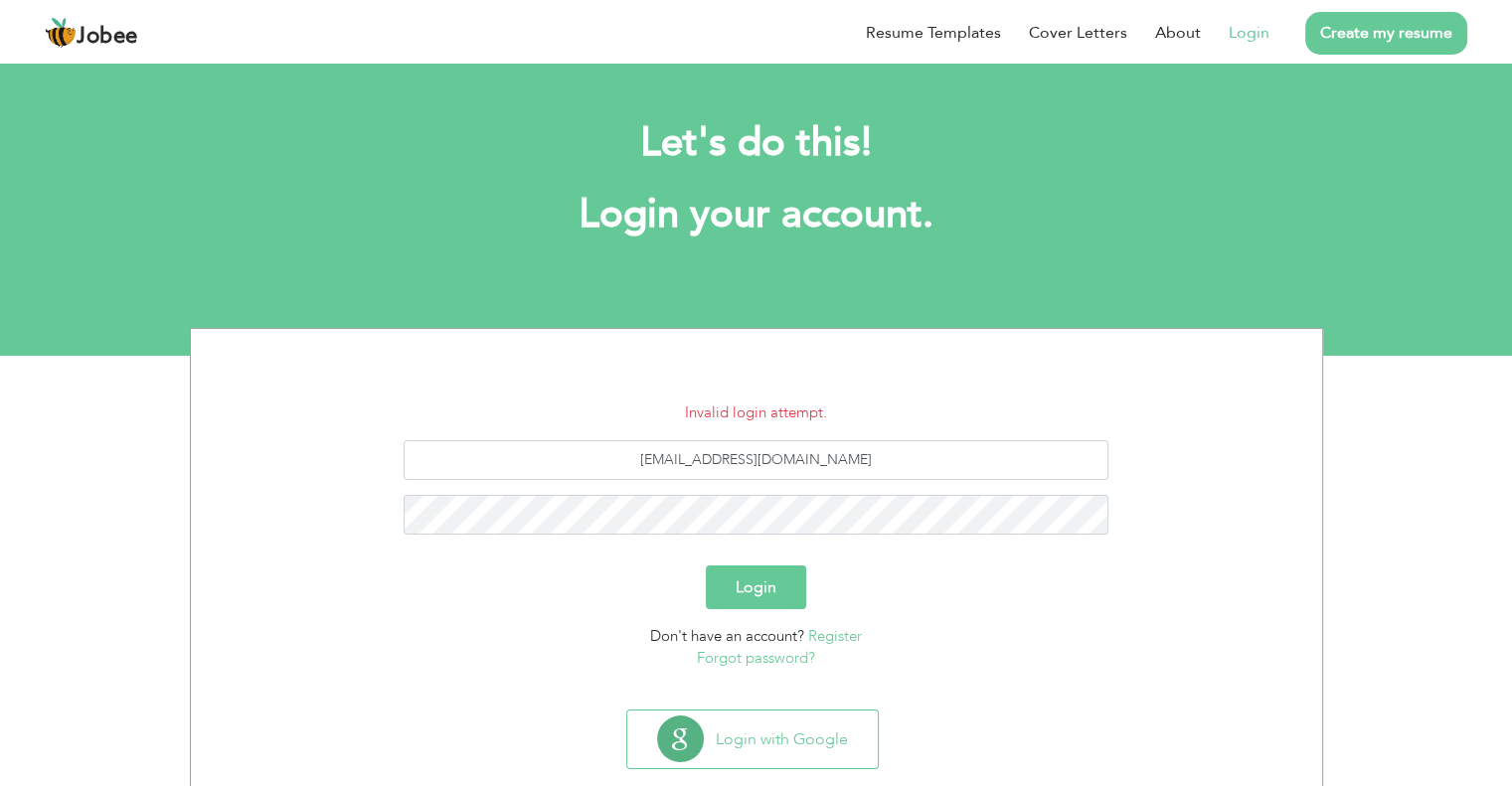 click on "Login" at bounding box center [756, 587] 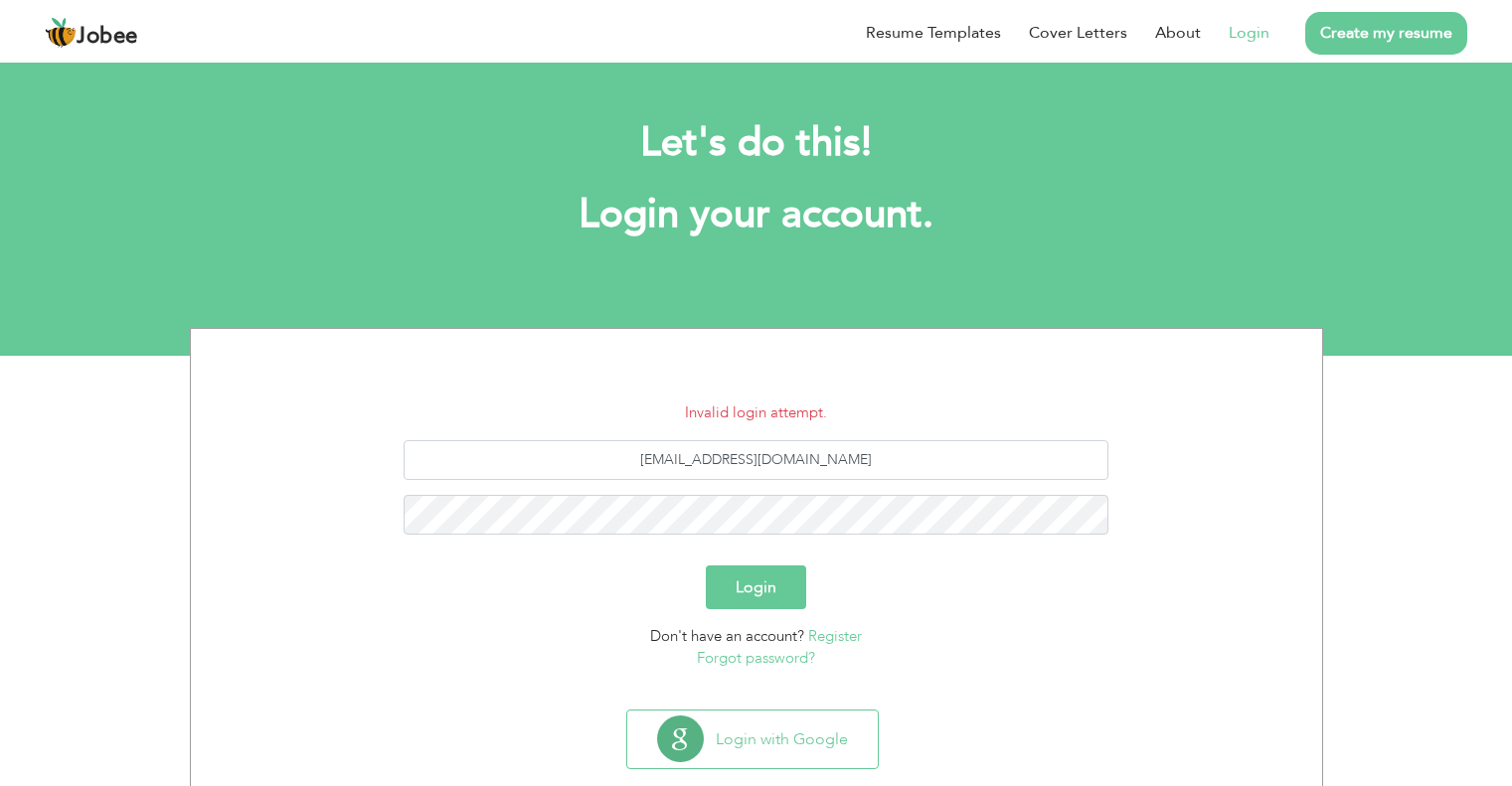 scroll, scrollTop: 0, scrollLeft: 0, axis: both 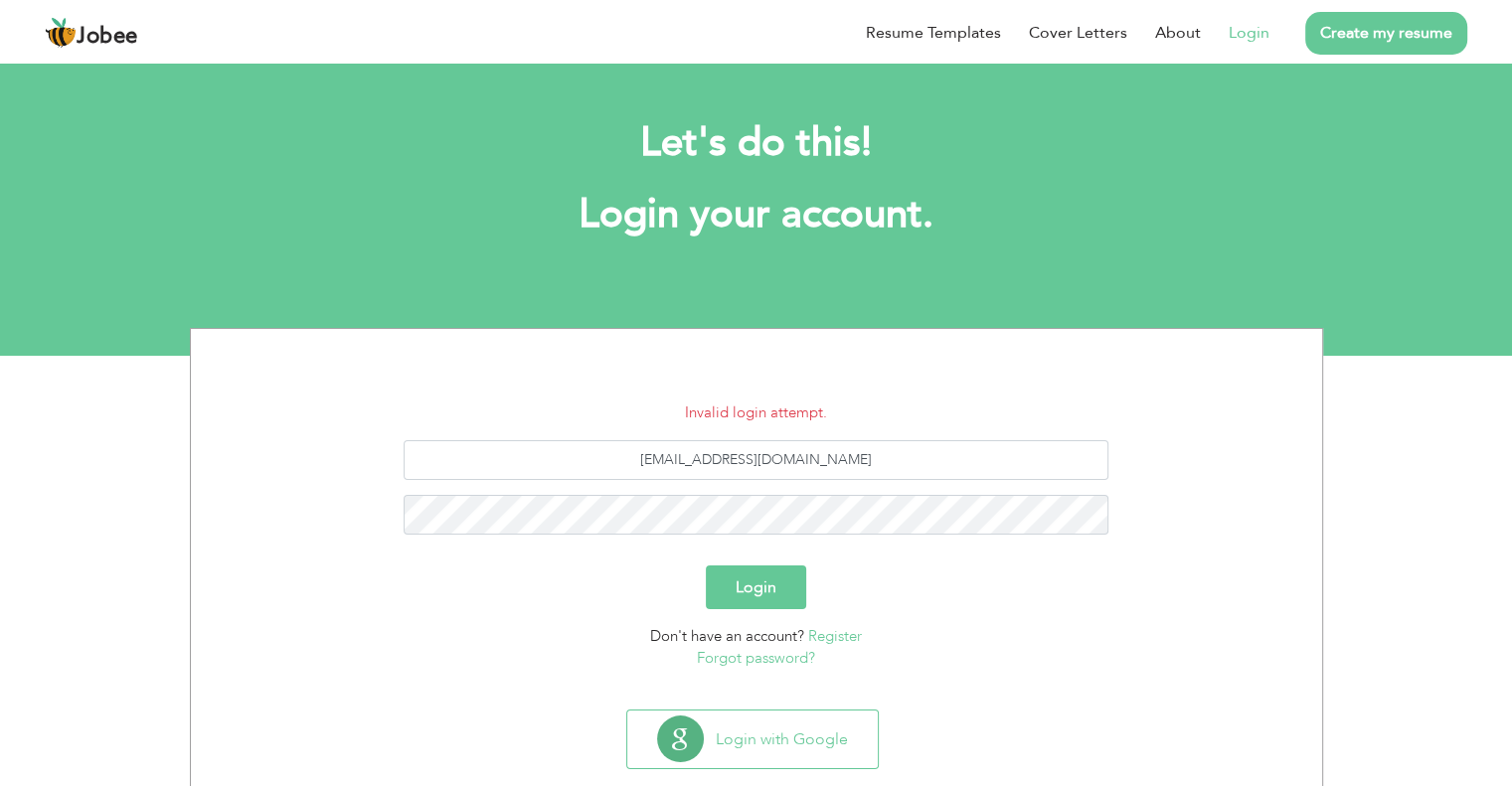 click on "Forgot password?" at bounding box center (756, 658) 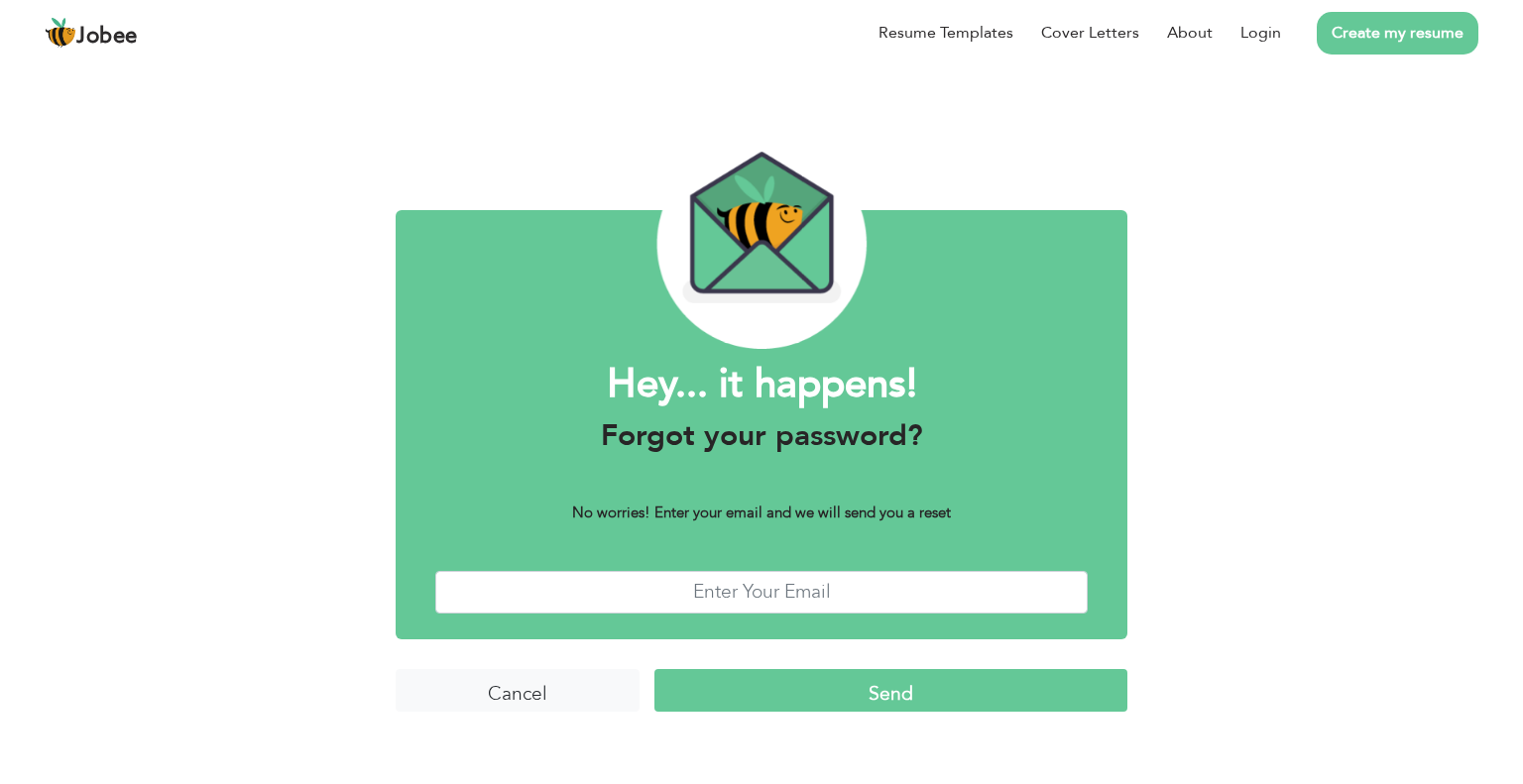 scroll, scrollTop: 0, scrollLeft: 0, axis: both 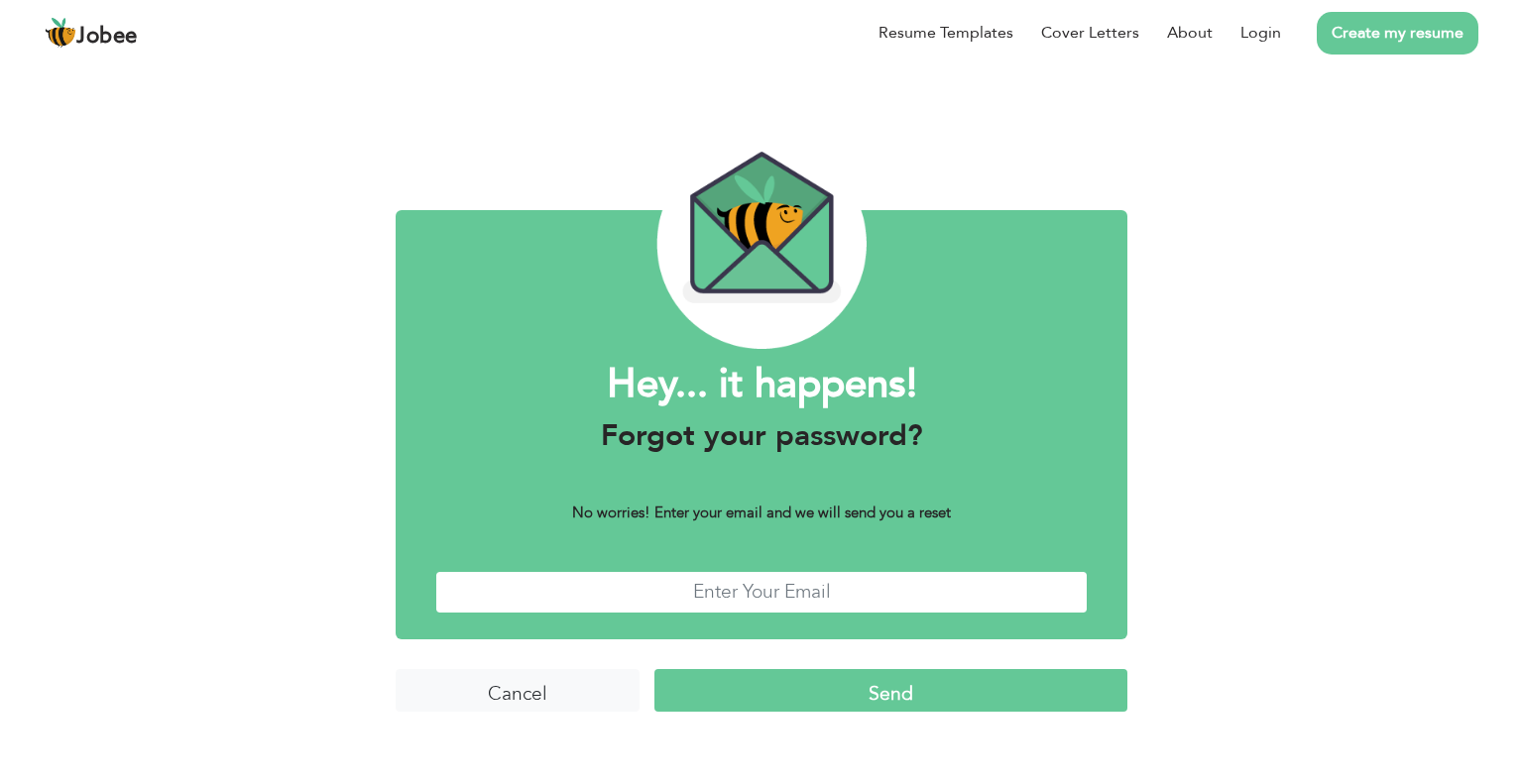 click at bounding box center (762, 592) 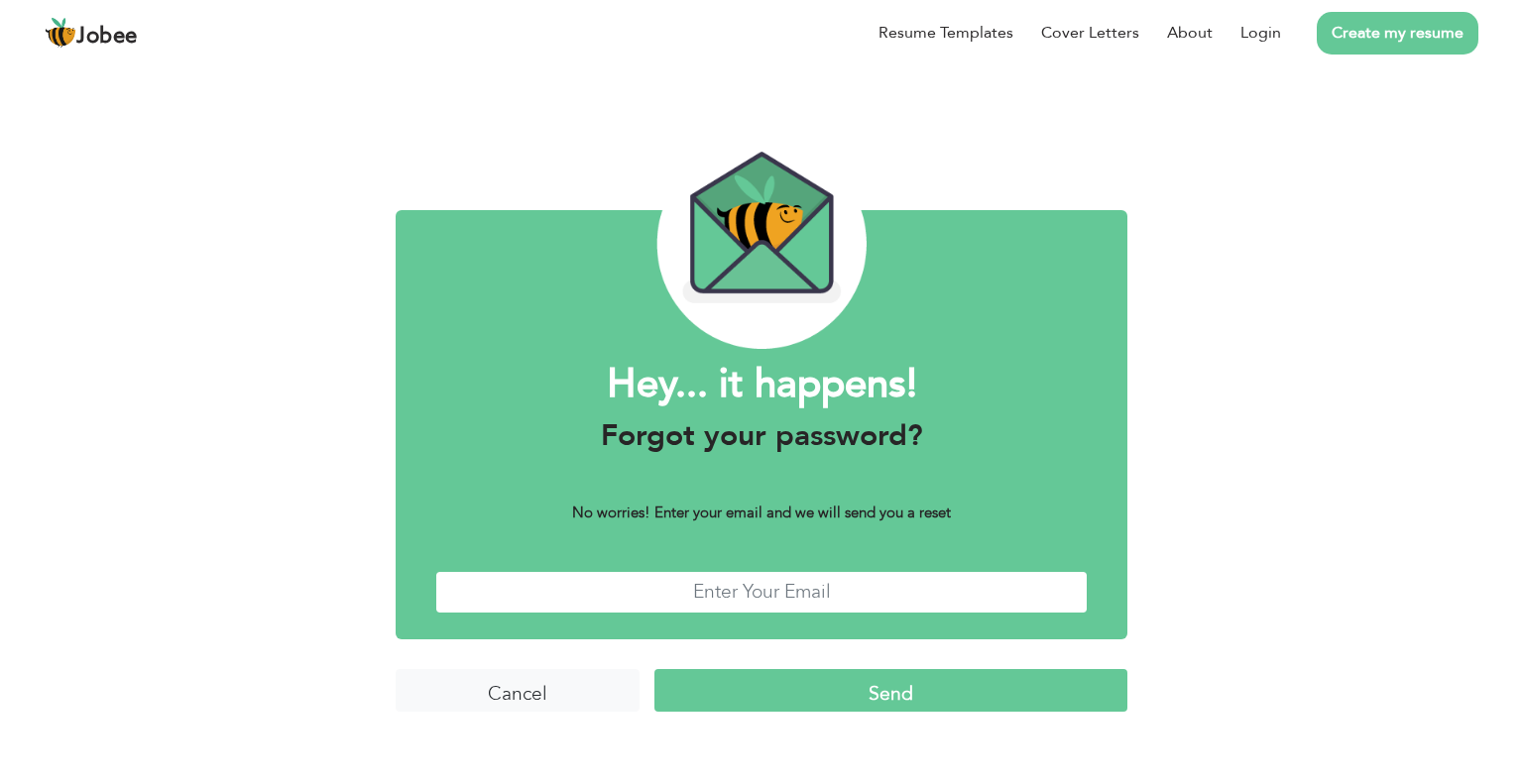 type on "kashifawan6720@gmail.com" 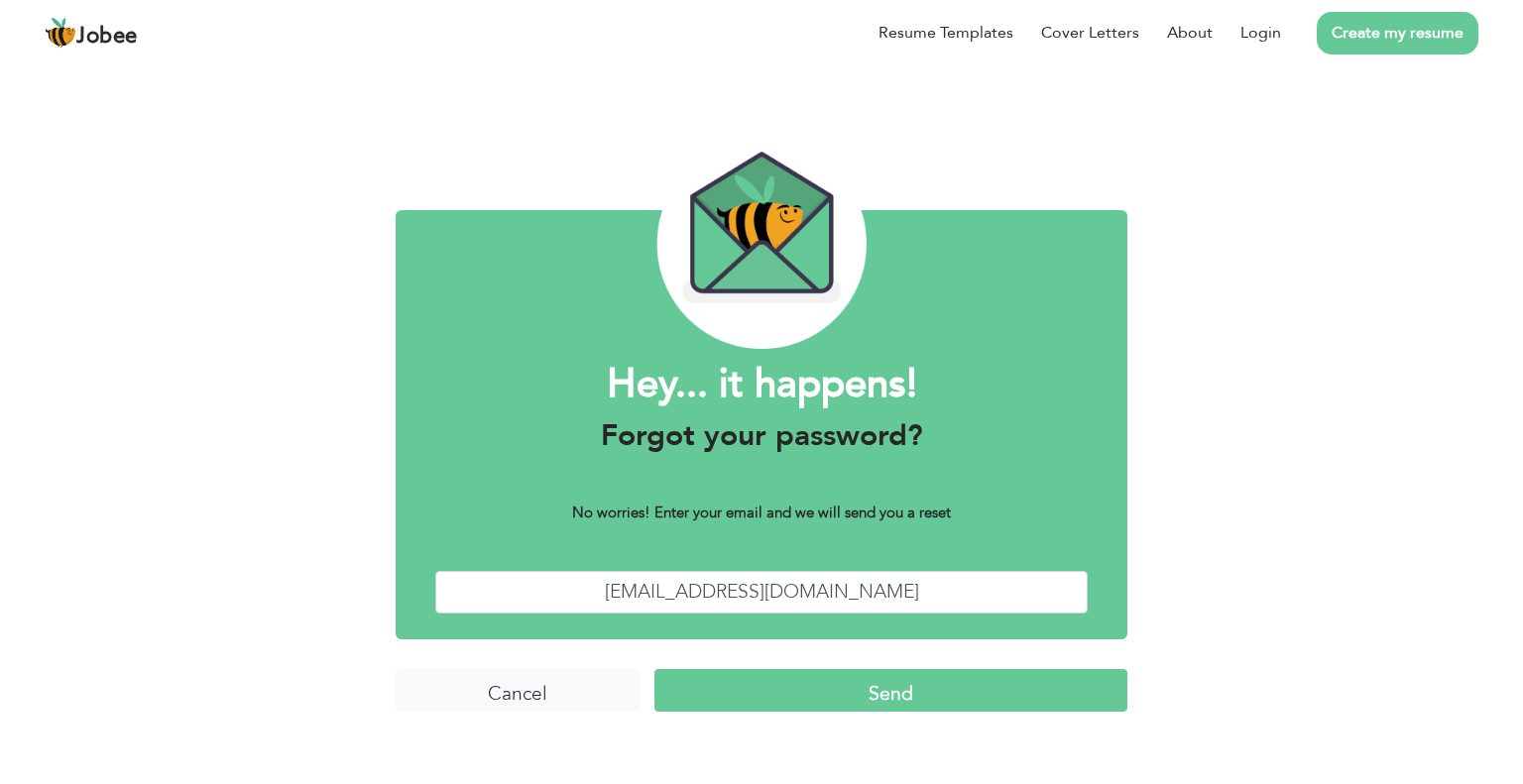 click on "Send" at bounding box center (890, 690) 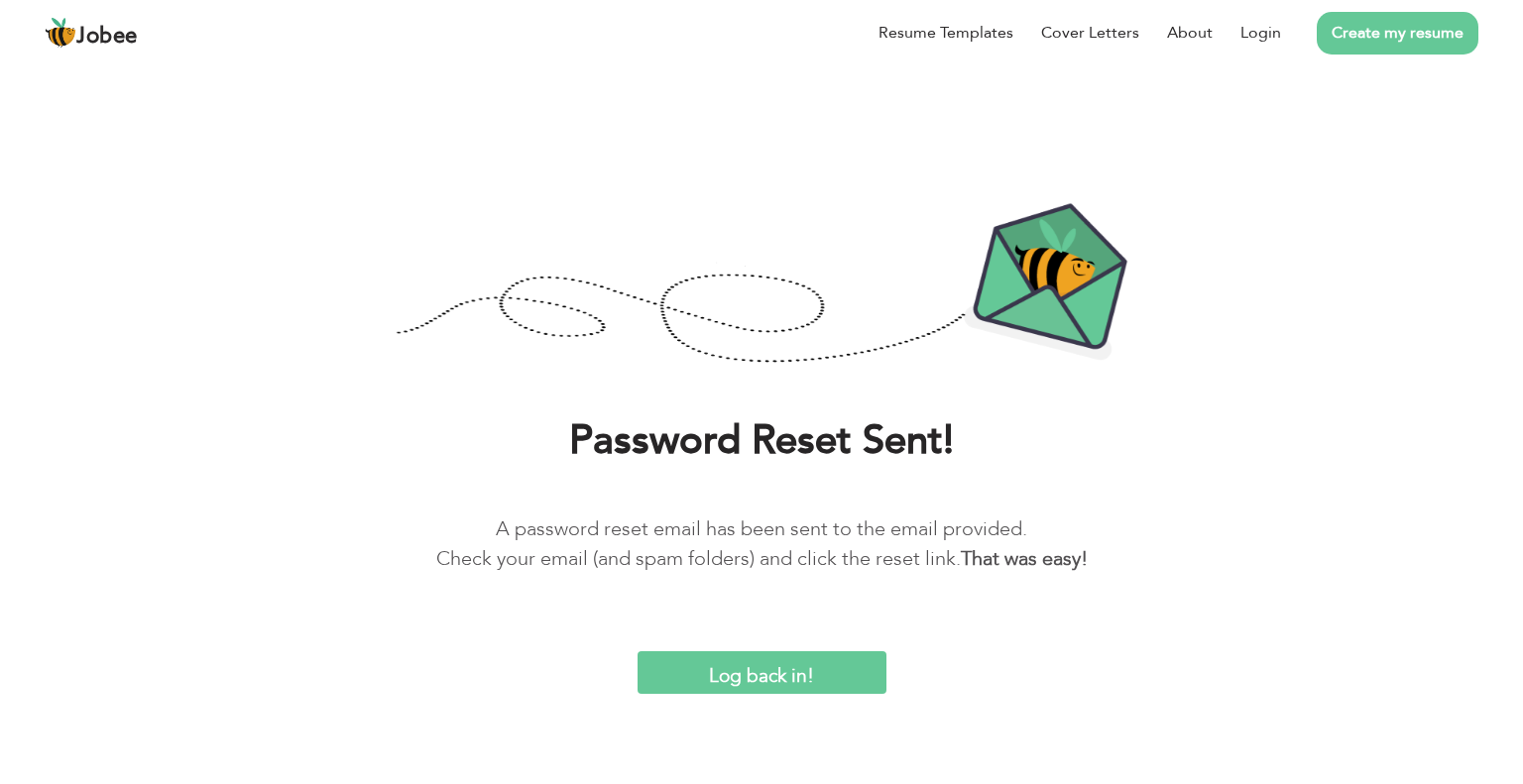 scroll, scrollTop: 0, scrollLeft: 0, axis: both 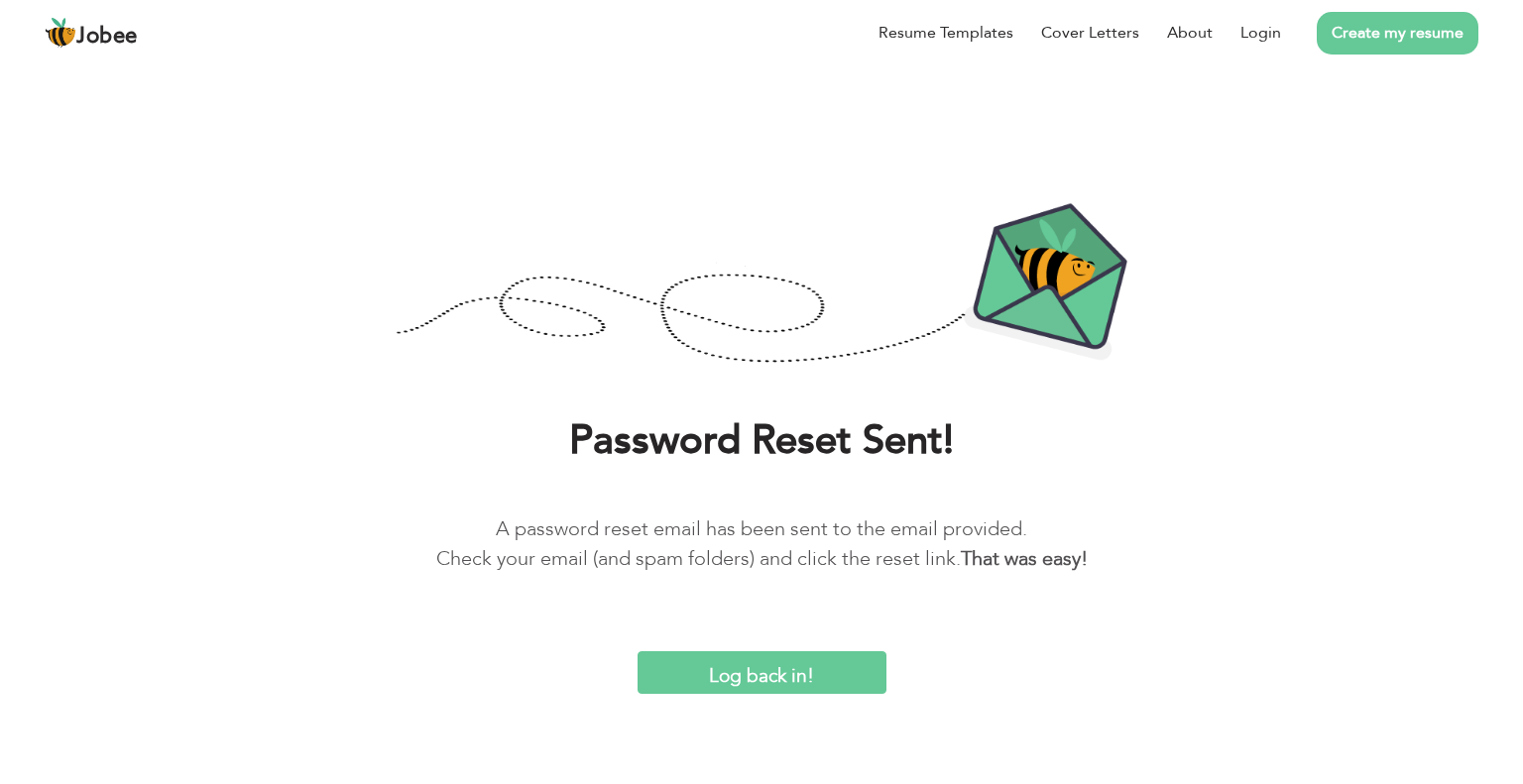click on "Log back in!" at bounding box center [762, 672] 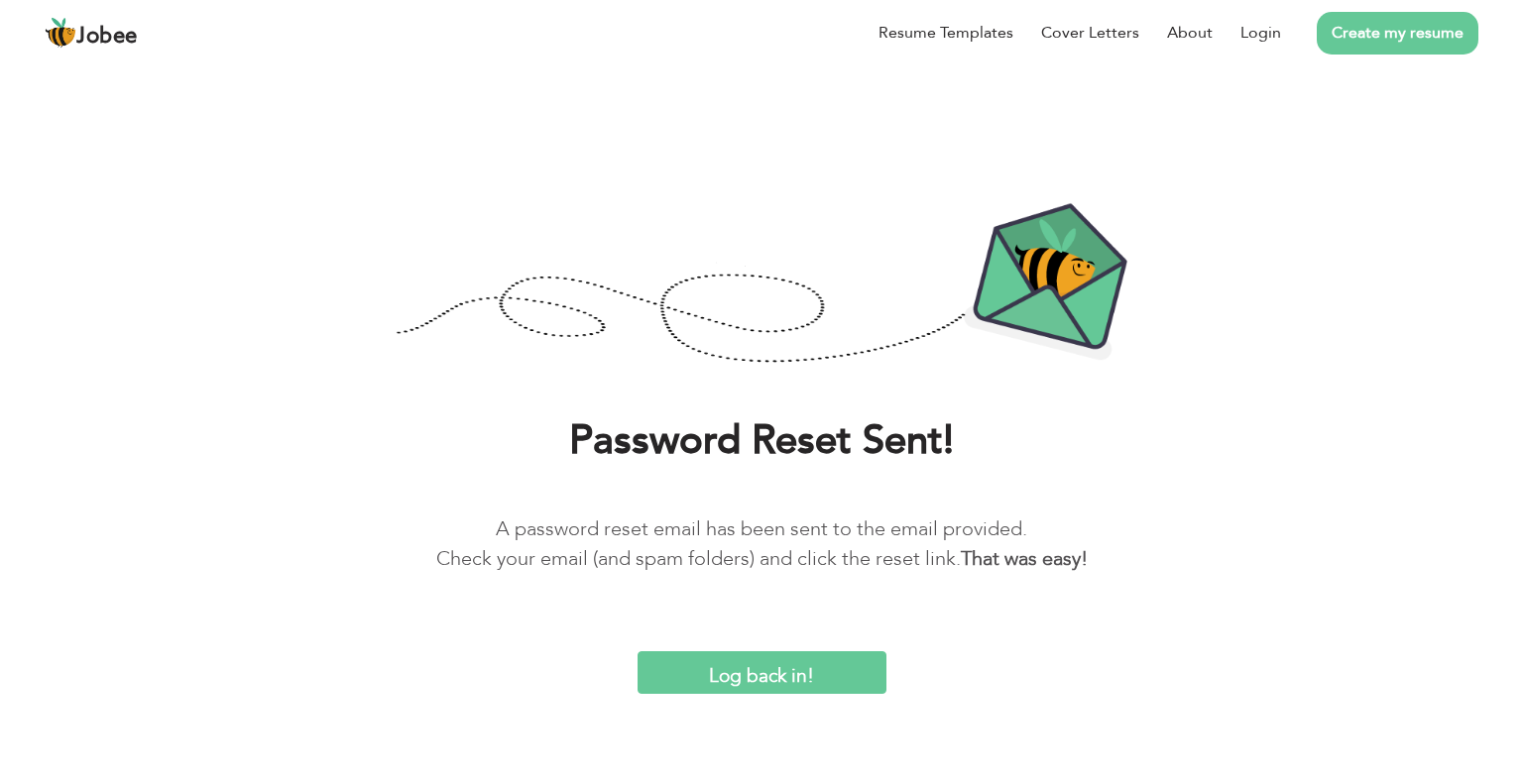click on "Log back in!" at bounding box center (762, 672) 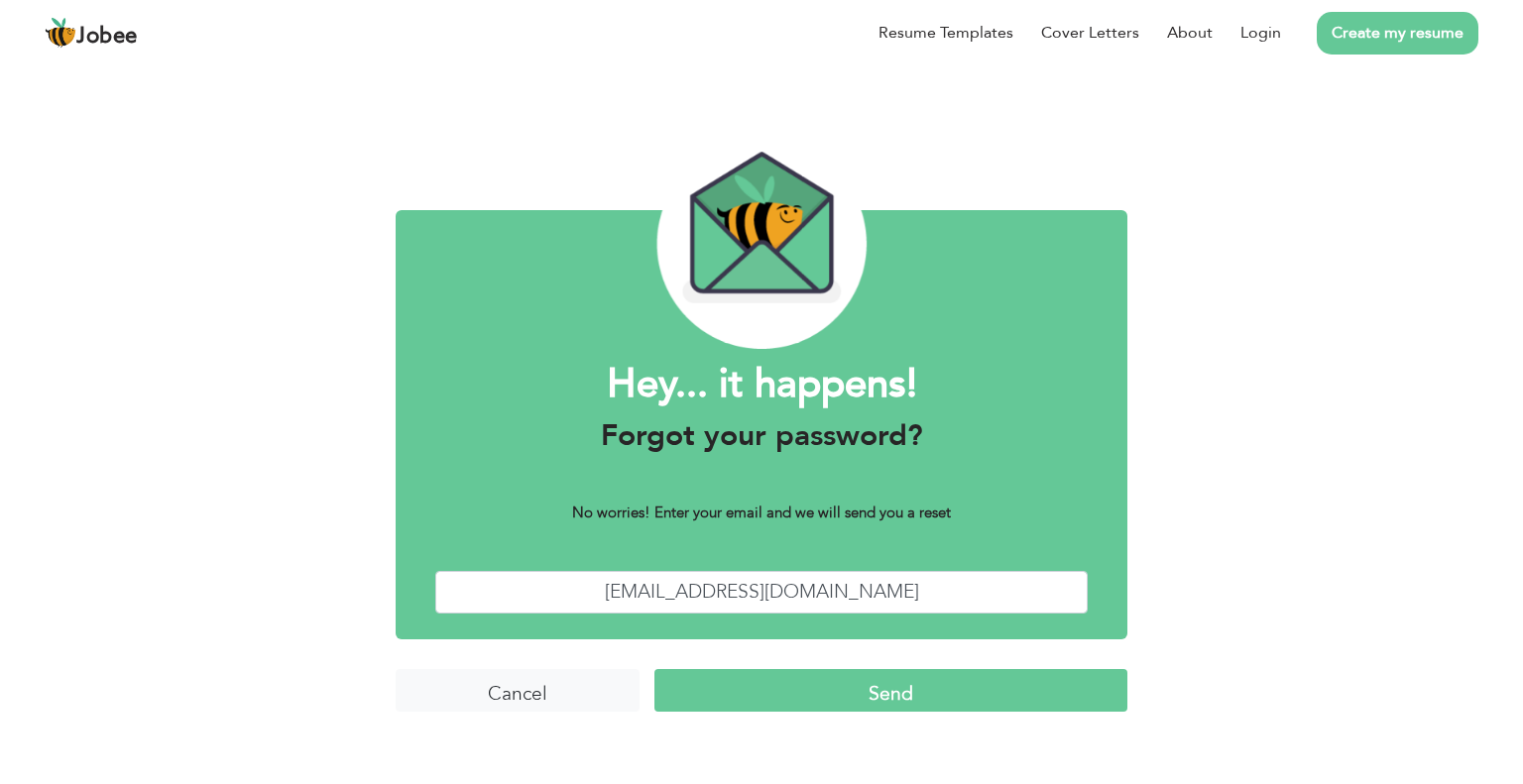 scroll, scrollTop: 0, scrollLeft: 0, axis: both 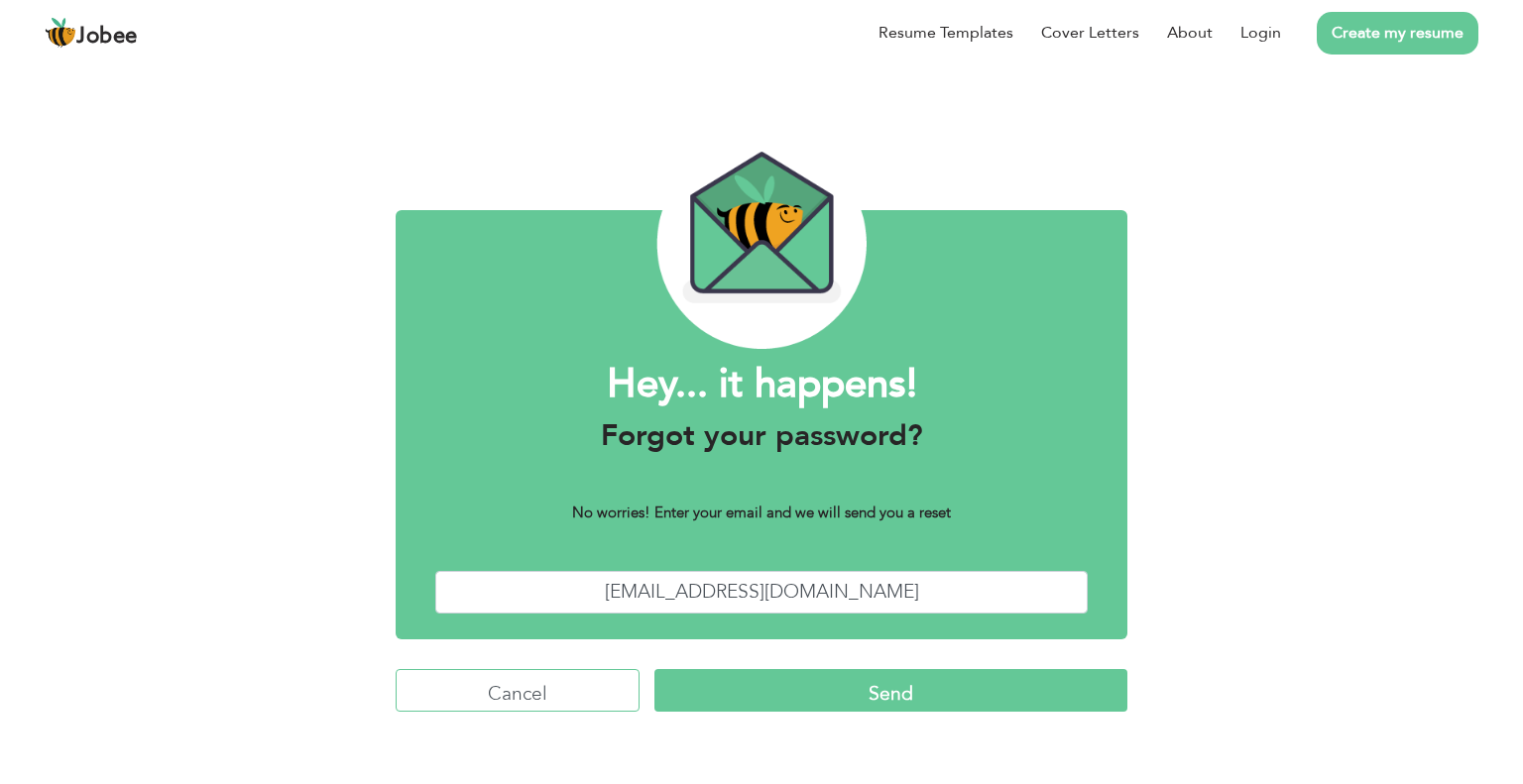 click on "Cancel" at bounding box center [518, 690] 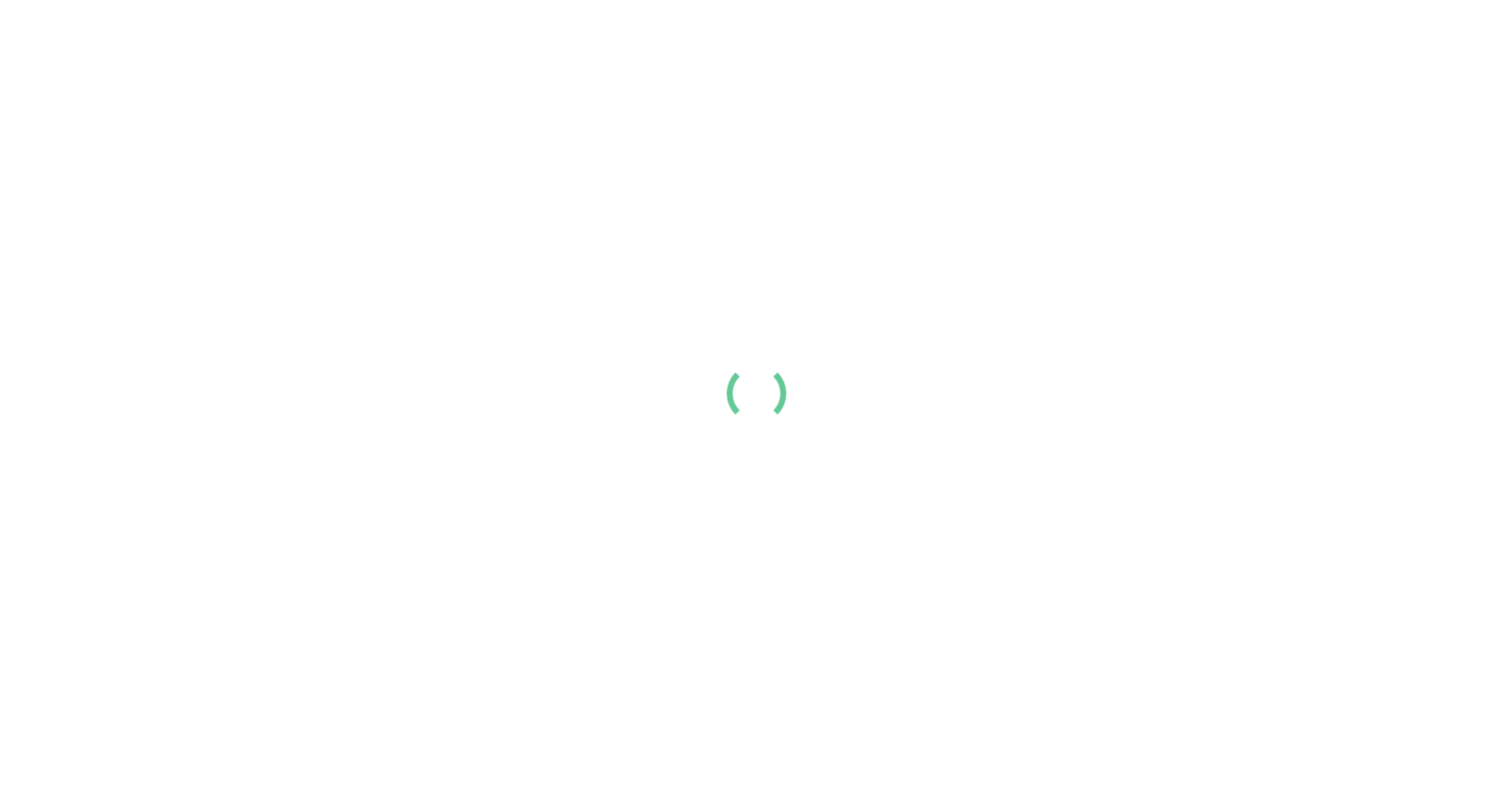 scroll, scrollTop: 0, scrollLeft: 0, axis: both 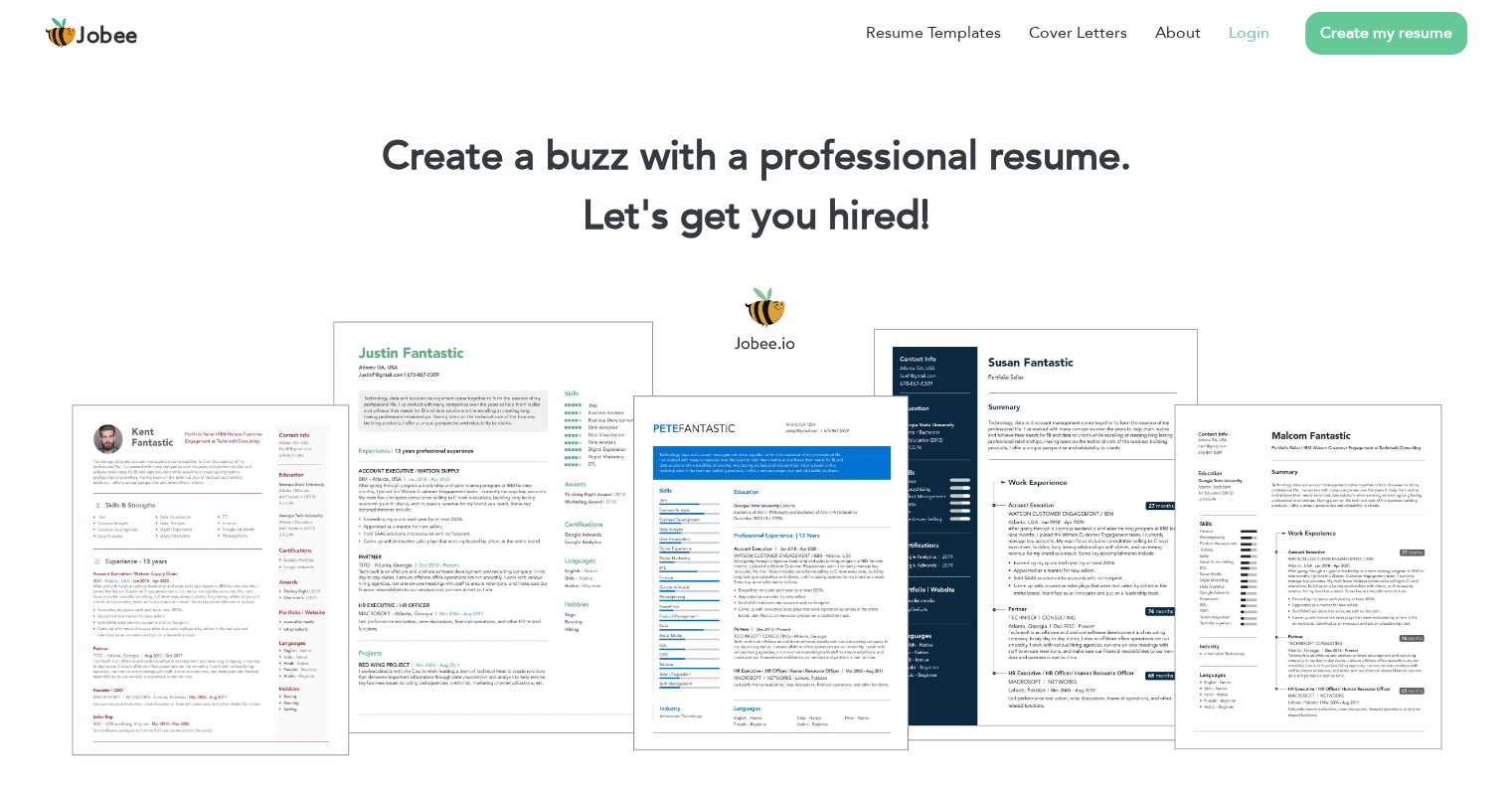 click on "Login" at bounding box center [1249, 33] 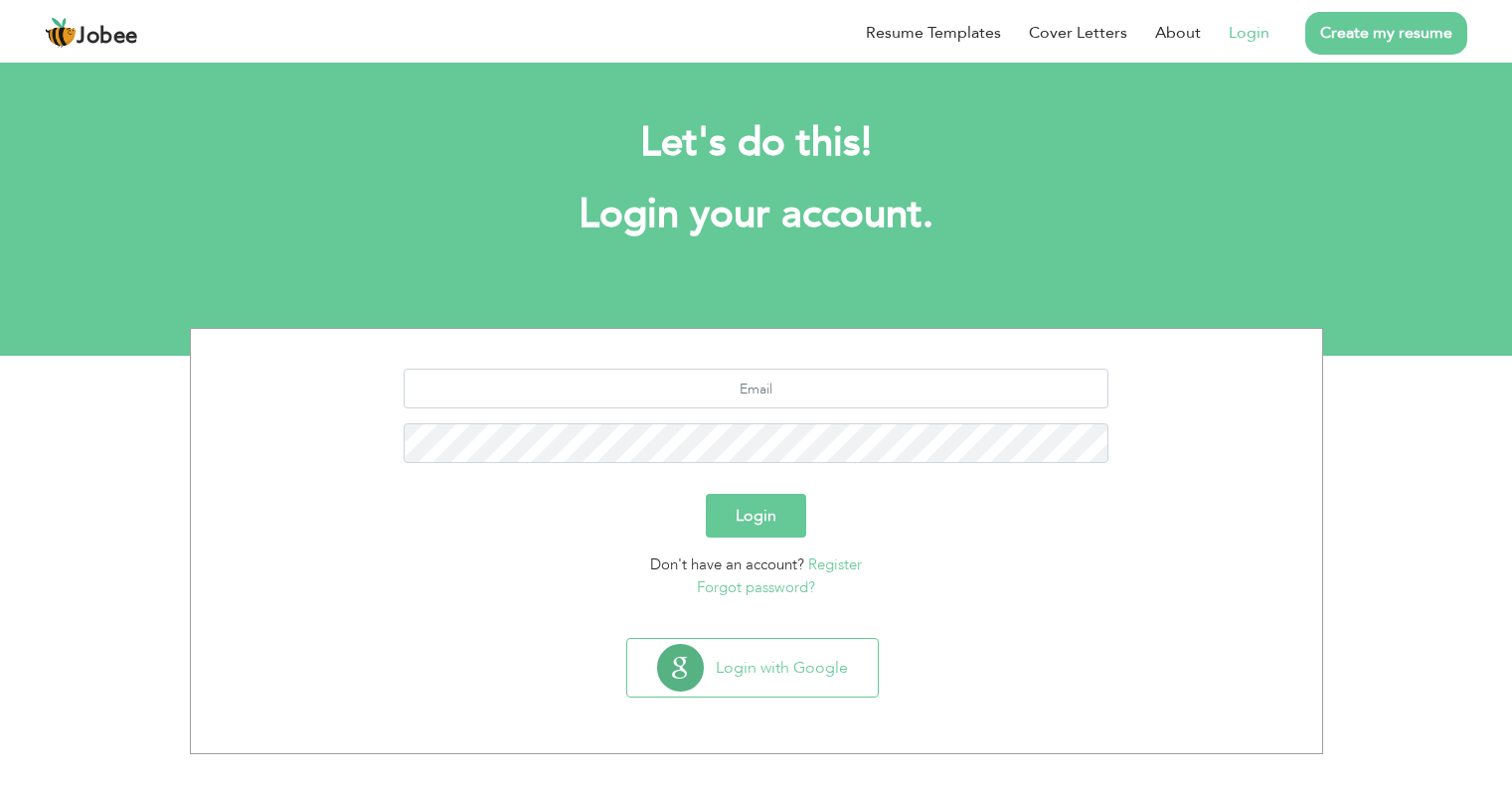 scroll, scrollTop: 0, scrollLeft: 0, axis: both 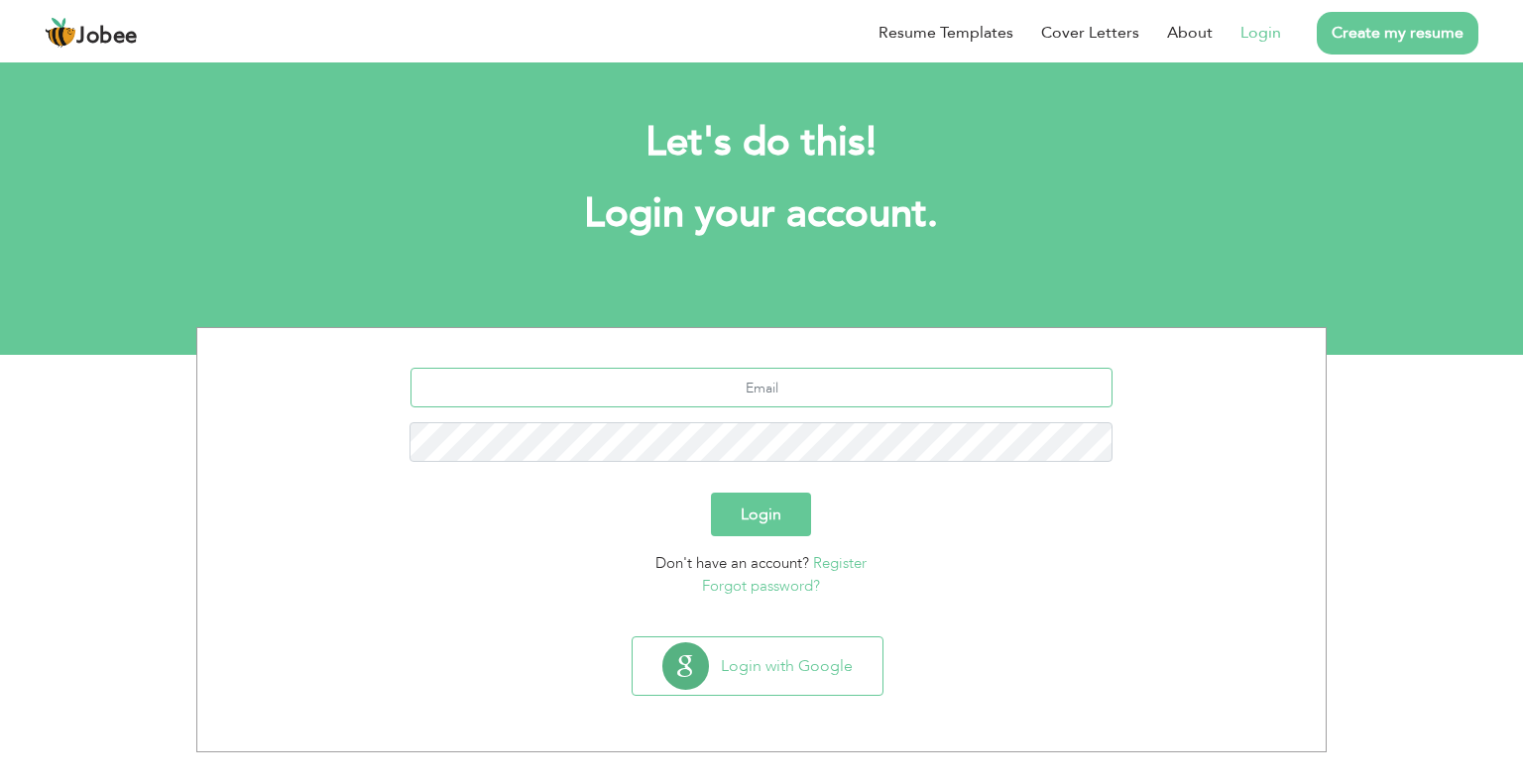 click at bounding box center [762, 388] 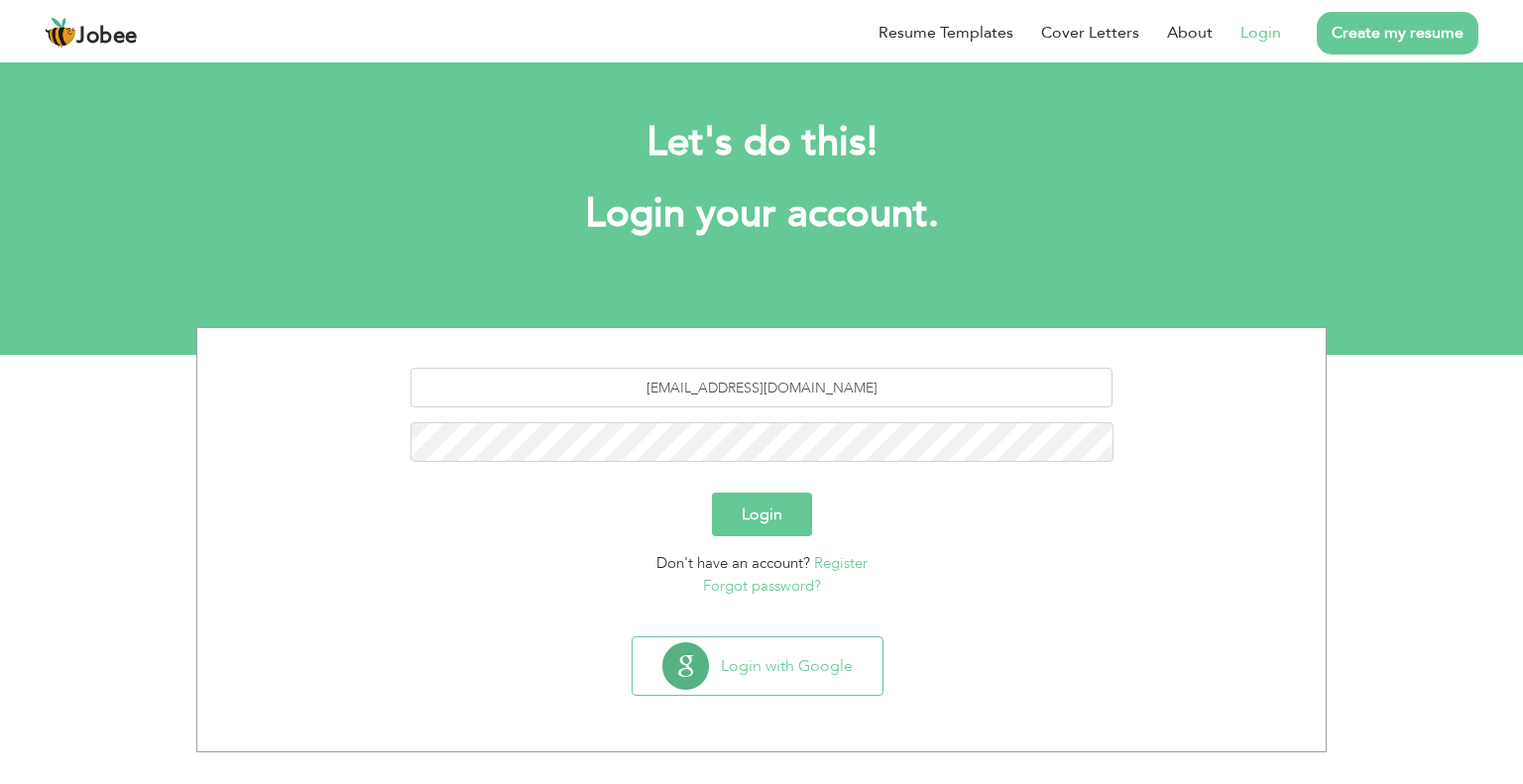 click on "Login" at bounding box center [762, 514] 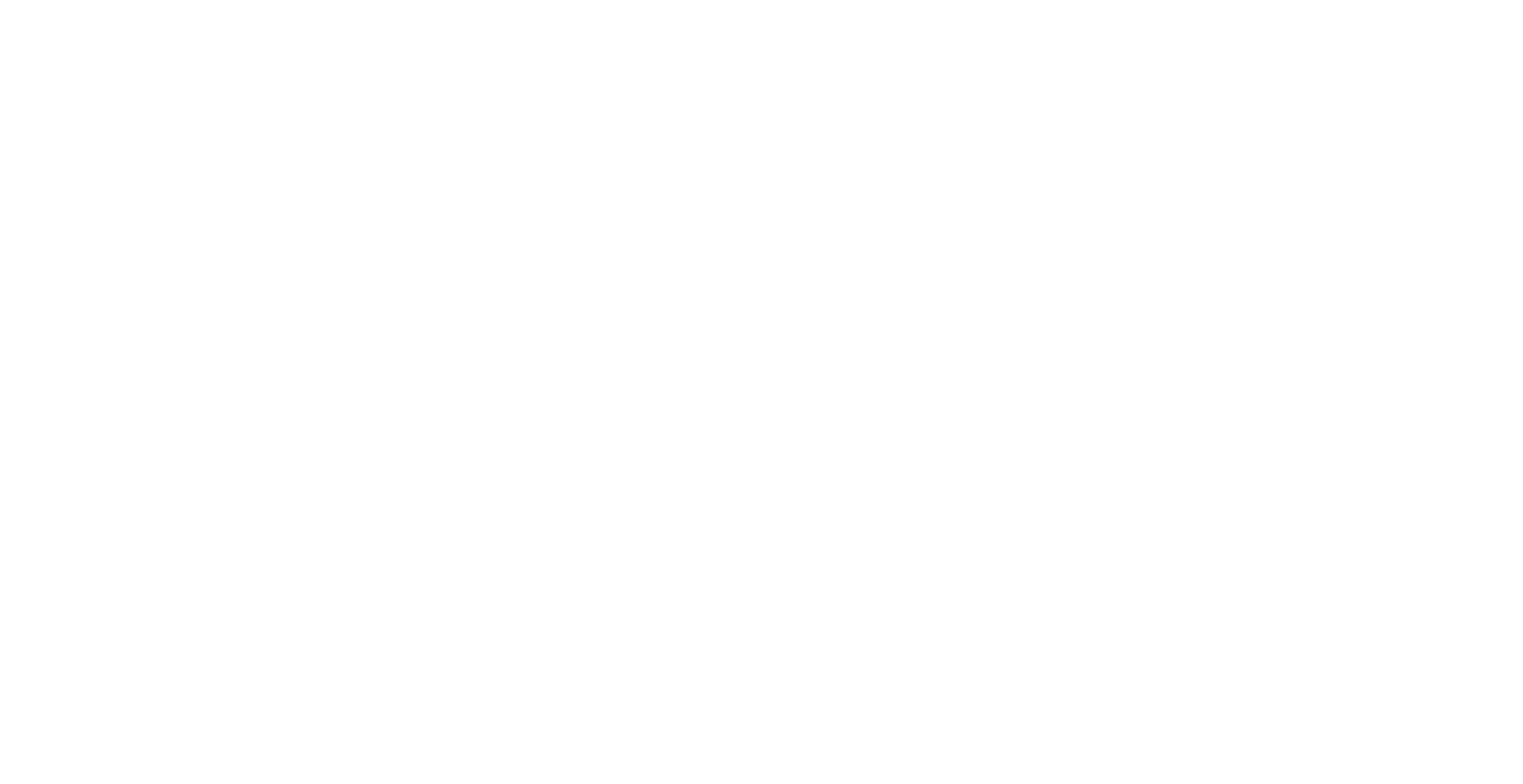 scroll, scrollTop: 0, scrollLeft: 0, axis: both 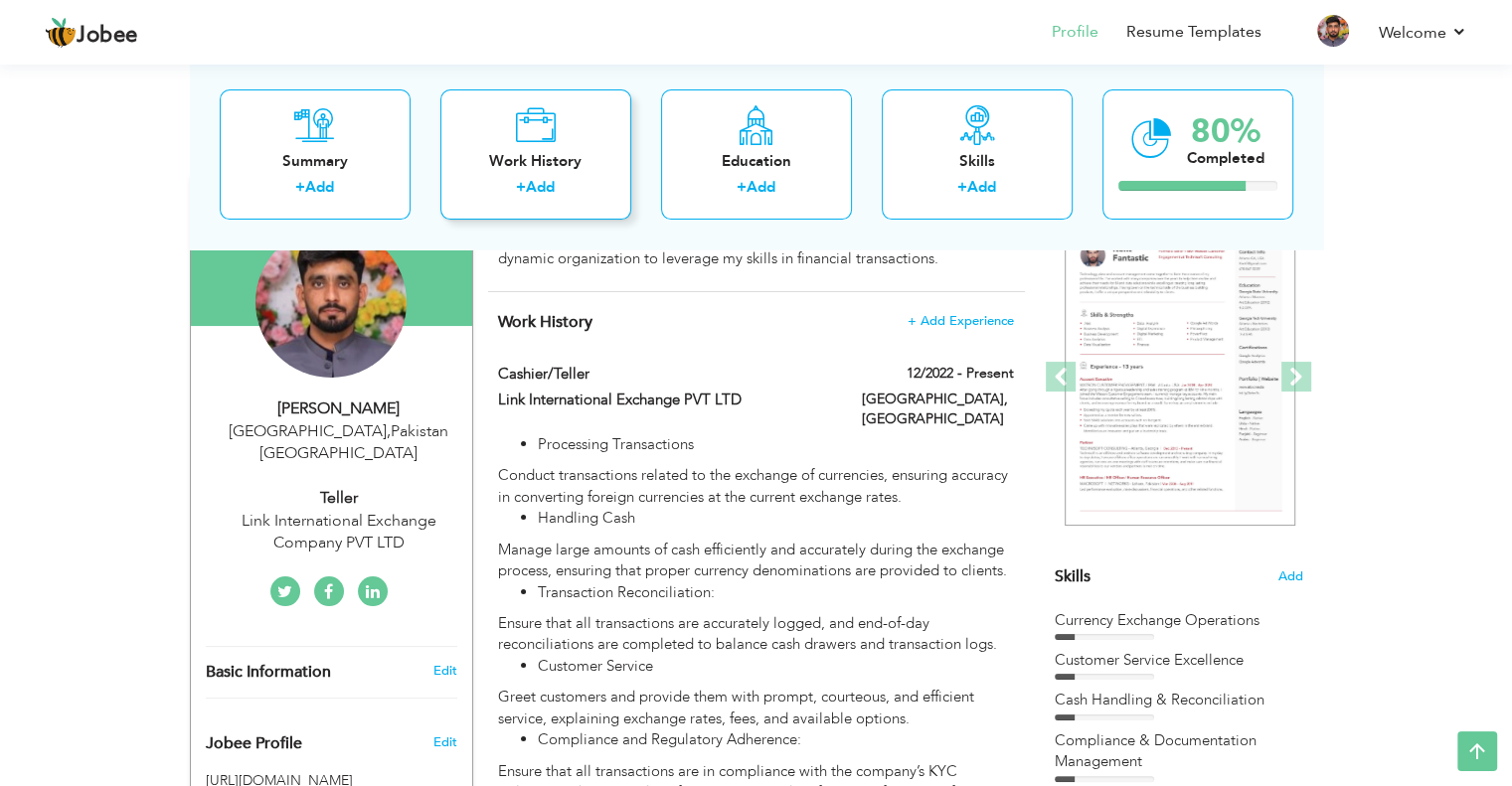 click on "Add" at bounding box center [540, 188] 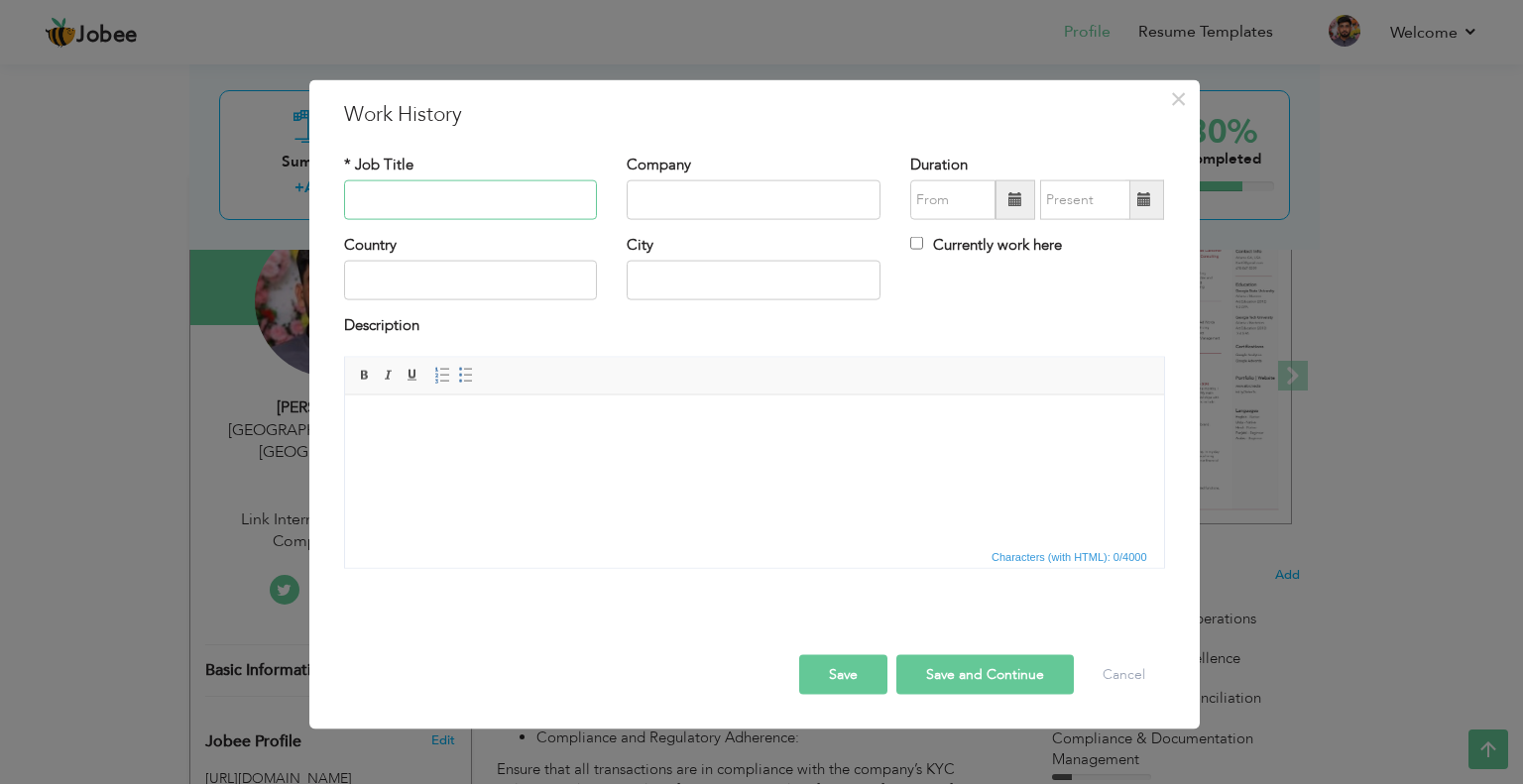 click at bounding box center [471, 200] 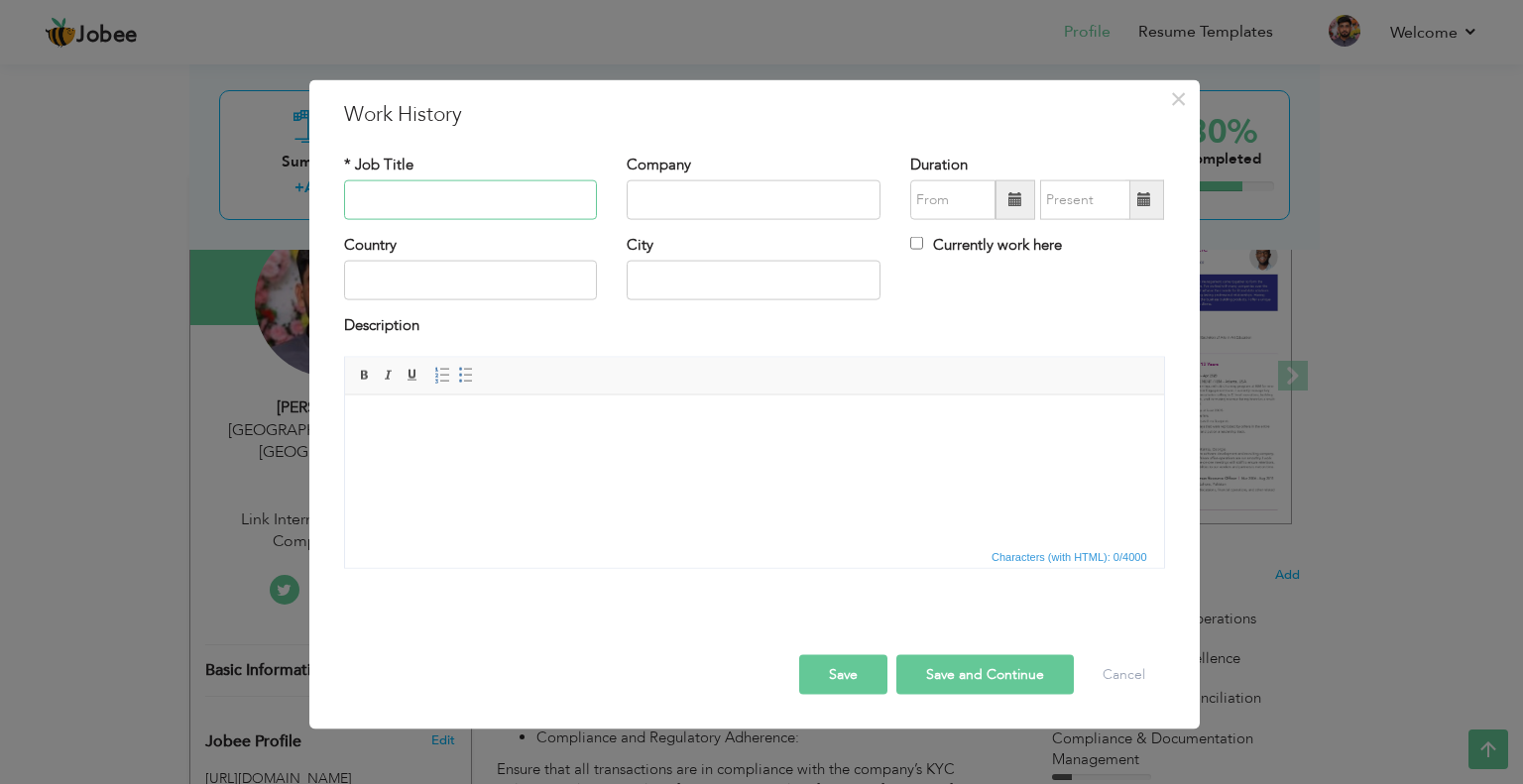 paste on "Booth In-Charge" 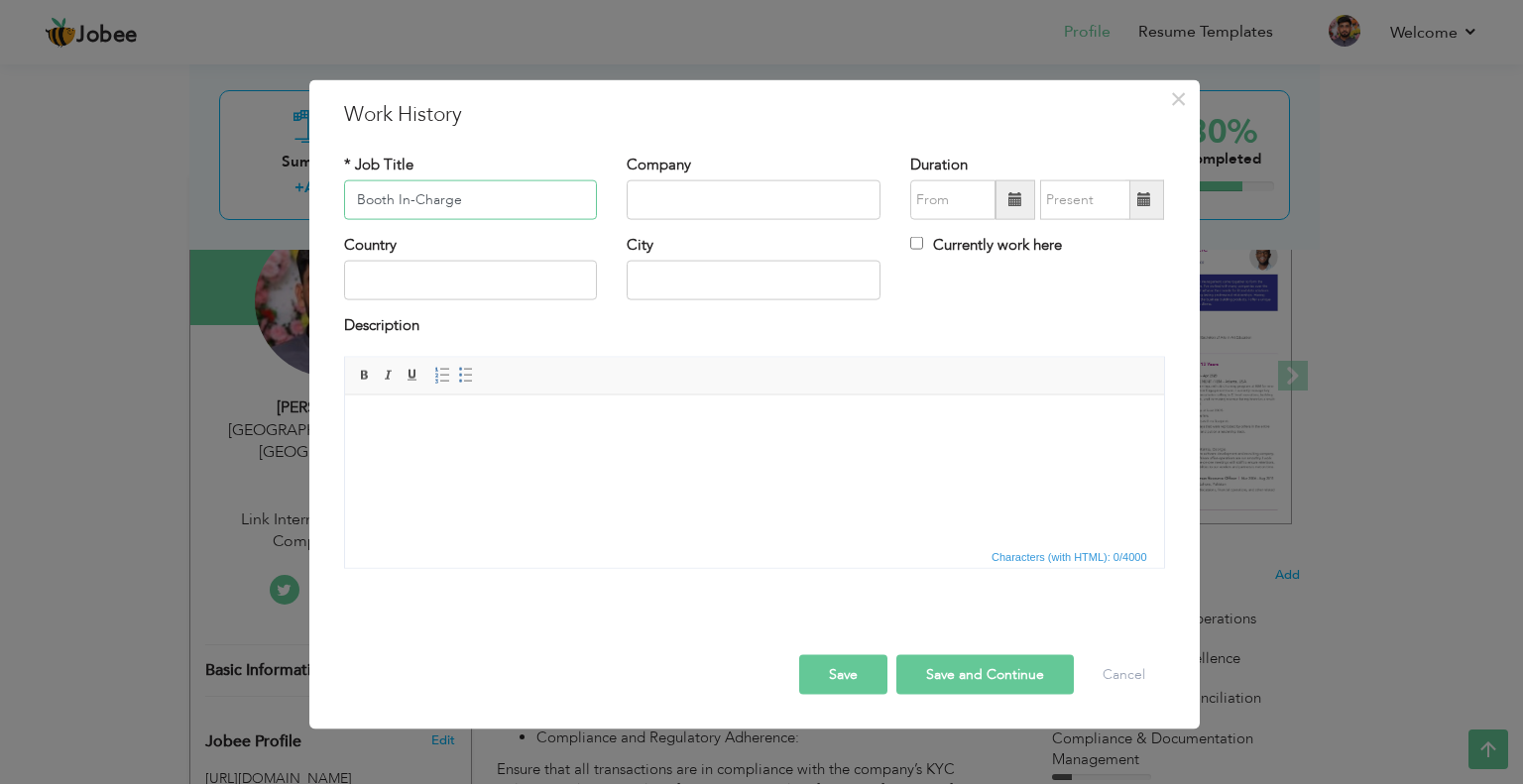 type on "Booth In-Charge" 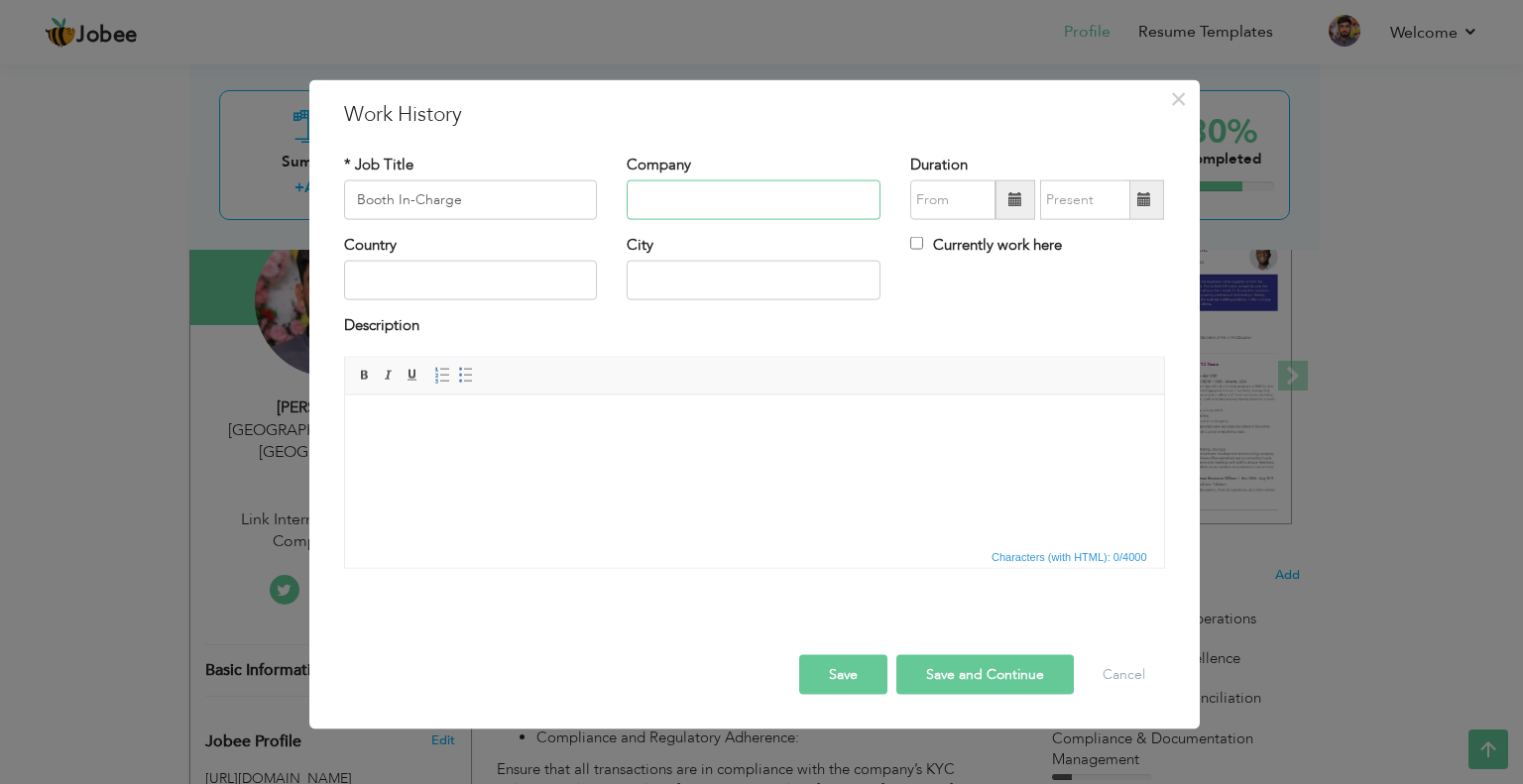 click at bounding box center (754, 200) 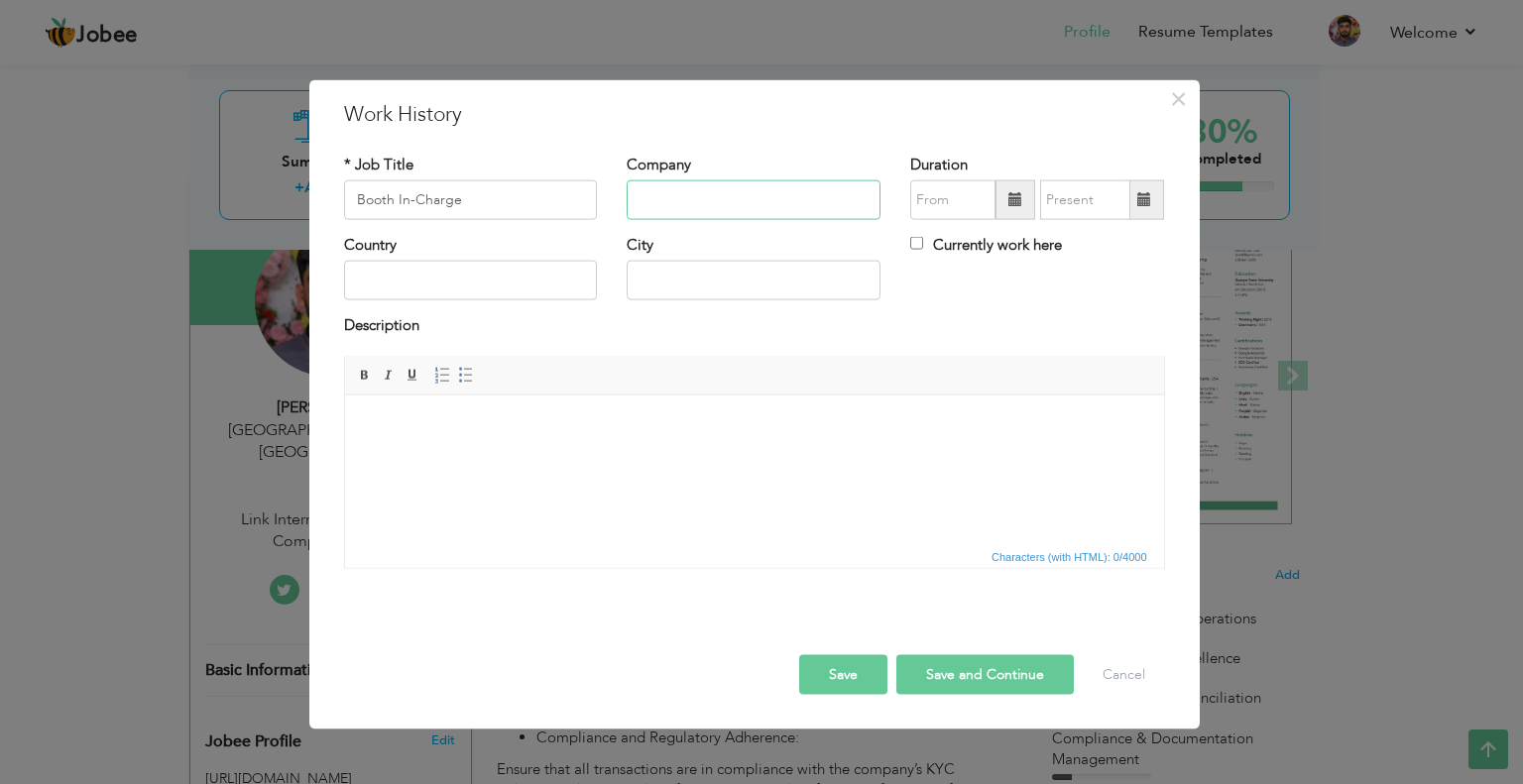 paste on "BOP Exchange Pvt. Ltd. – [GEOGRAPHIC_DATA]," 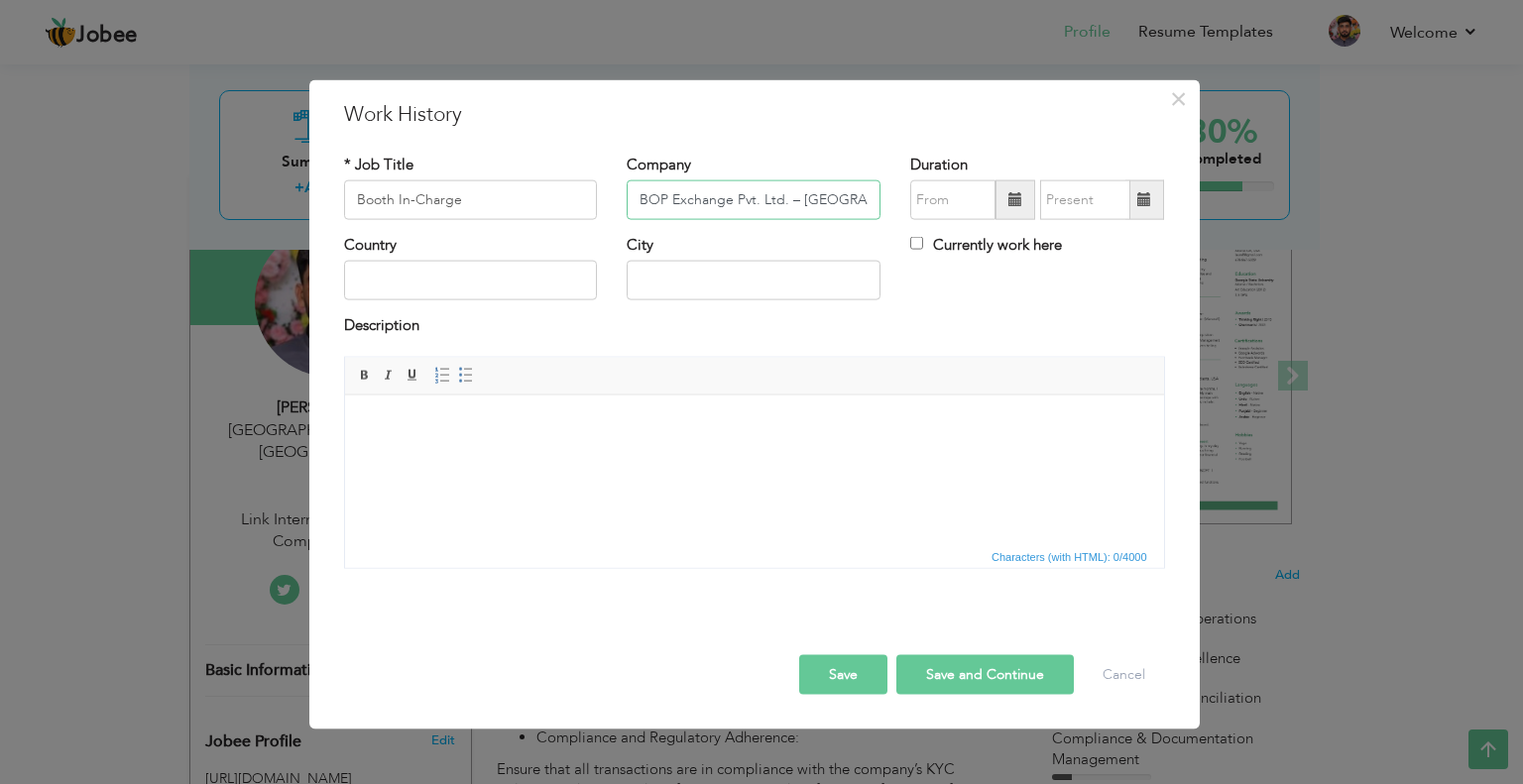 type on "BOP Exchange Pvt. Ltd. – [GEOGRAPHIC_DATA]," 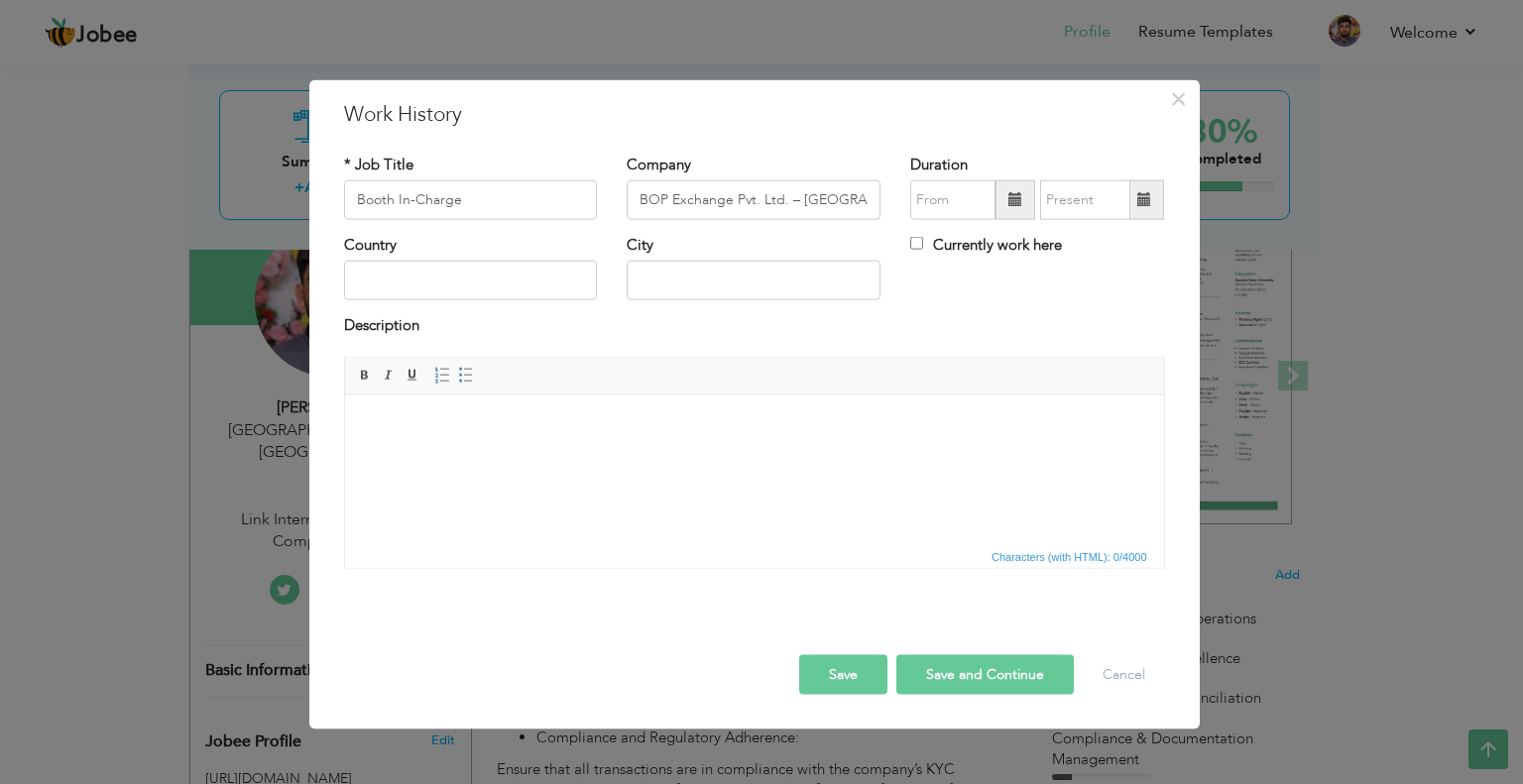 click at bounding box center (1015, 199) 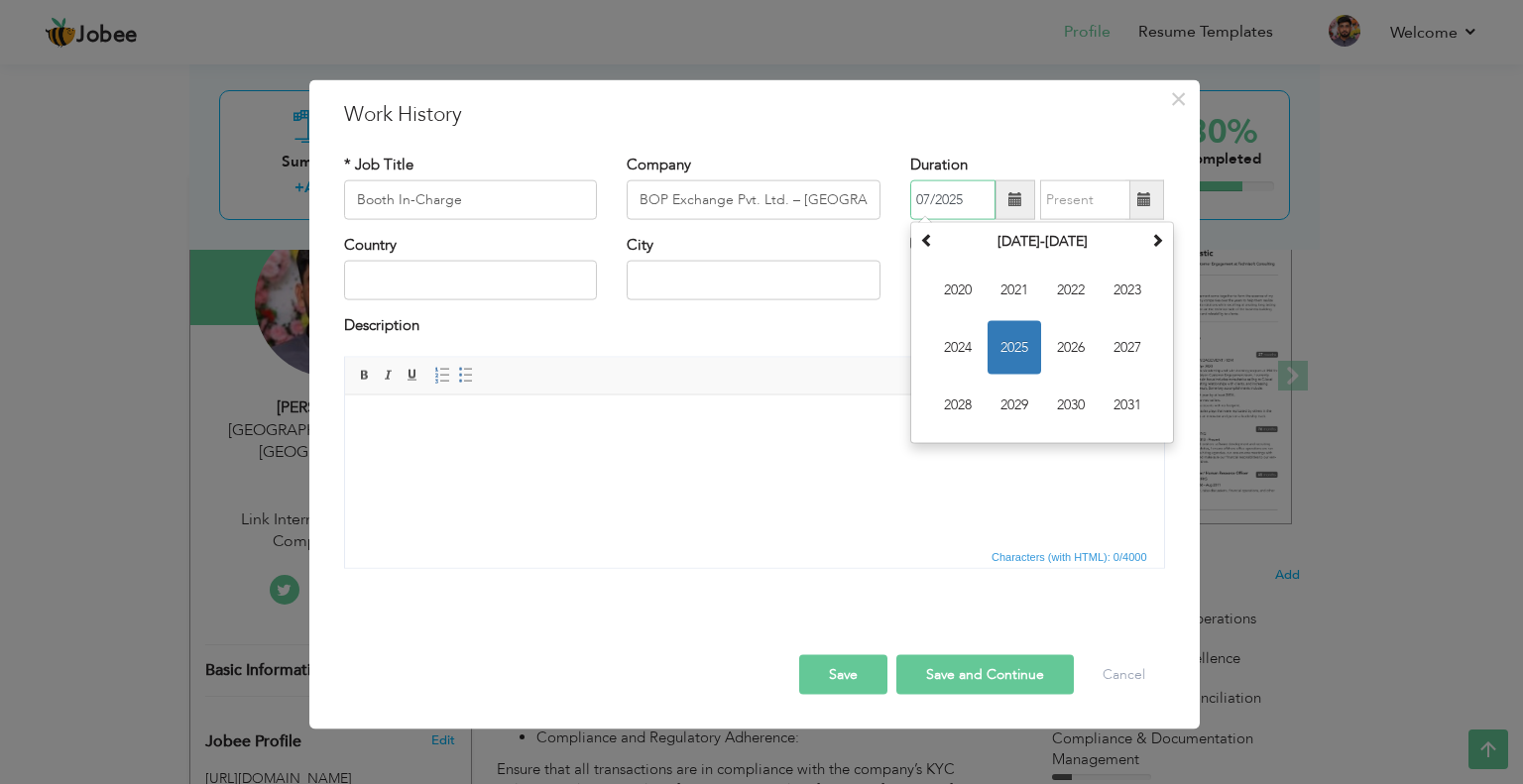click on "2025" at bounding box center (1014, 348) 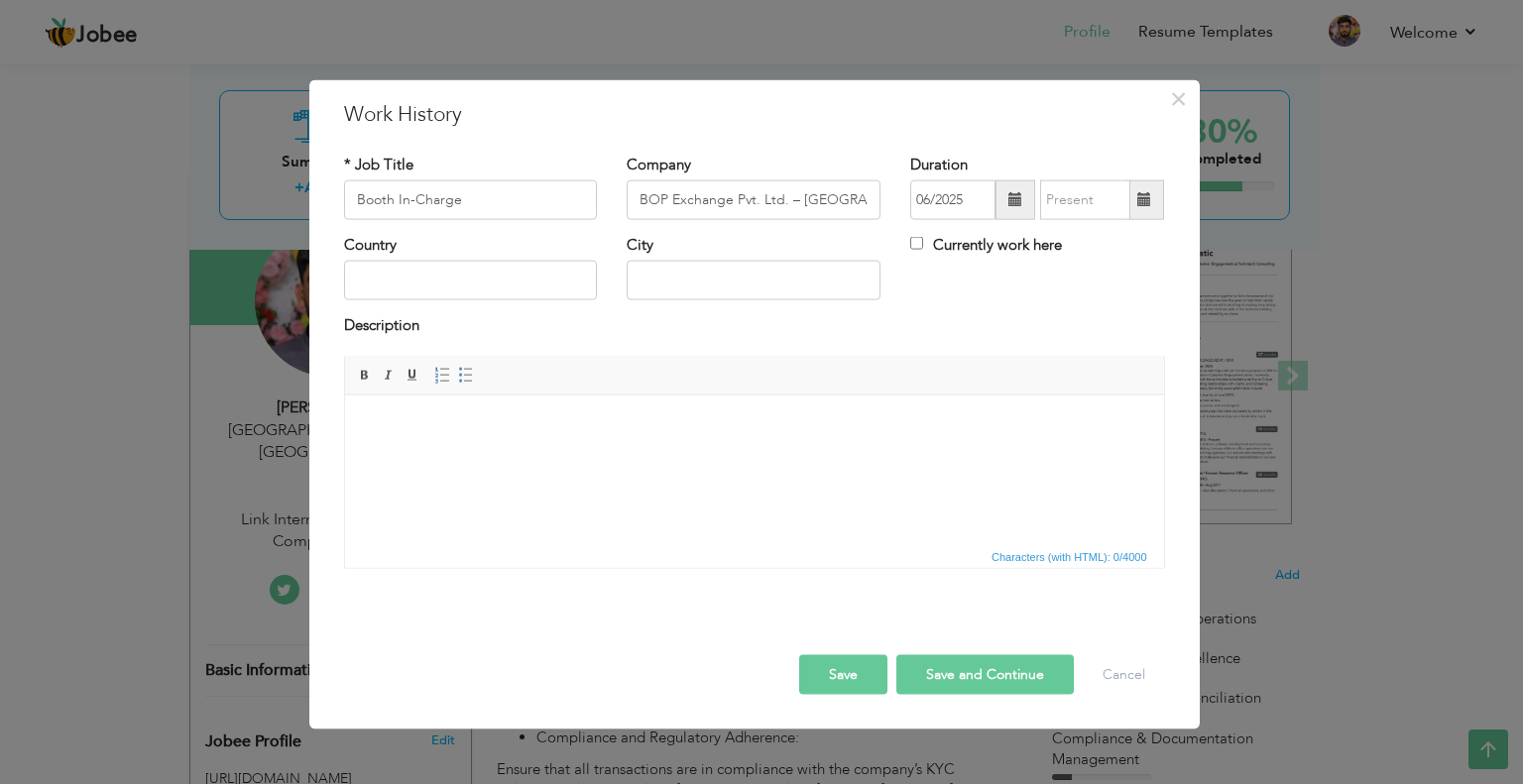 click at bounding box center [1015, 200] 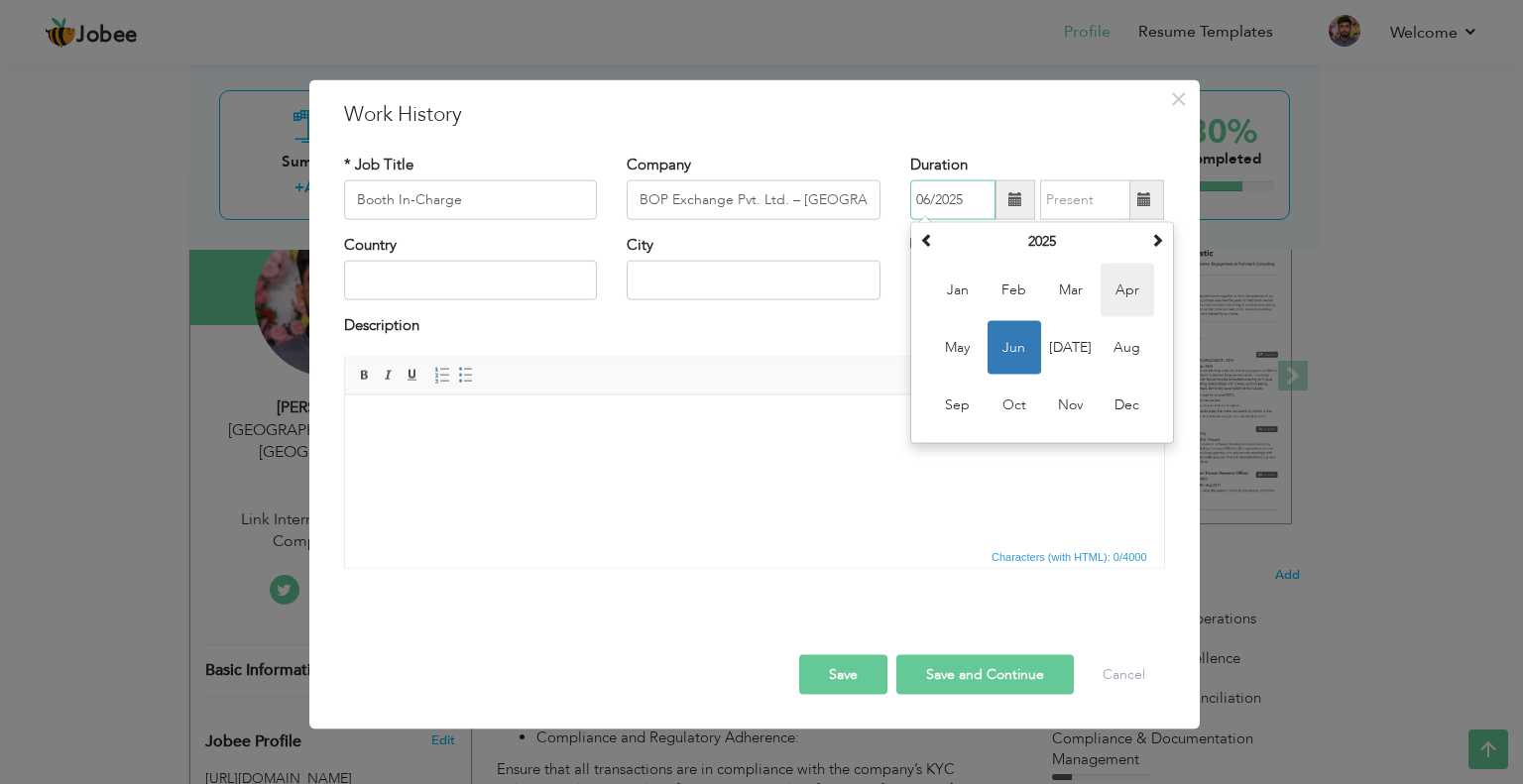 click on "Apr" at bounding box center (1127, 290) 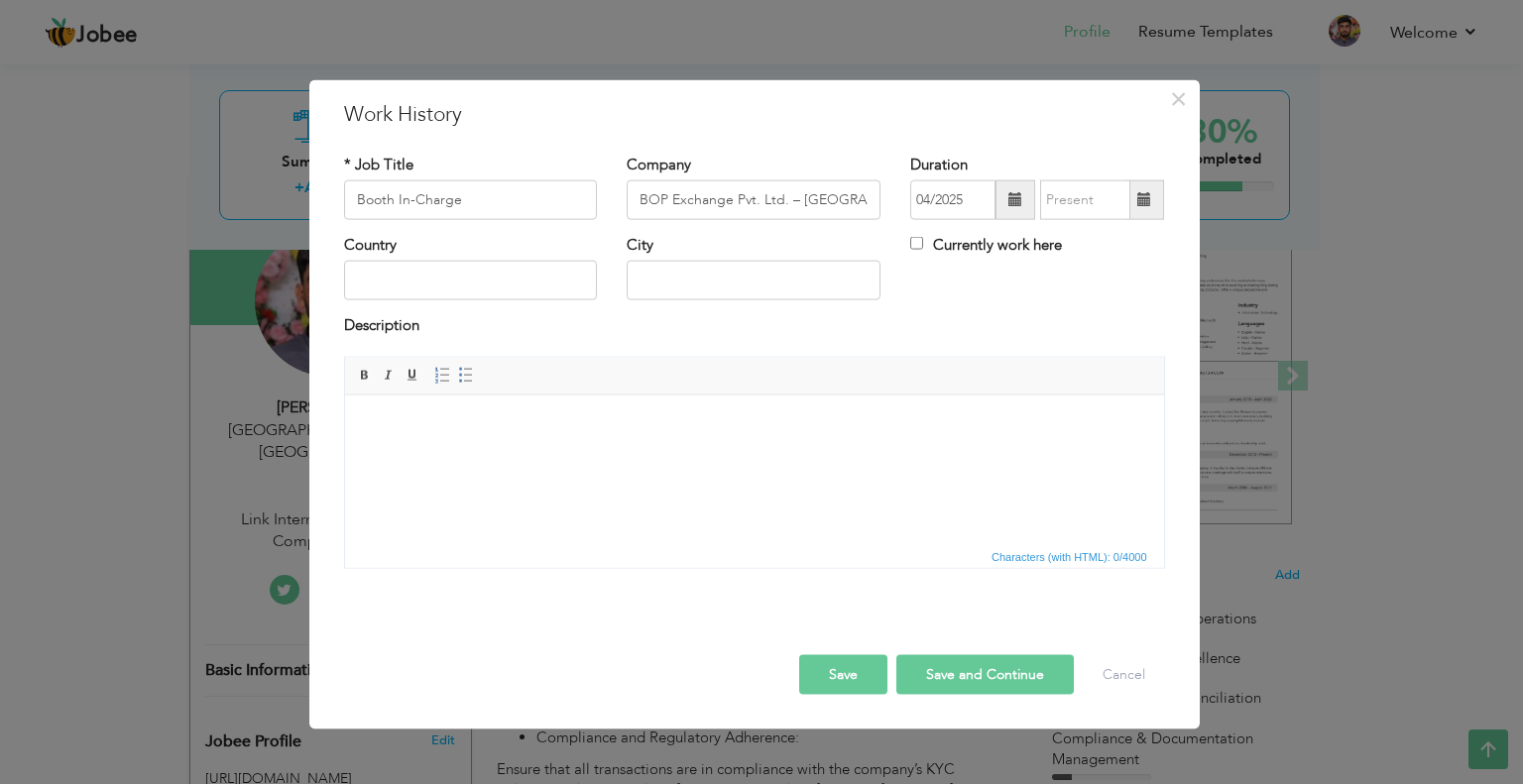 click at bounding box center [1015, 200] 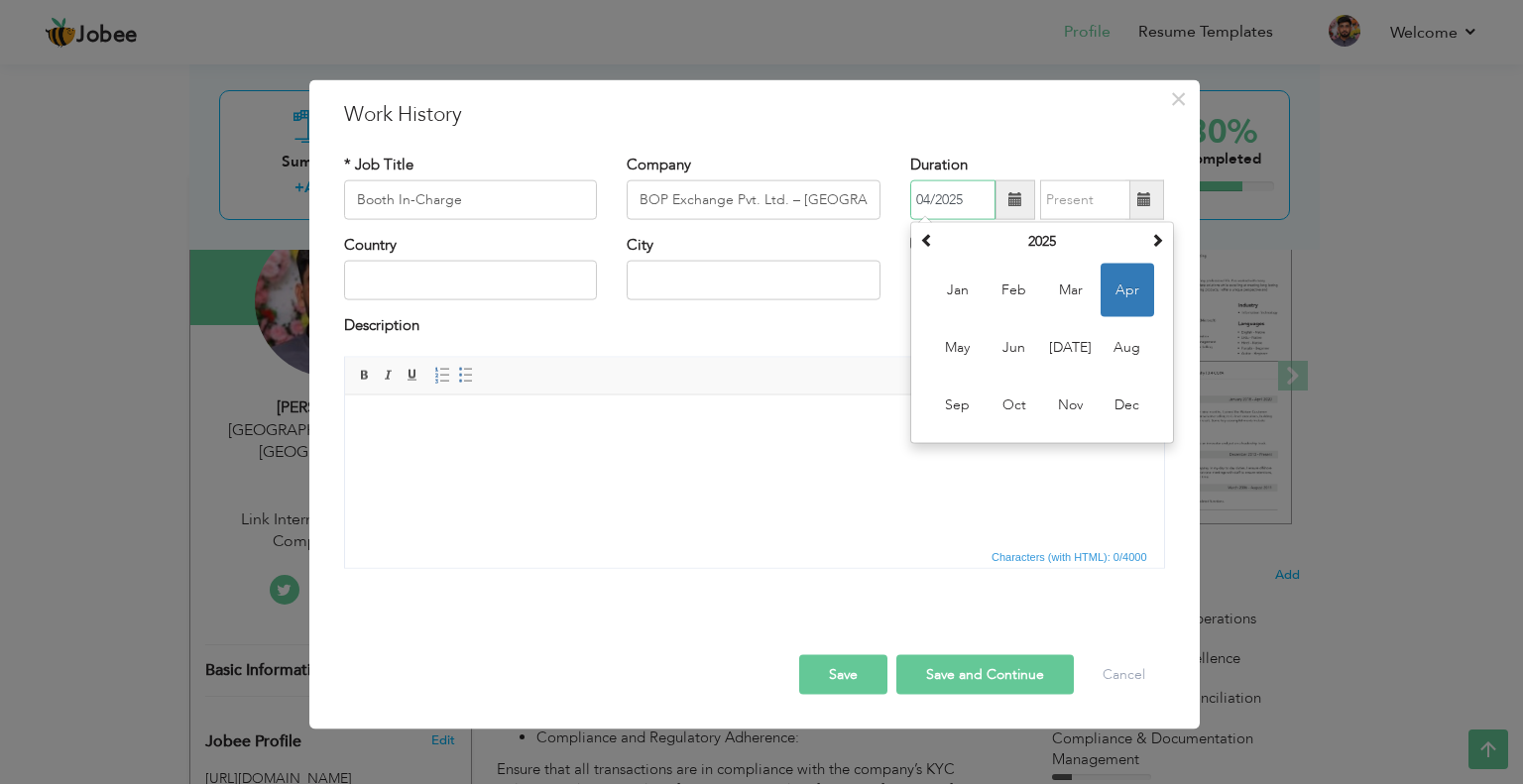 click on "Apr" at bounding box center (1127, 290) 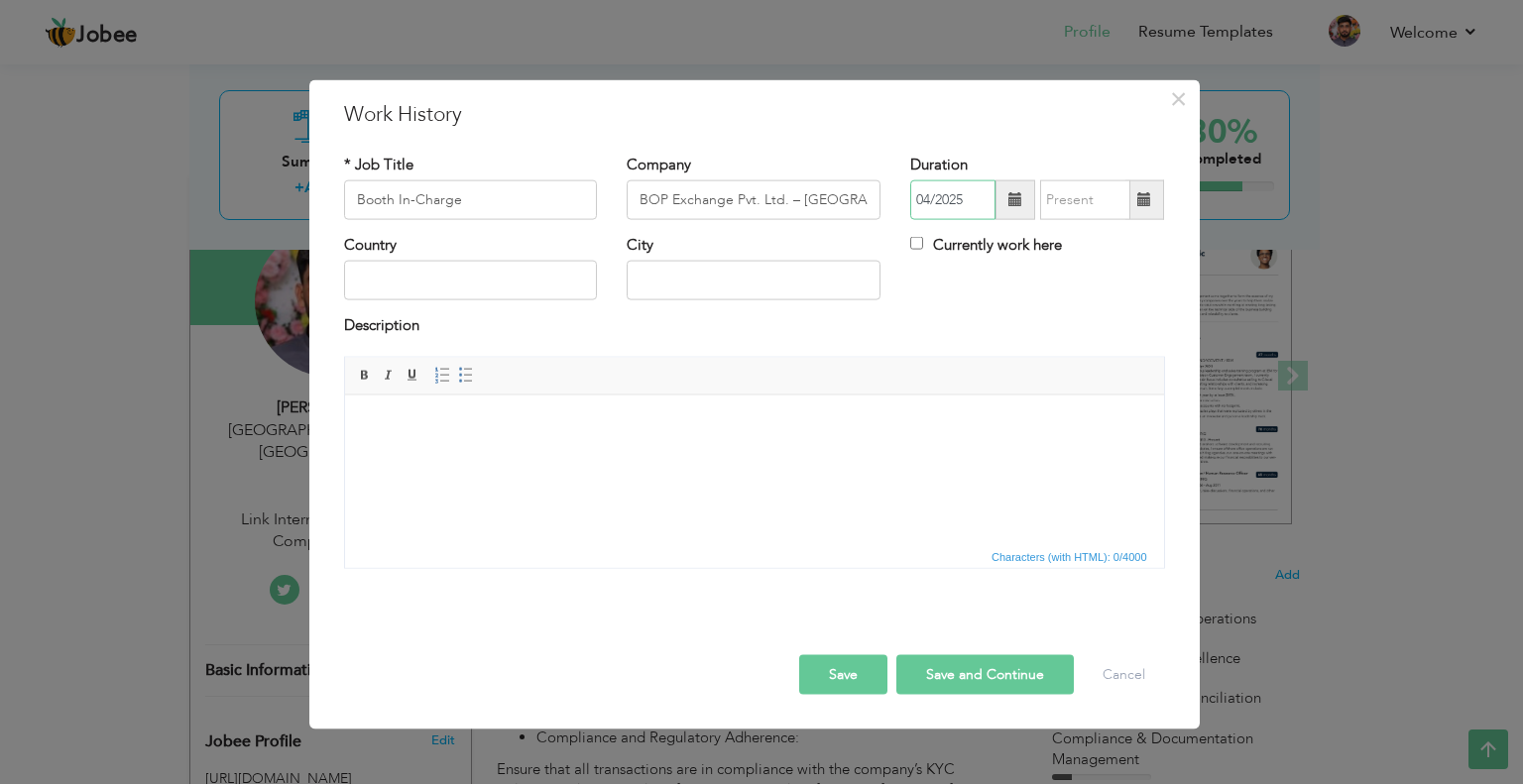 click on "04/2025" at bounding box center [953, 200] 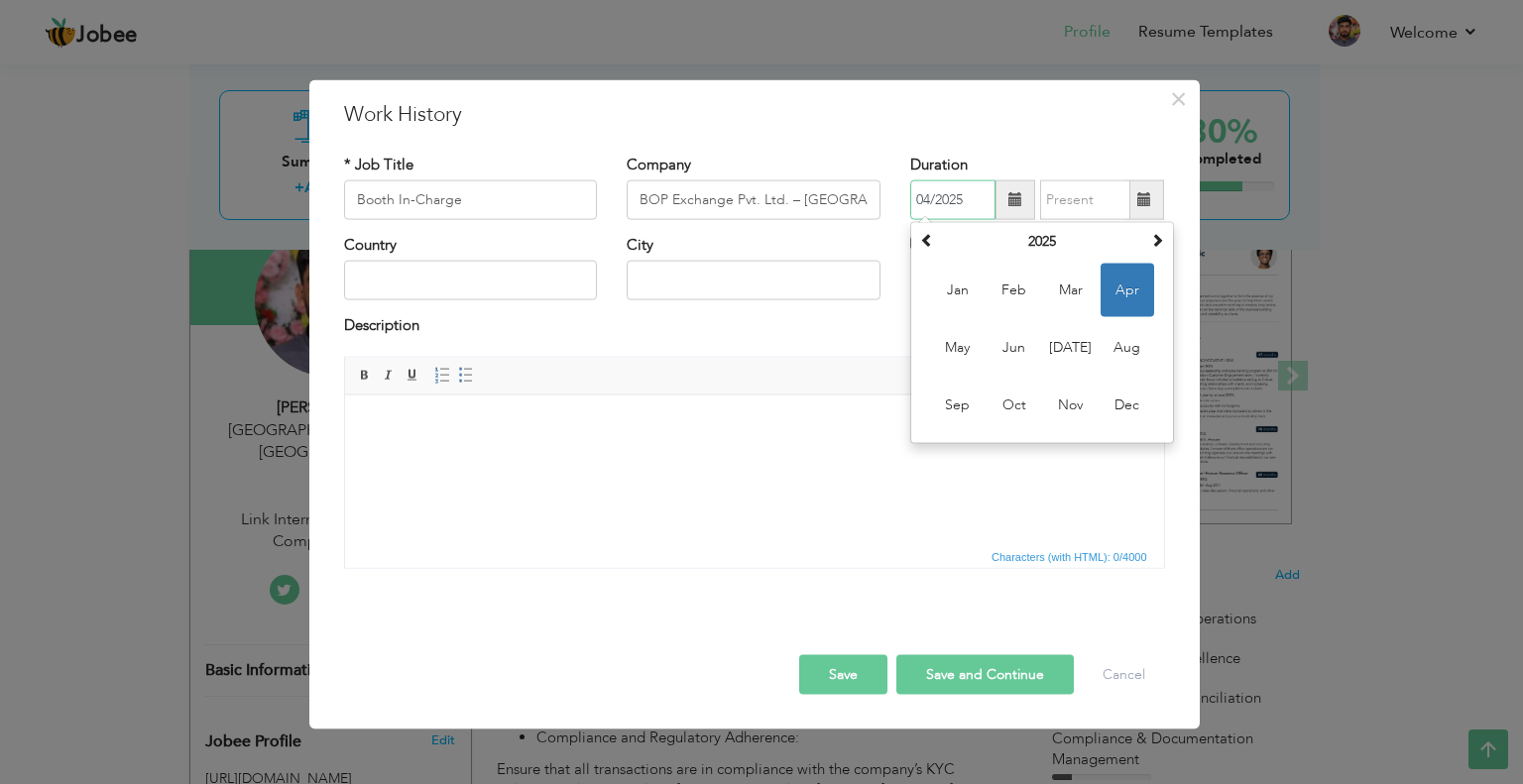 click on "04/2025" at bounding box center (953, 200) 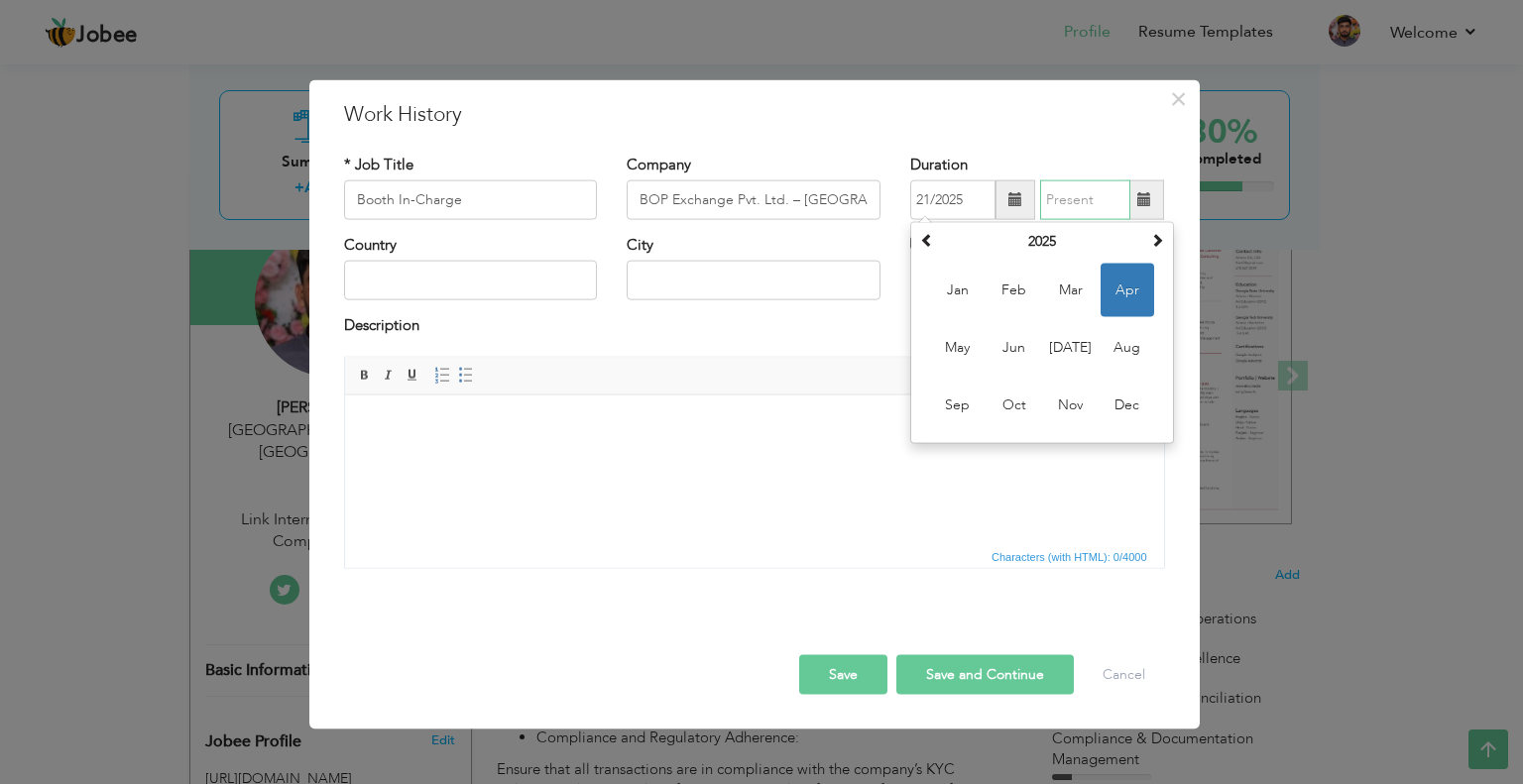 type on "04/2025" 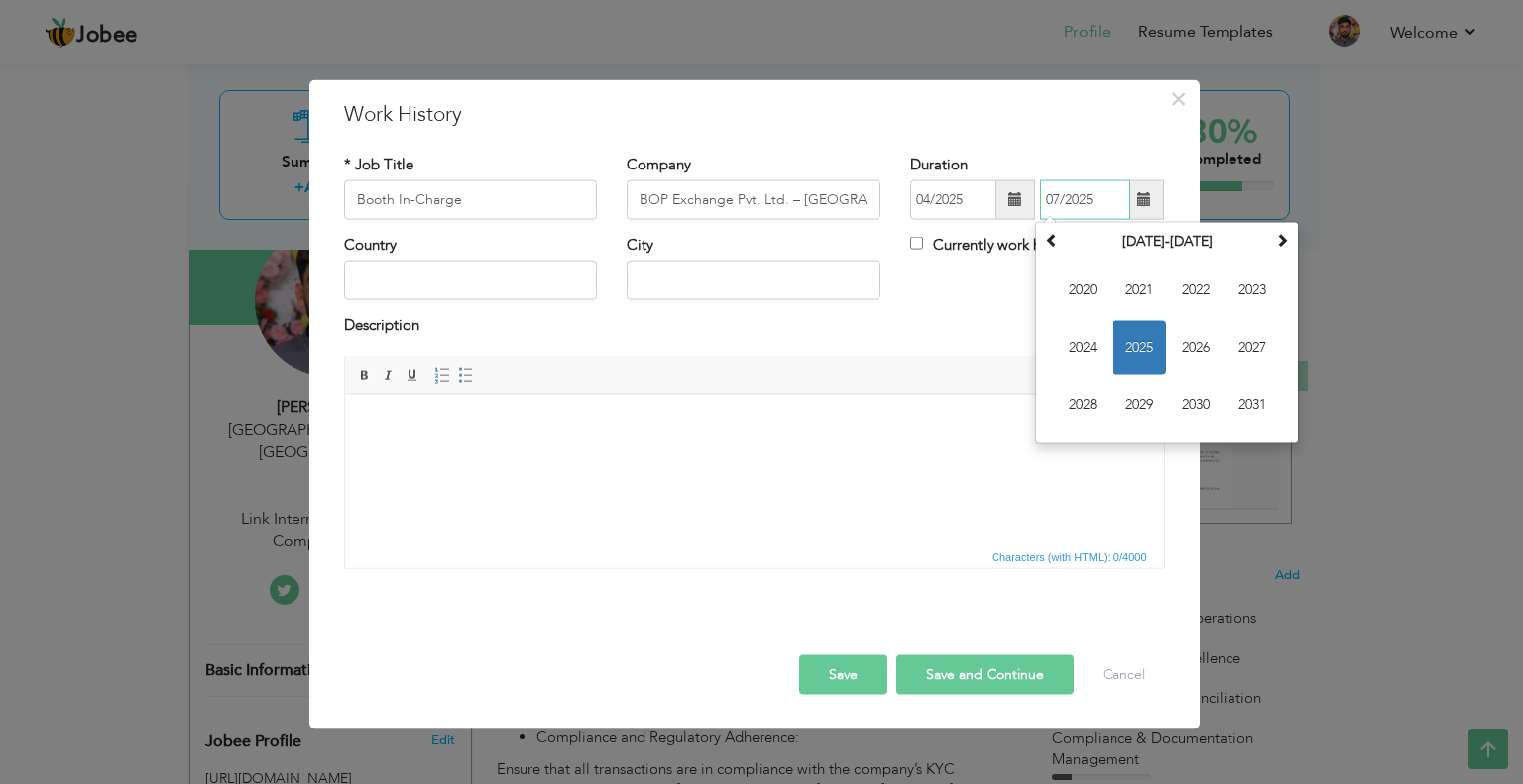 click on "07/2025" at bounding box center (1085, 200) 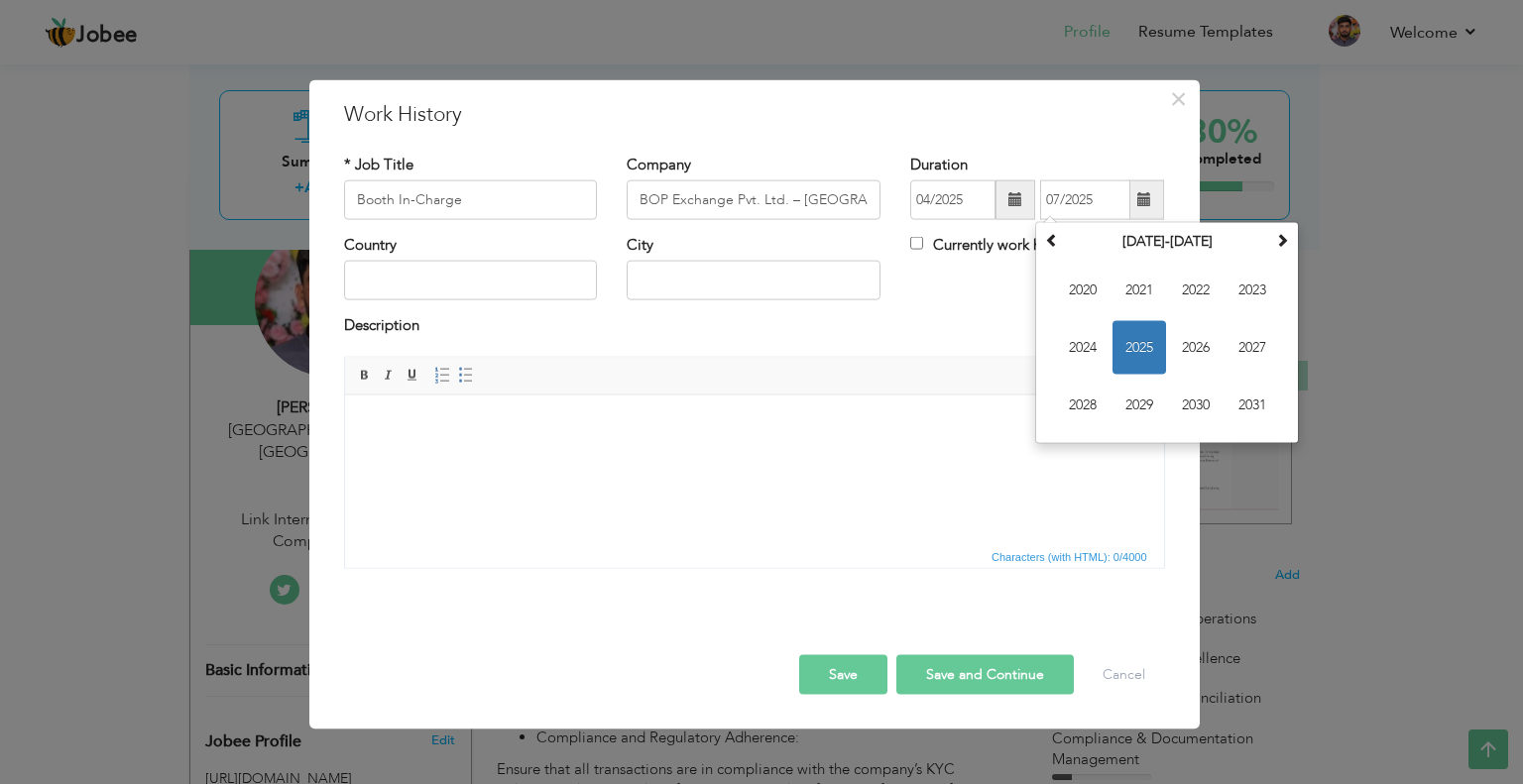 click on "Country
City
Currently work here" at bounding box center [755, 275] 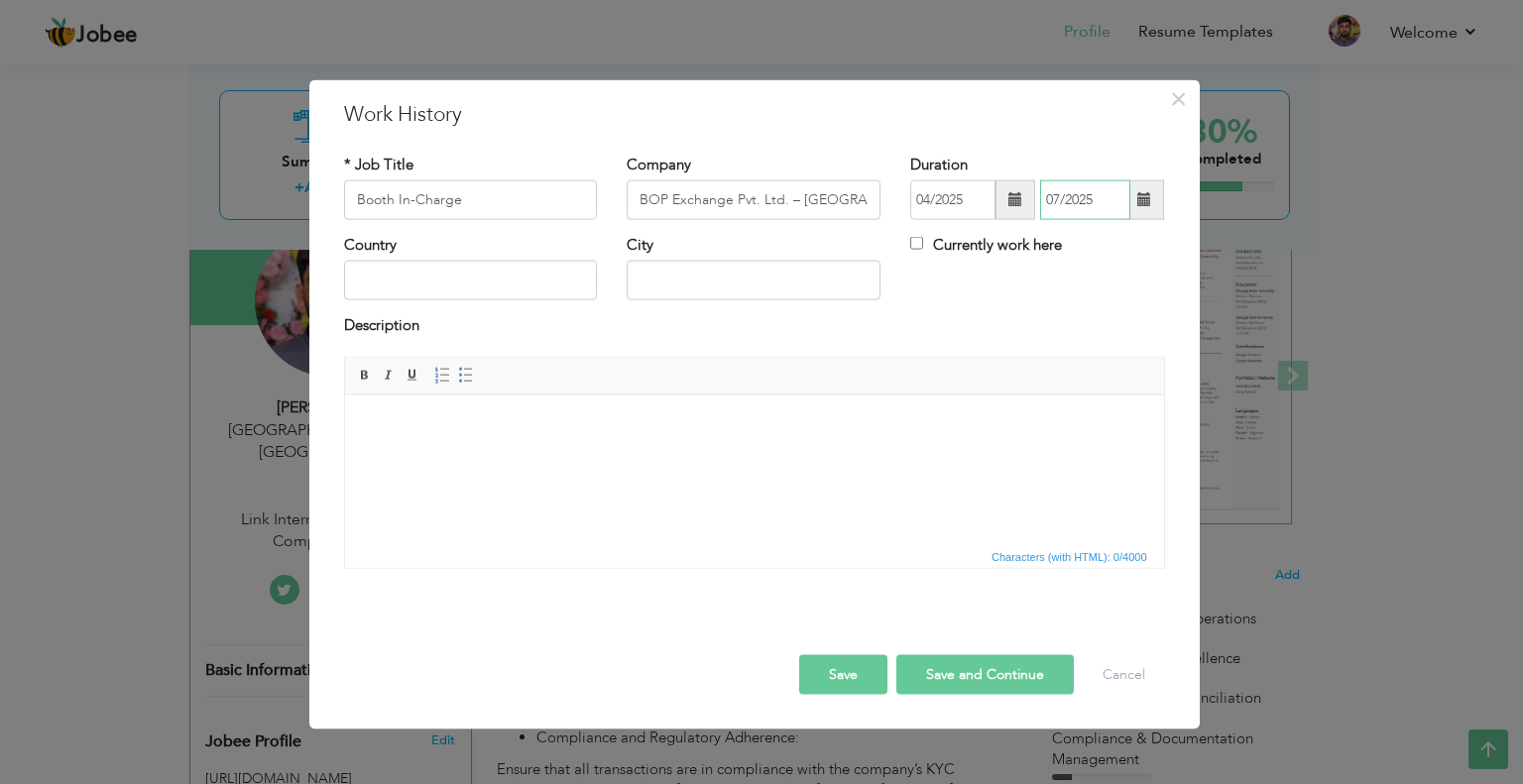 click on "07/2025" at bounding box center [1085, 200] 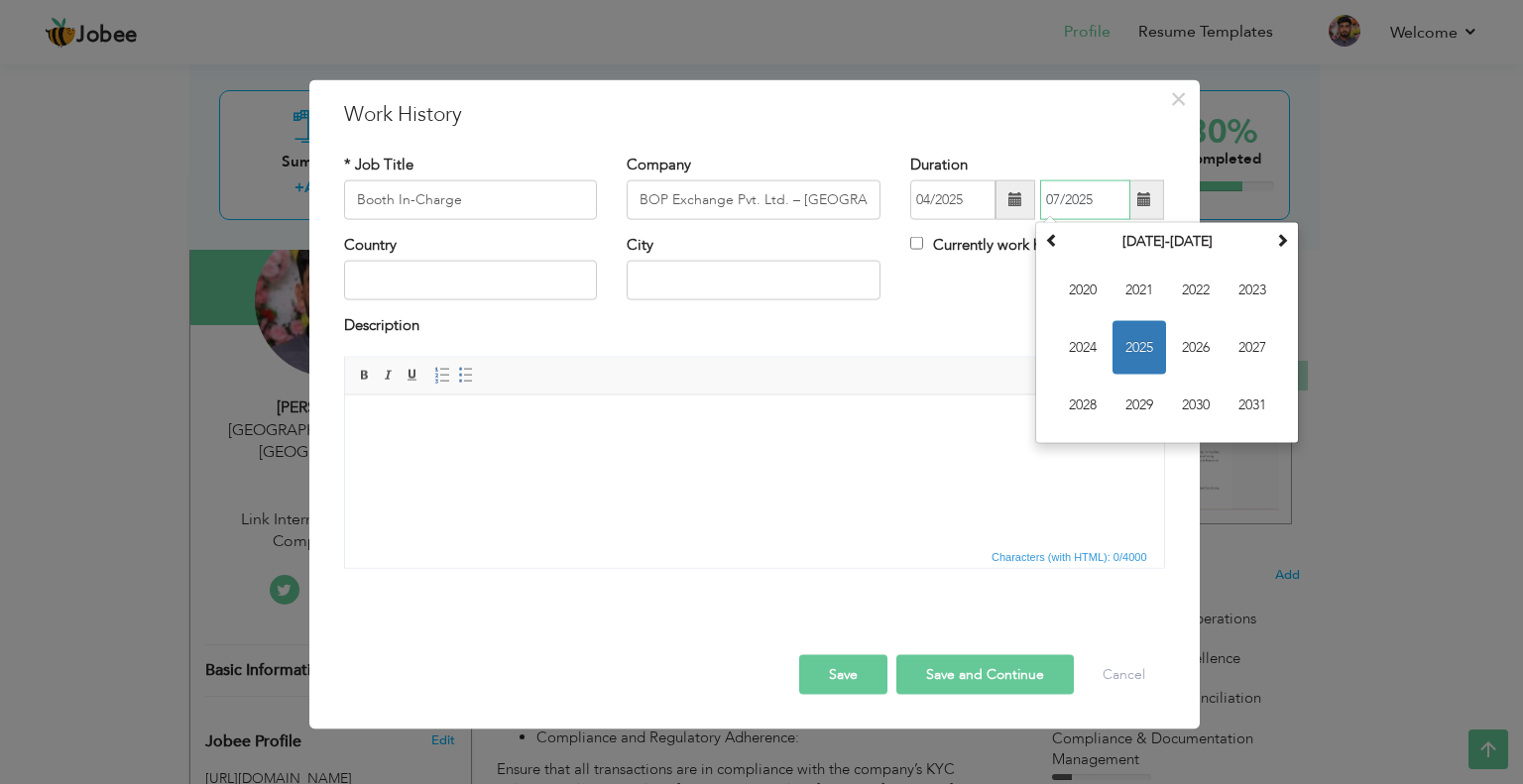click on "07/2025" at bounding box center (1085, 200) 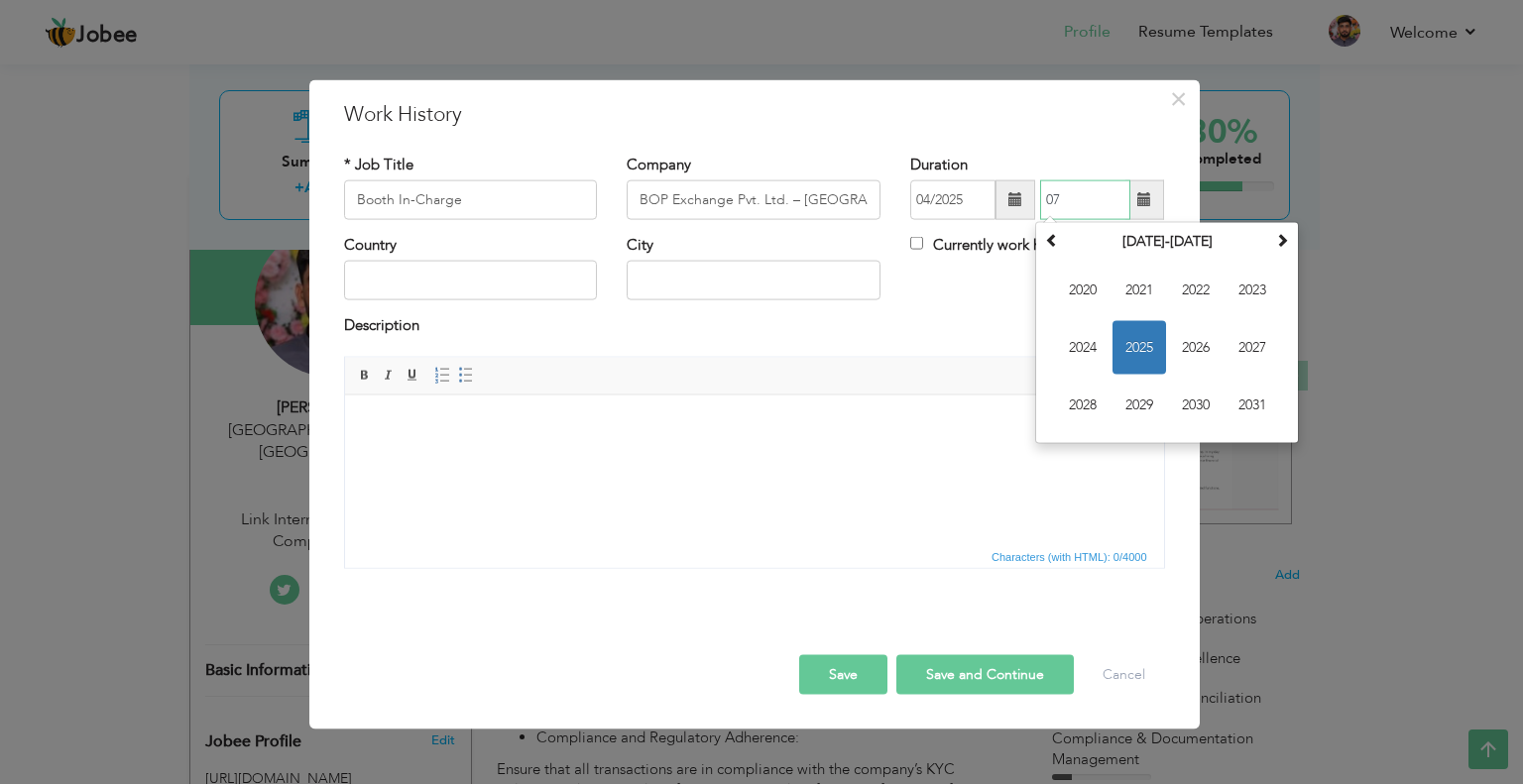 type on "0" 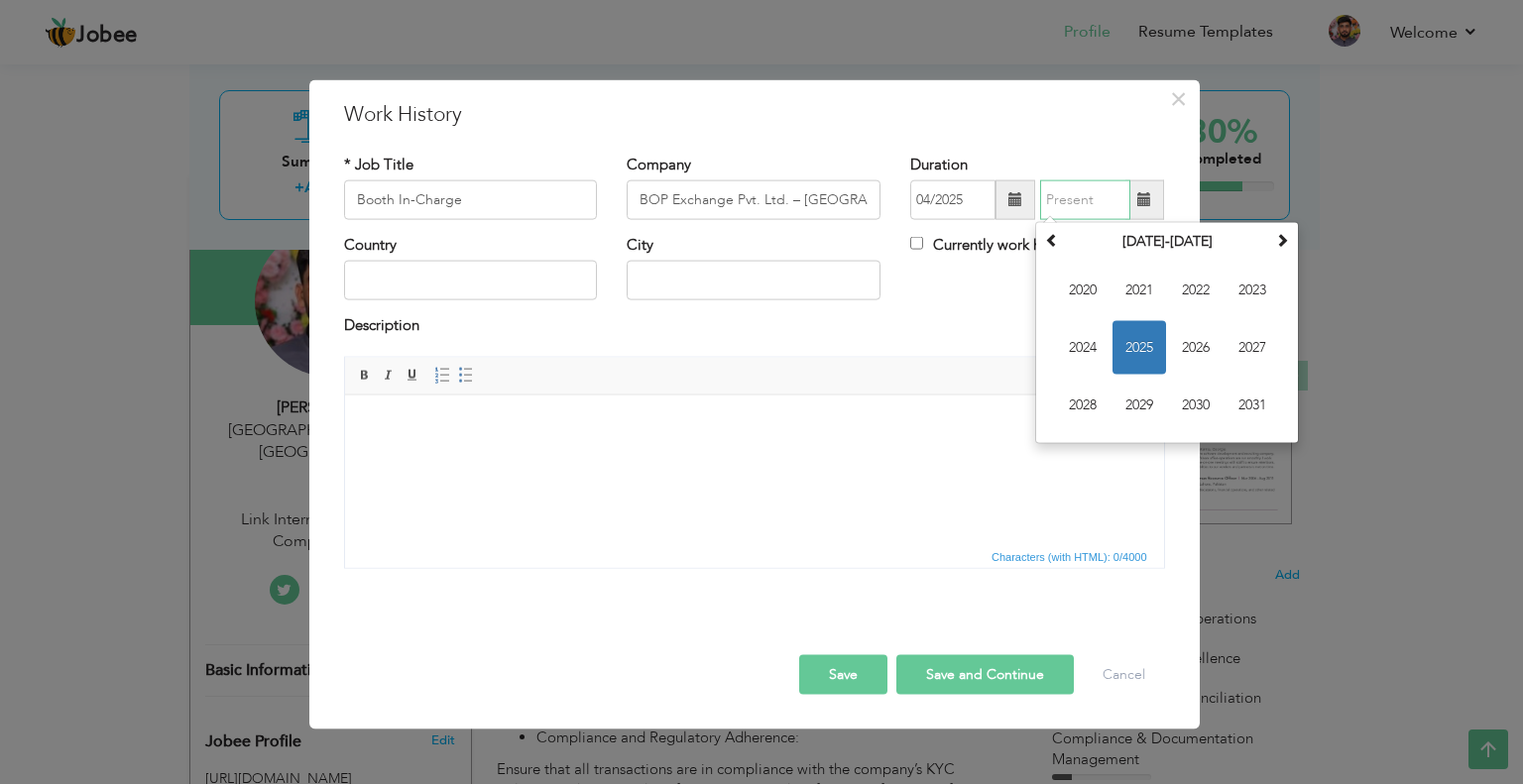 type 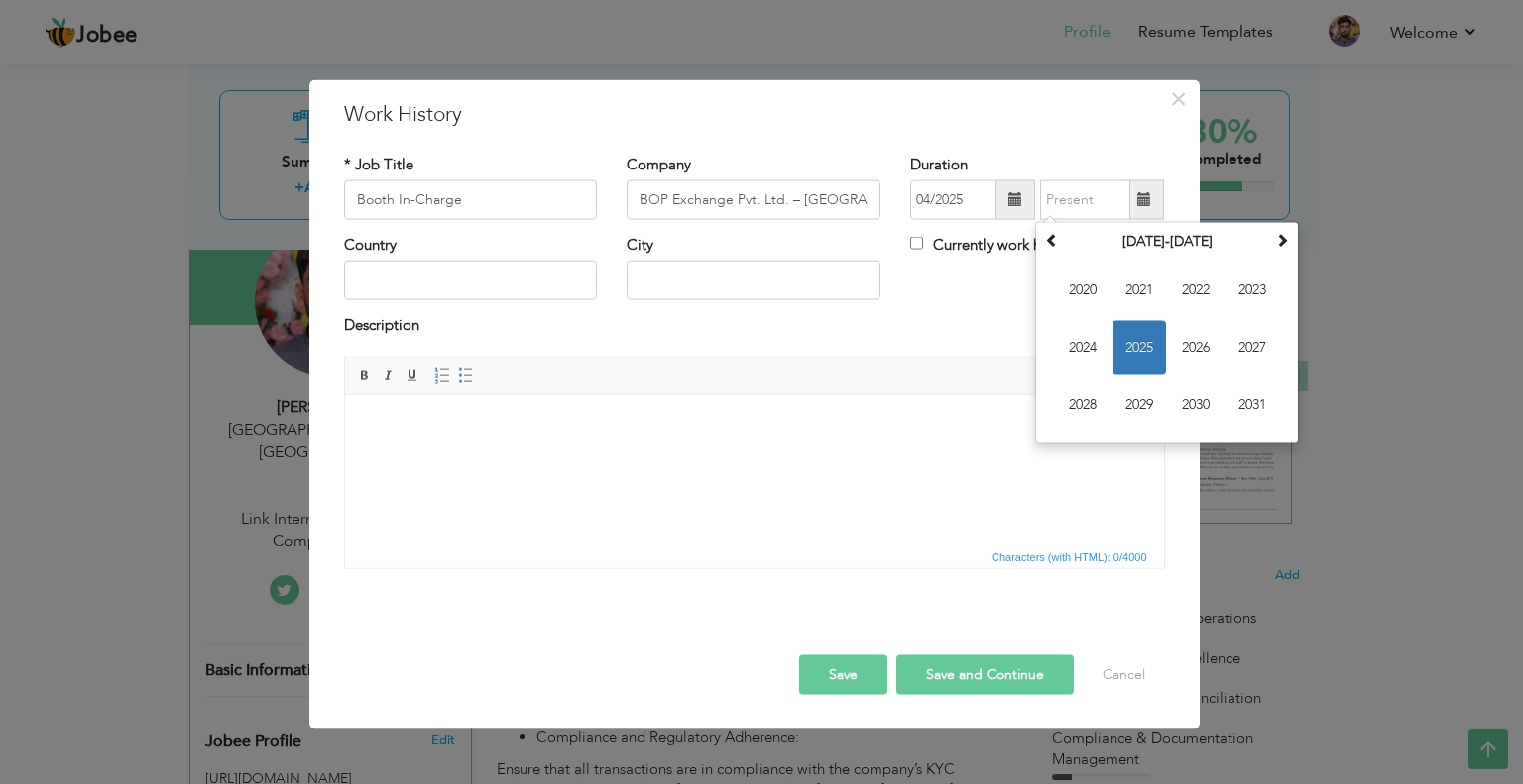 click on "Description" at bounding box center [755, 328] 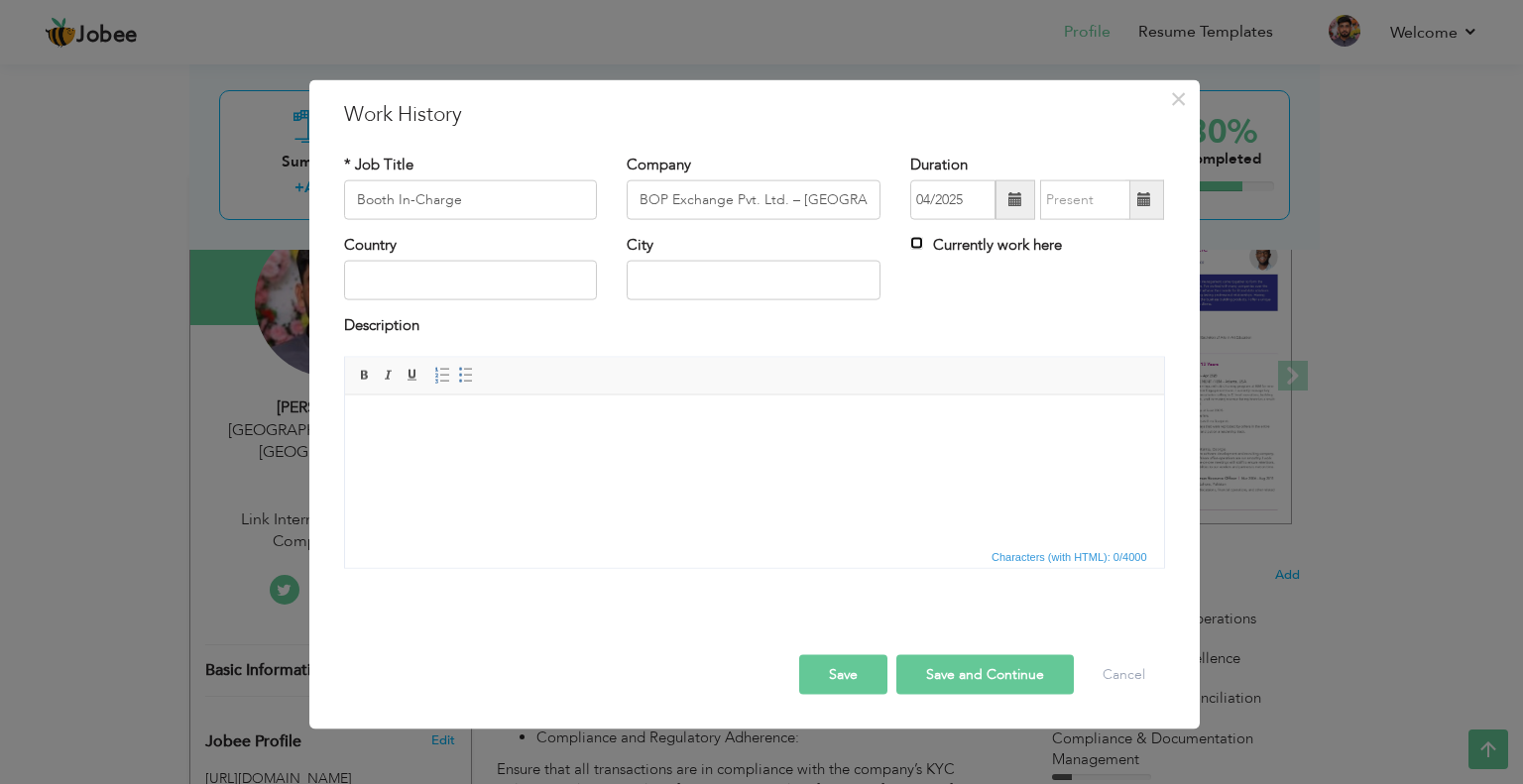 click on "Currently work here" at bounding box center (916, 243) 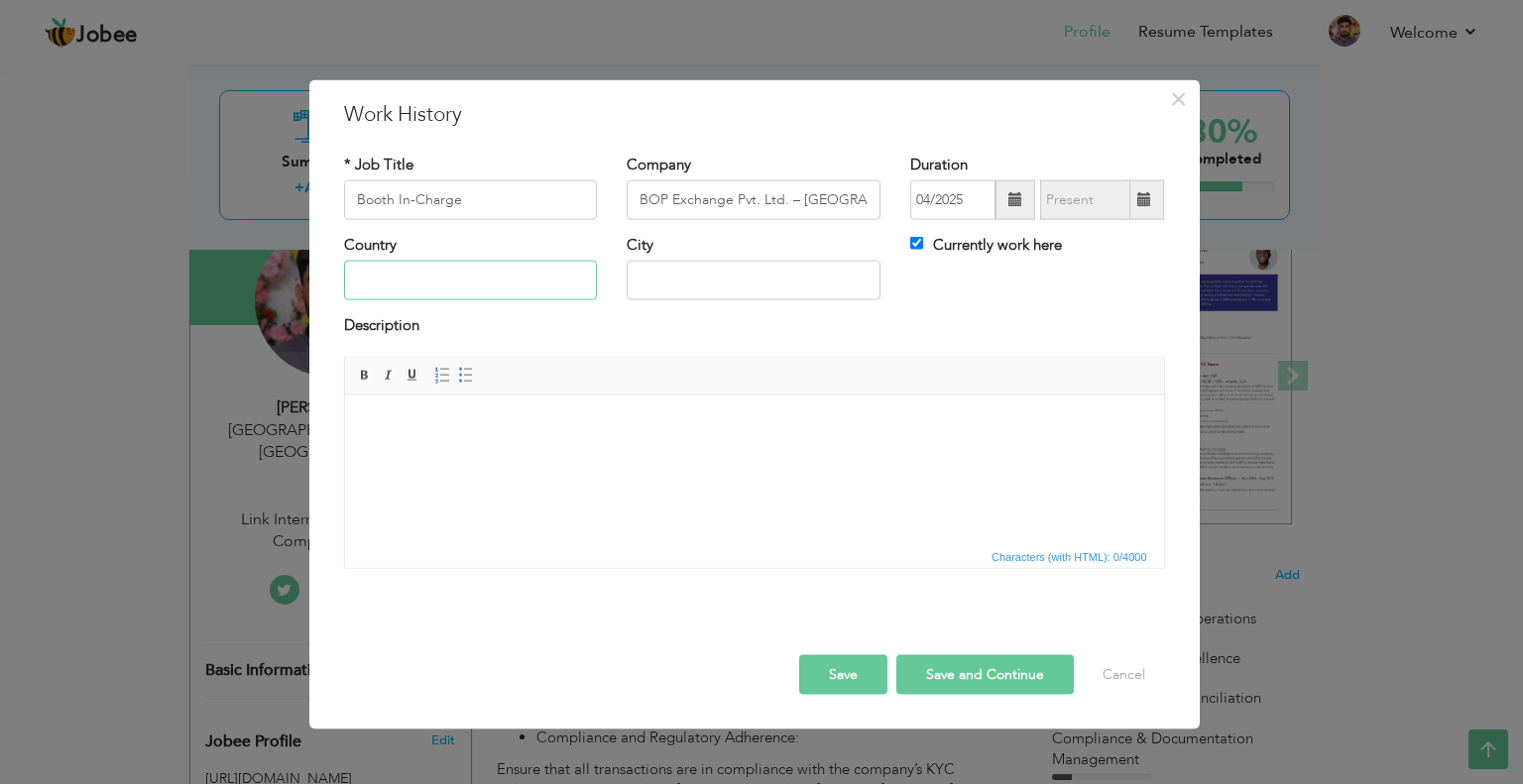 click at bounding box center [471, 280] 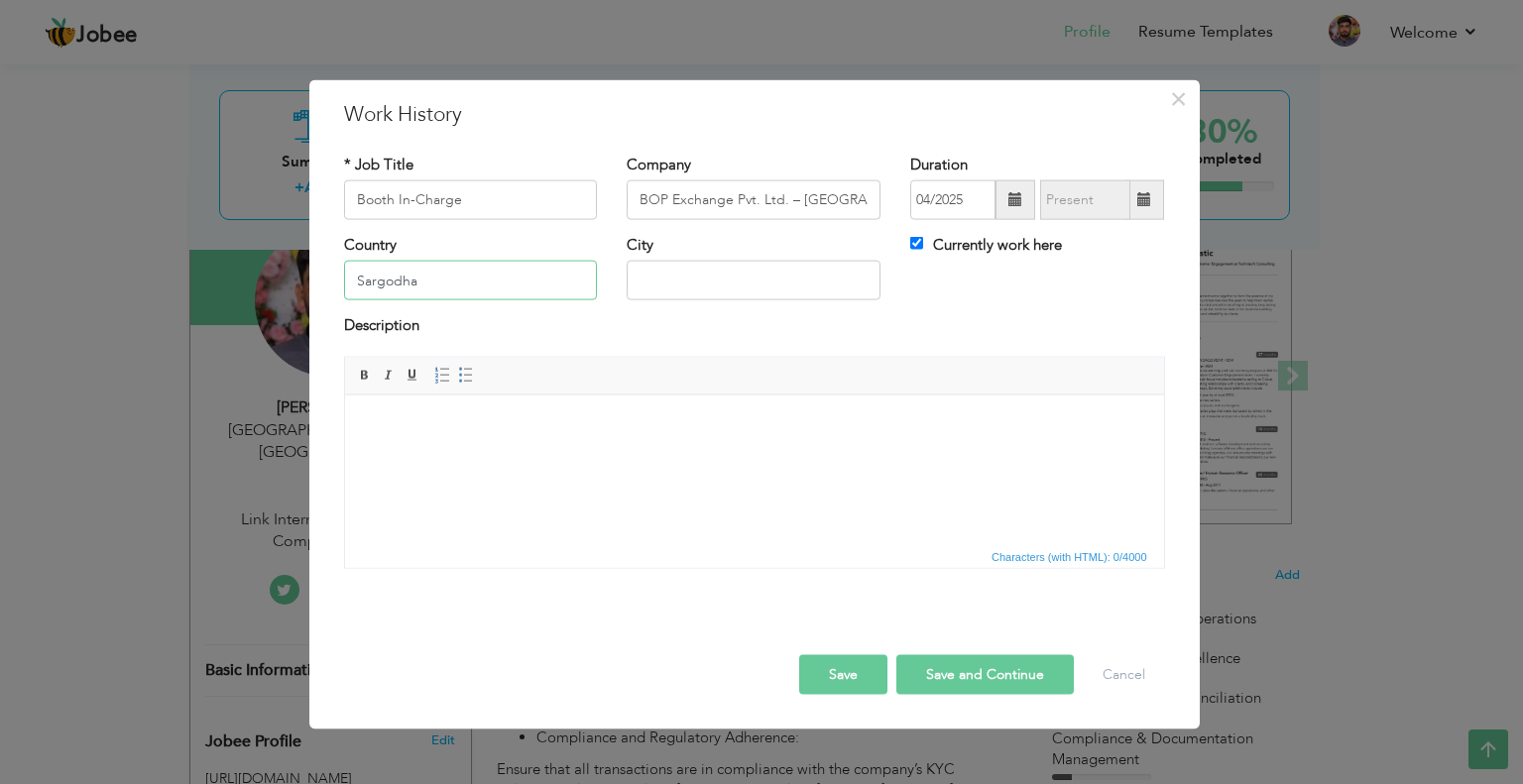 click on "Sargodha" at bounding box center (471, 280) 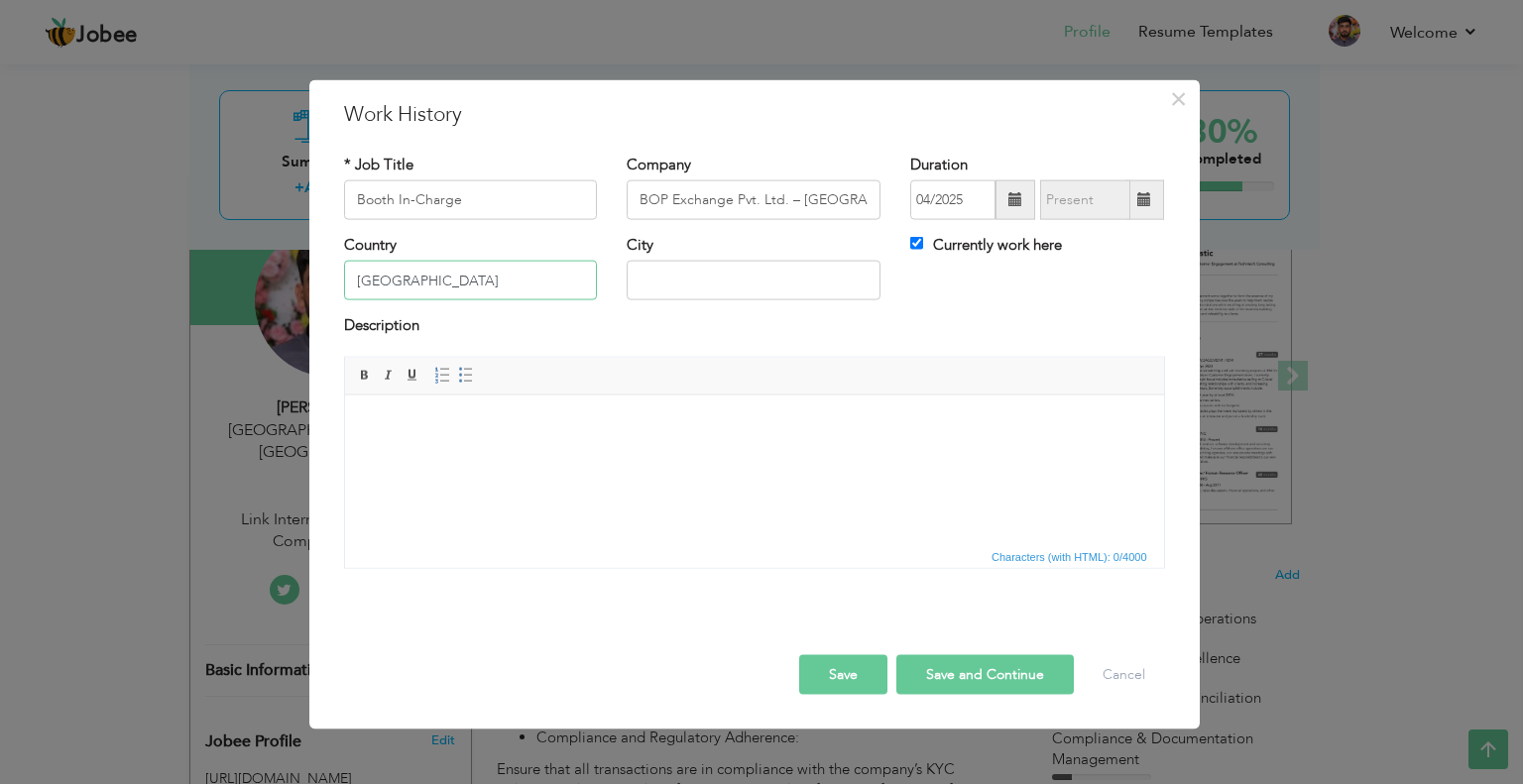type on "[GEOGRAPHIC_DATA]" 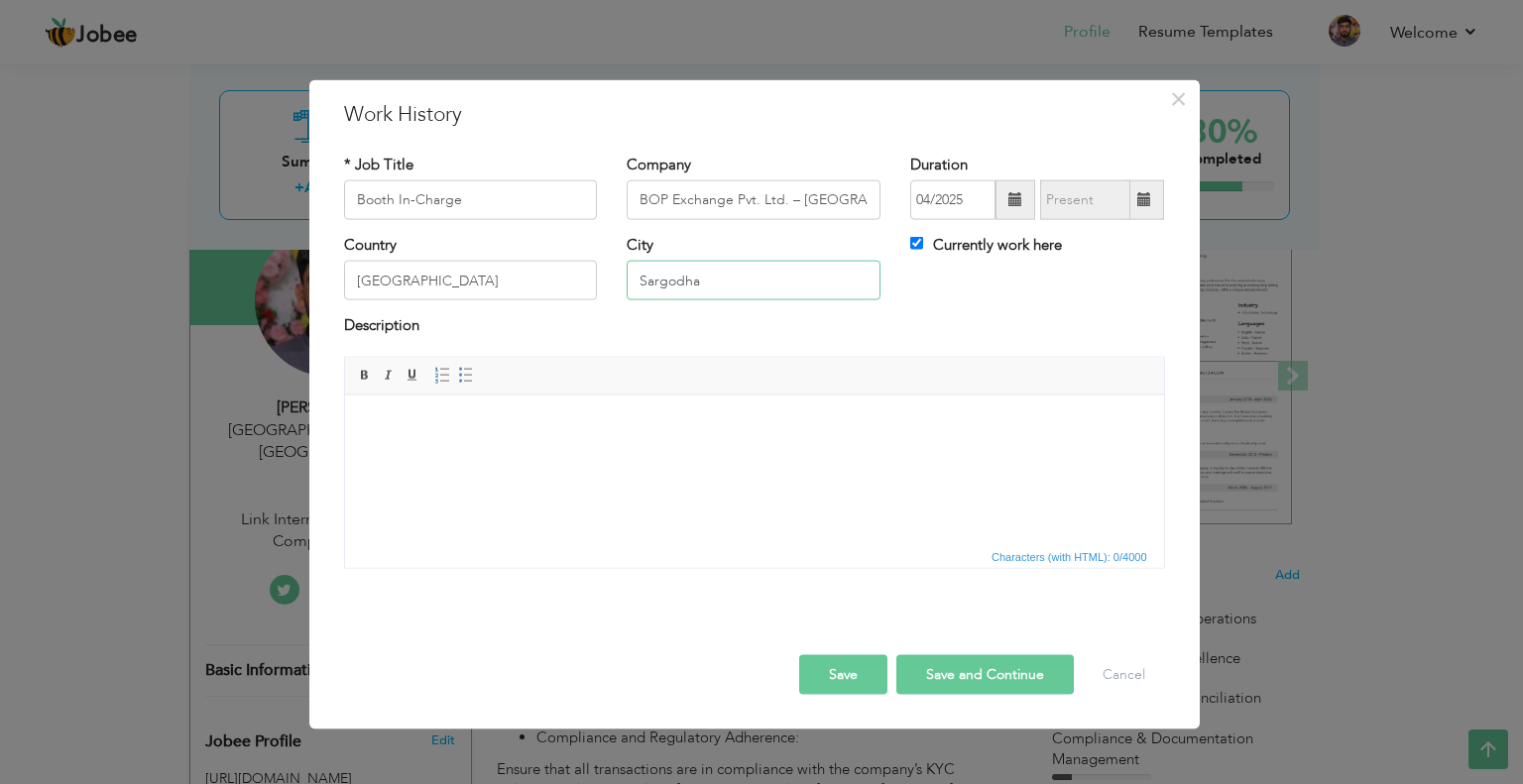 type on "Sargodha" 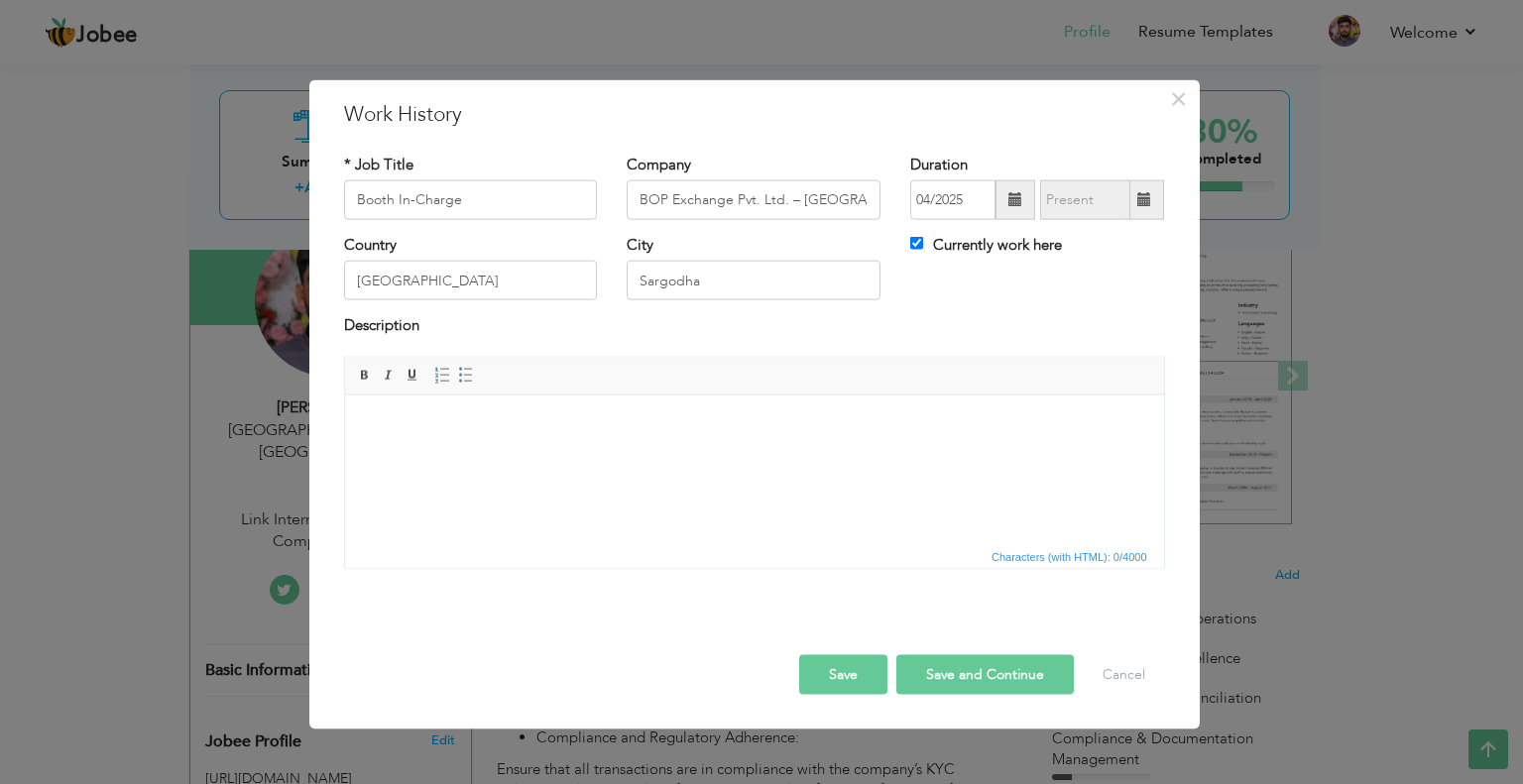 click at bounding box center (754, 424) 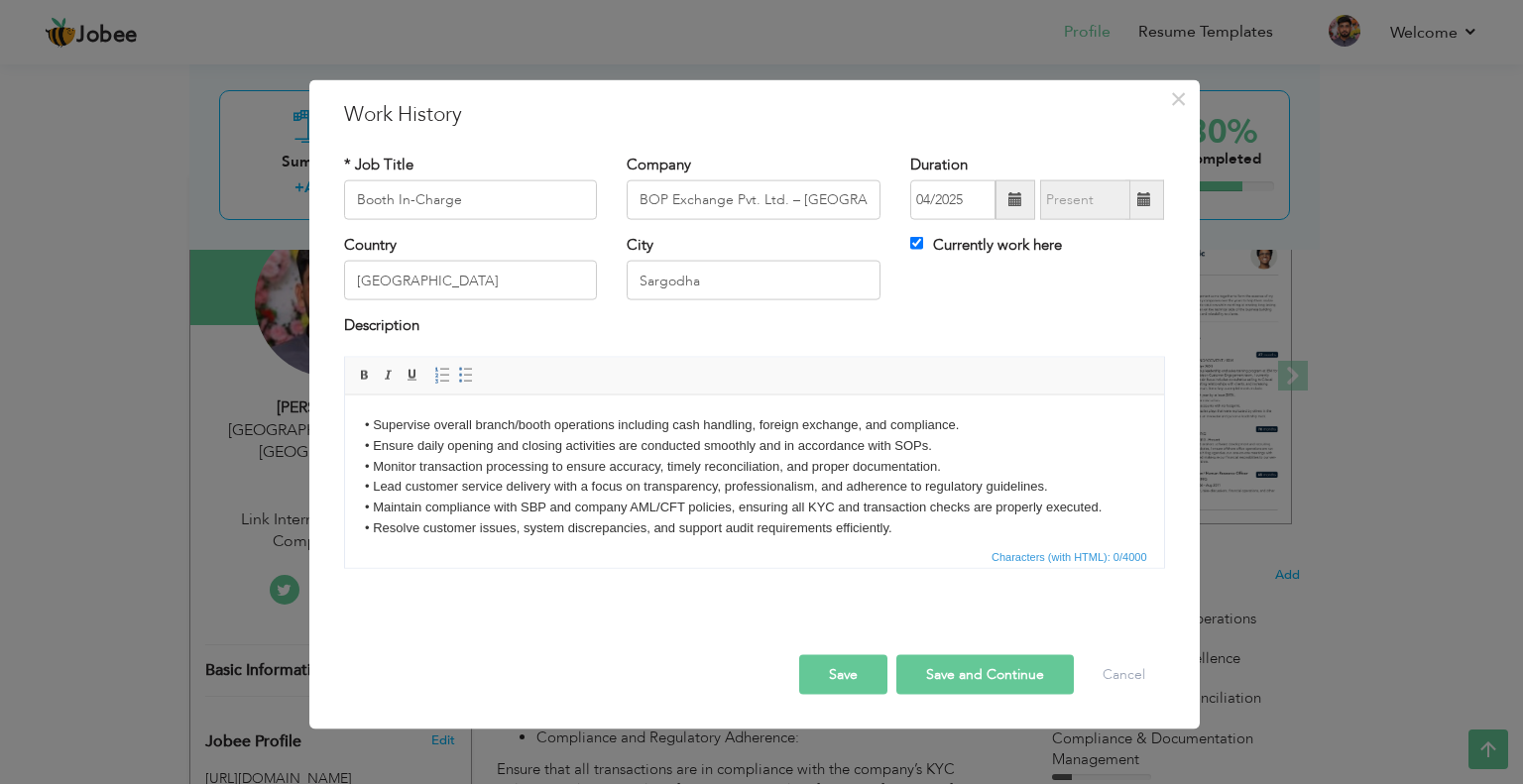 scroll, scrollTop: 53, scrollLeft: 0, axis: vertical 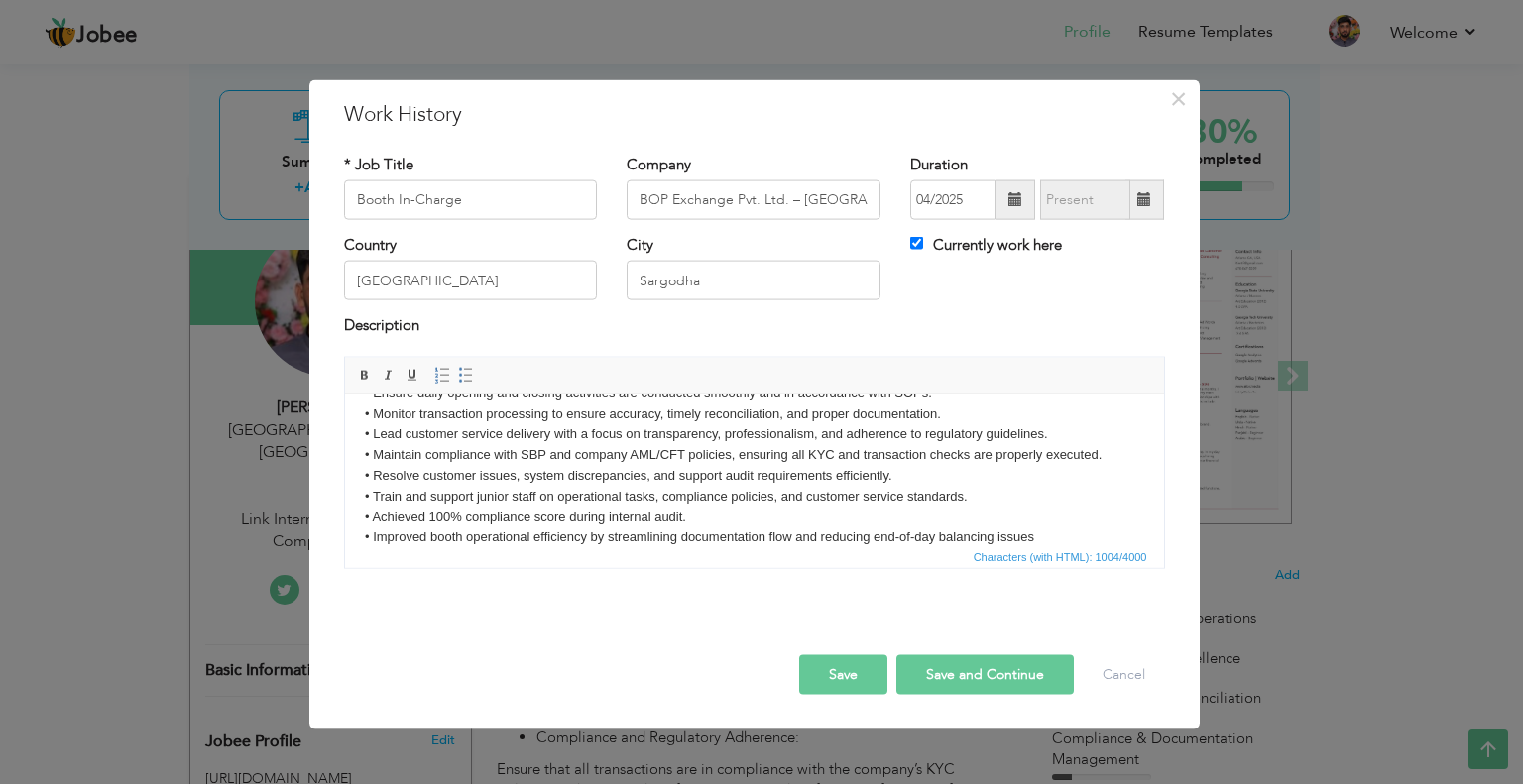 click on "Save and Continue" at bounding box center (985, 674) 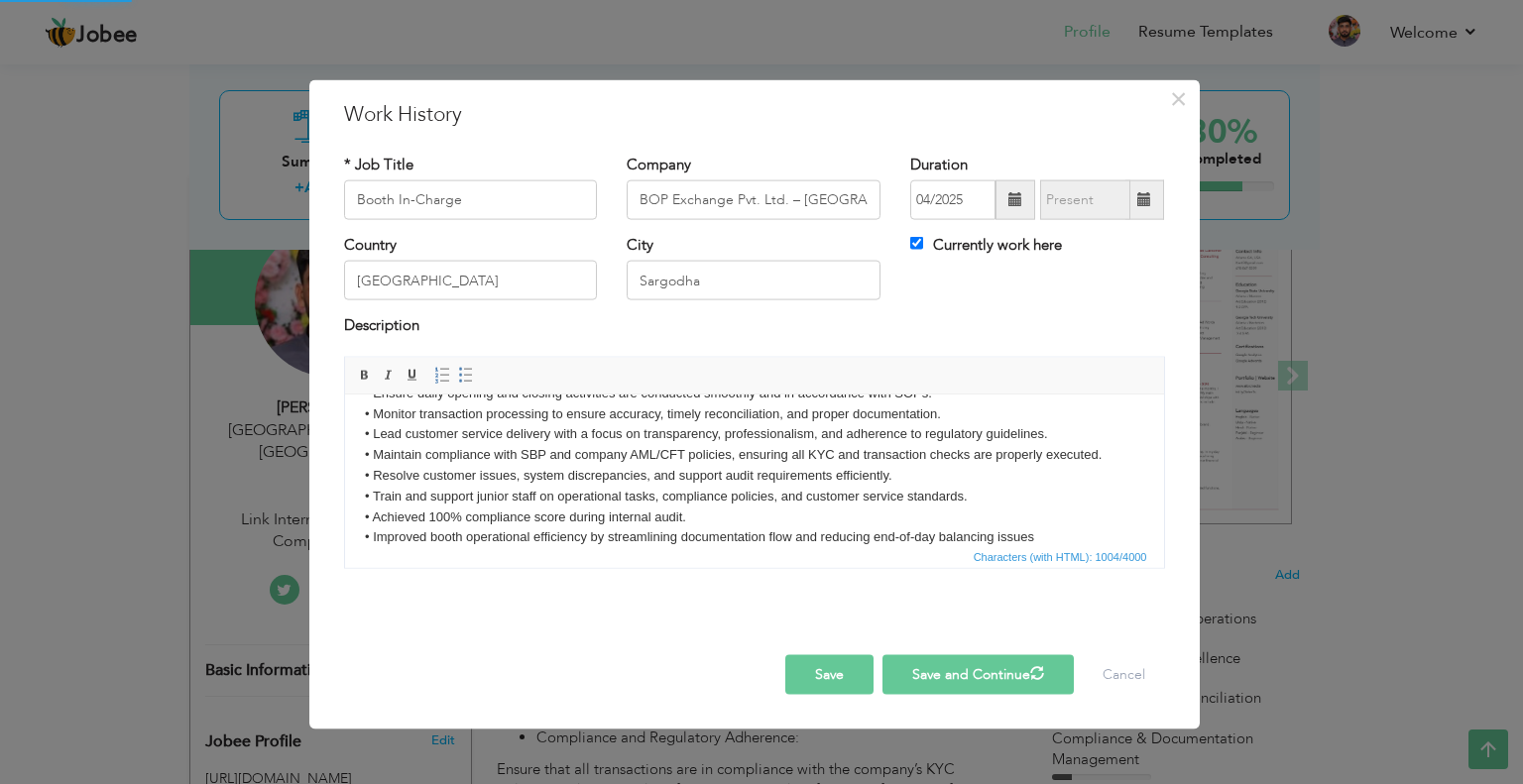 type 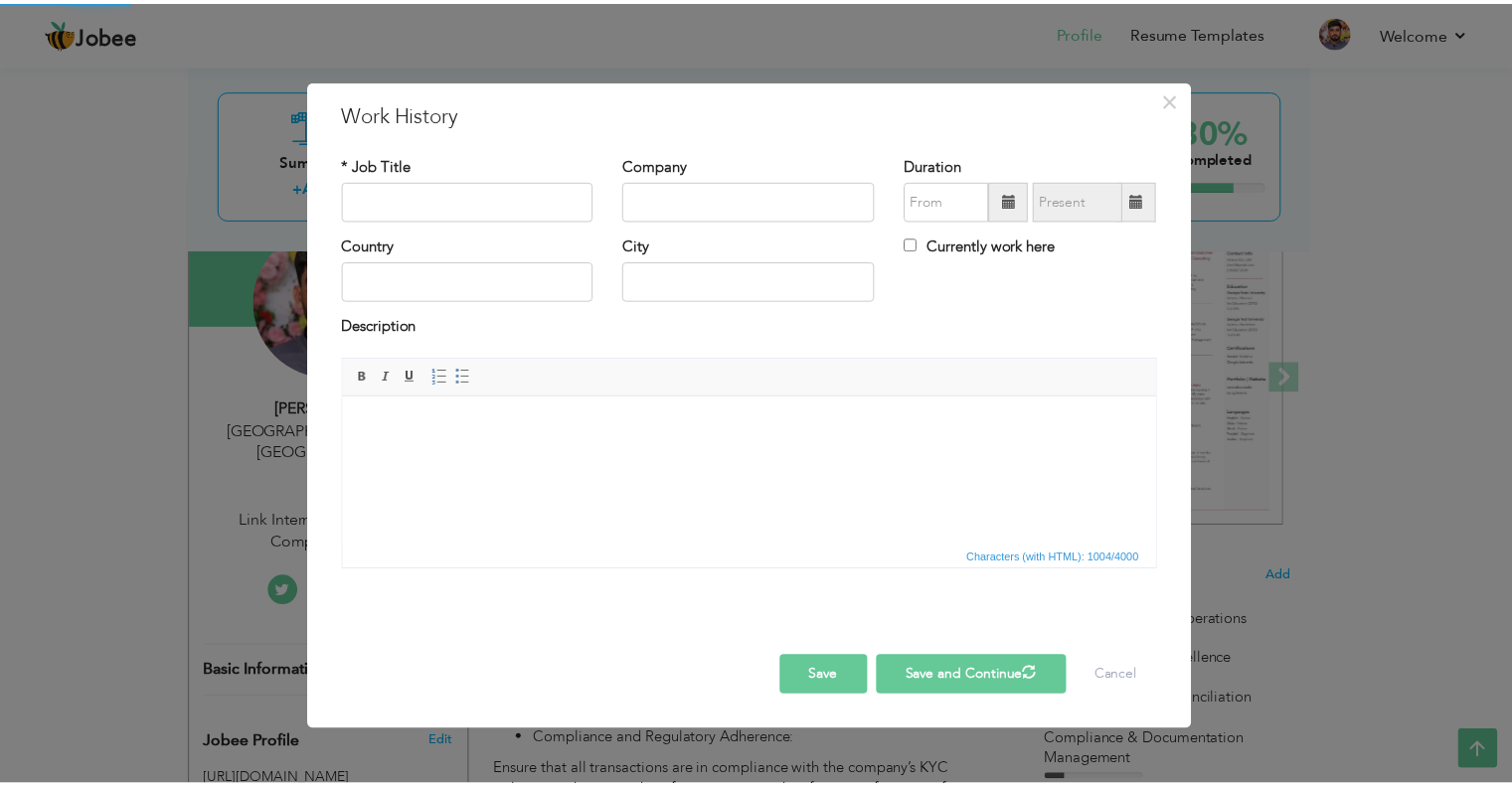 scroll, scrollTop: 0, scrollLeft: 0, axis: both 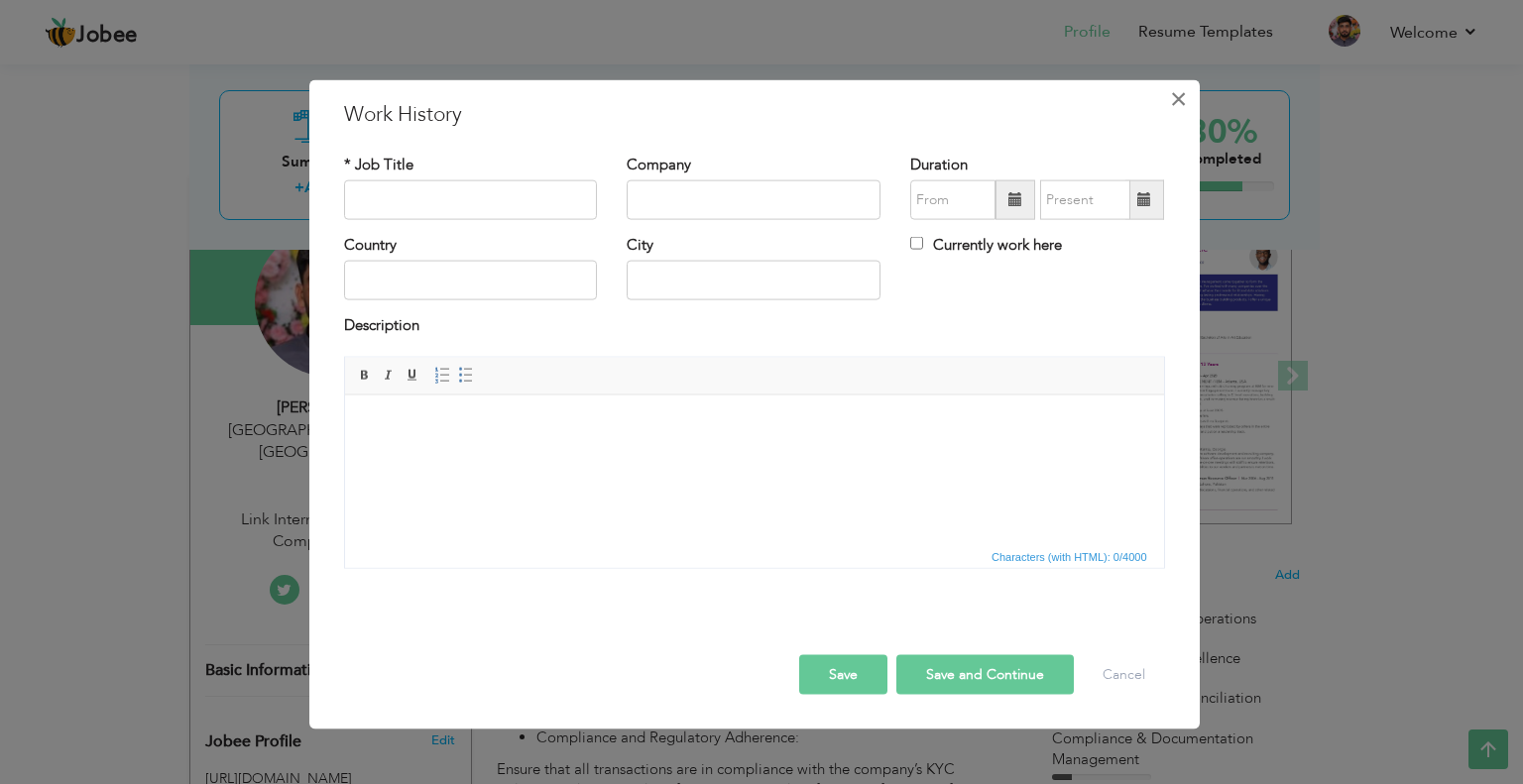 click on "×" at bounding box center [1178, 98] 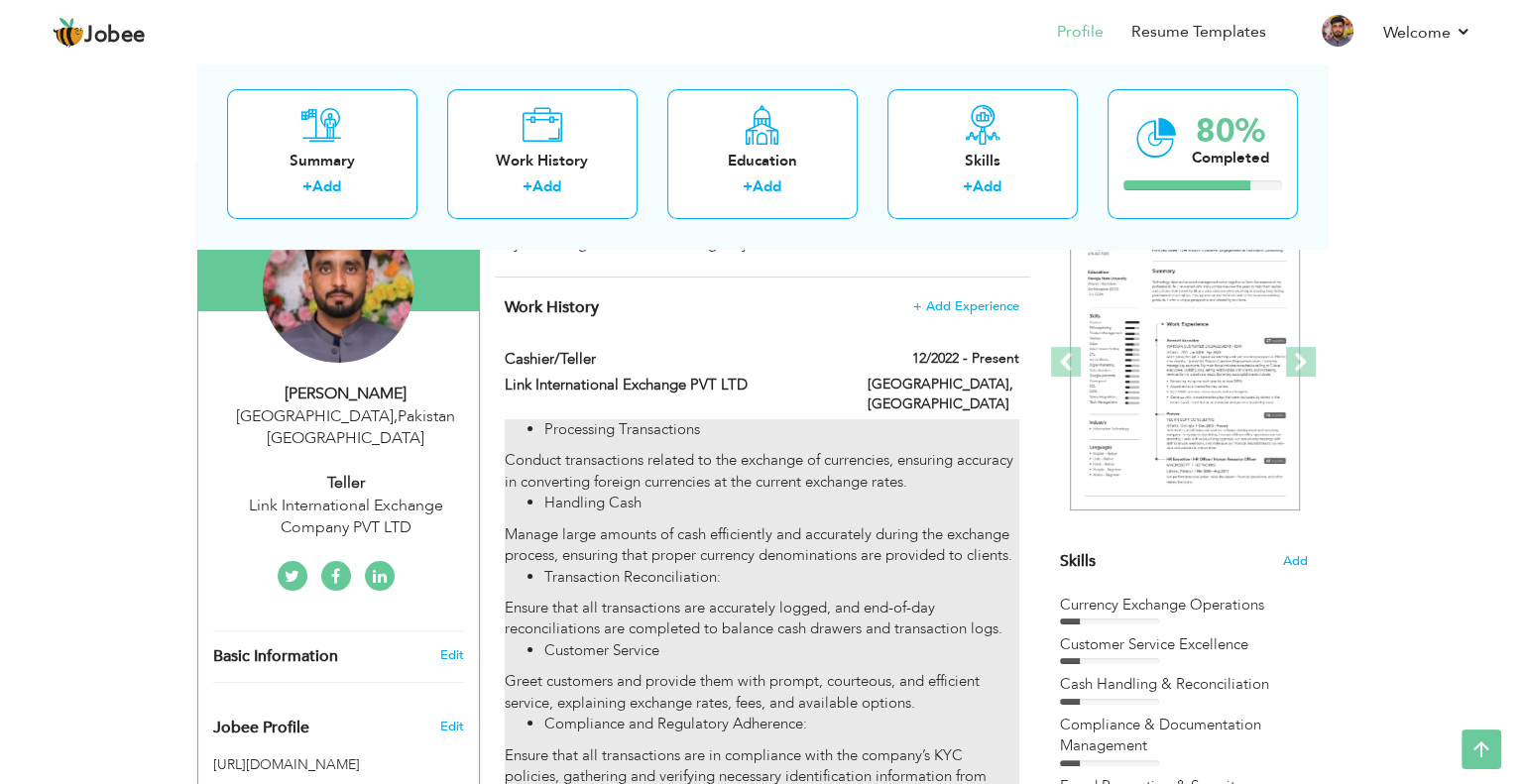 scroll, scrollTop: 0, scrollLeft: 0, axis: both 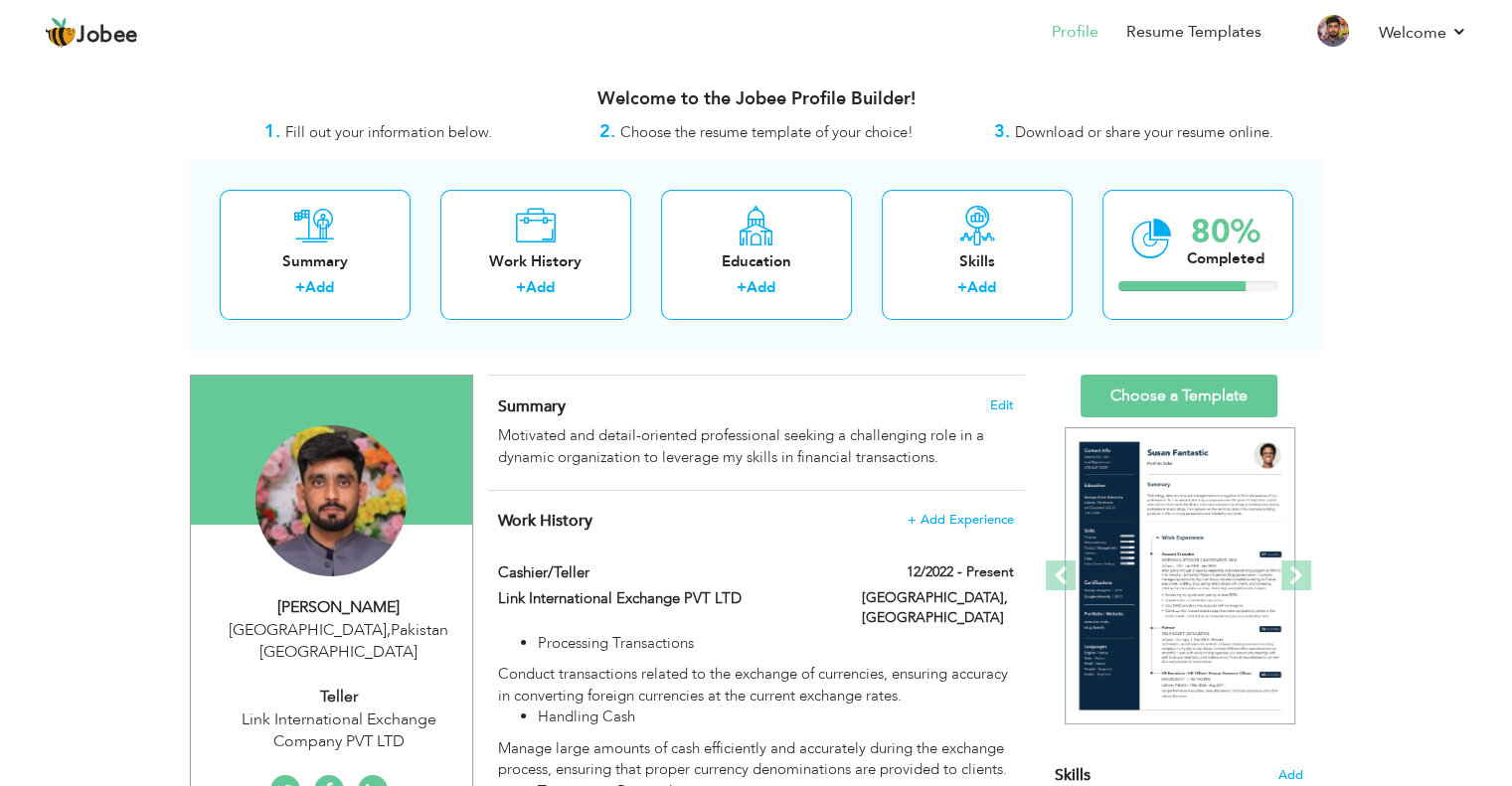 click on "View Resume
Export PDF
Profile
Summary
Public Link
Experience
Education
Awards
Work Histroy
Projects
Certifications
Skills
Preferred Job City" at bounding box center (756, 1070) 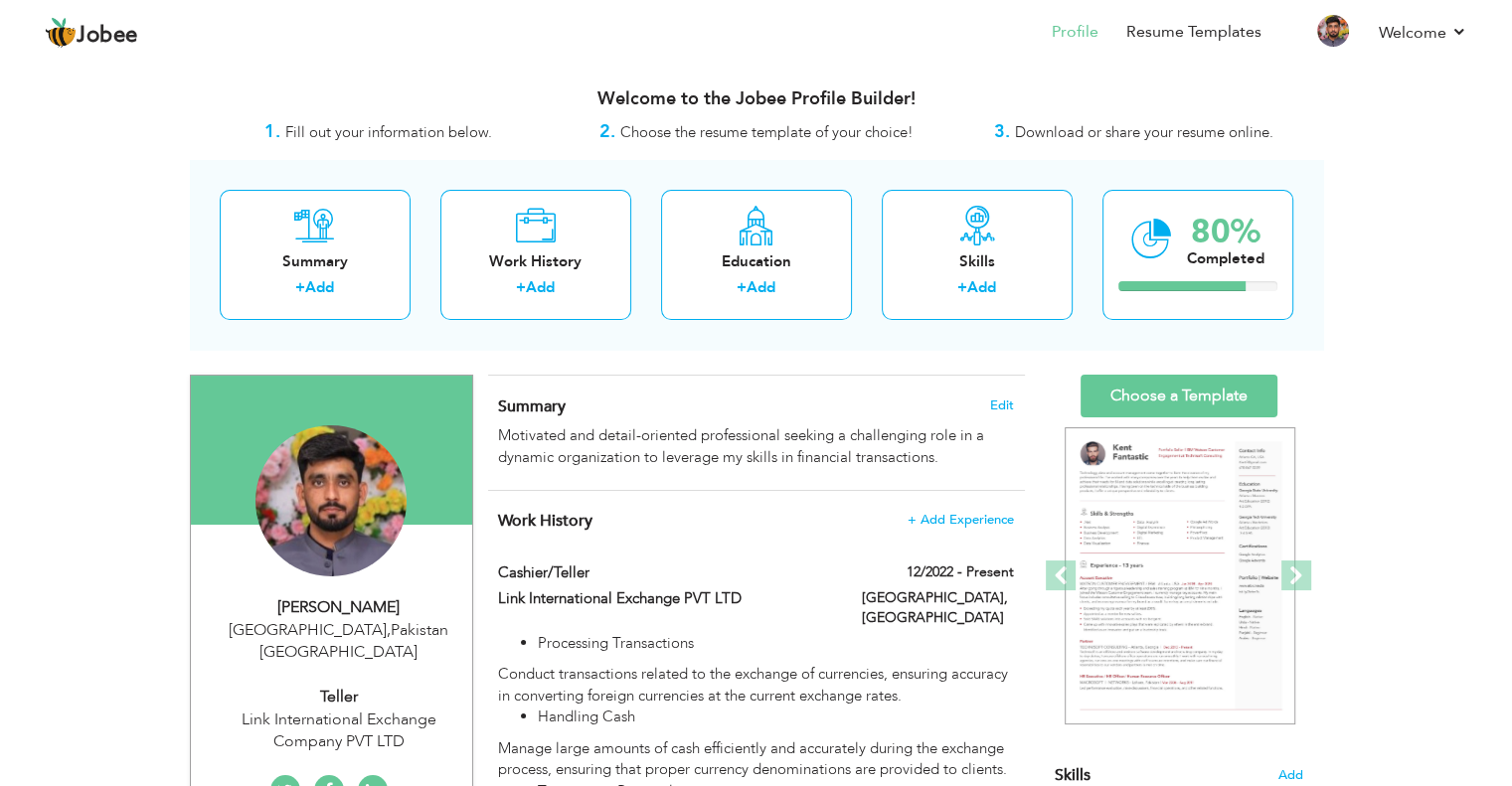 click on "Work History
+ Add Experience" at bounding box center [756, 521] 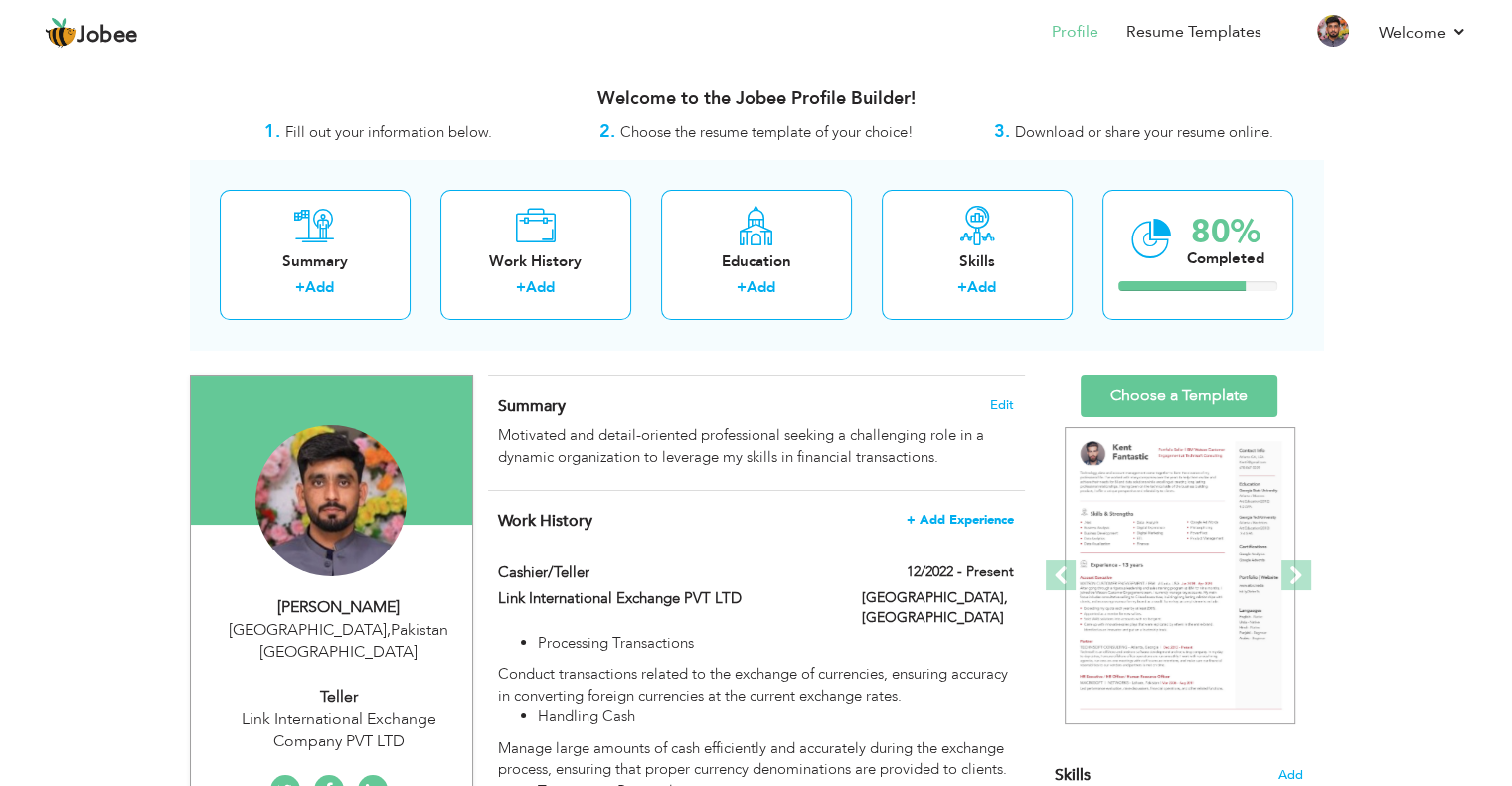 click on "+ Add Experience" at bounding box center (960, 520) 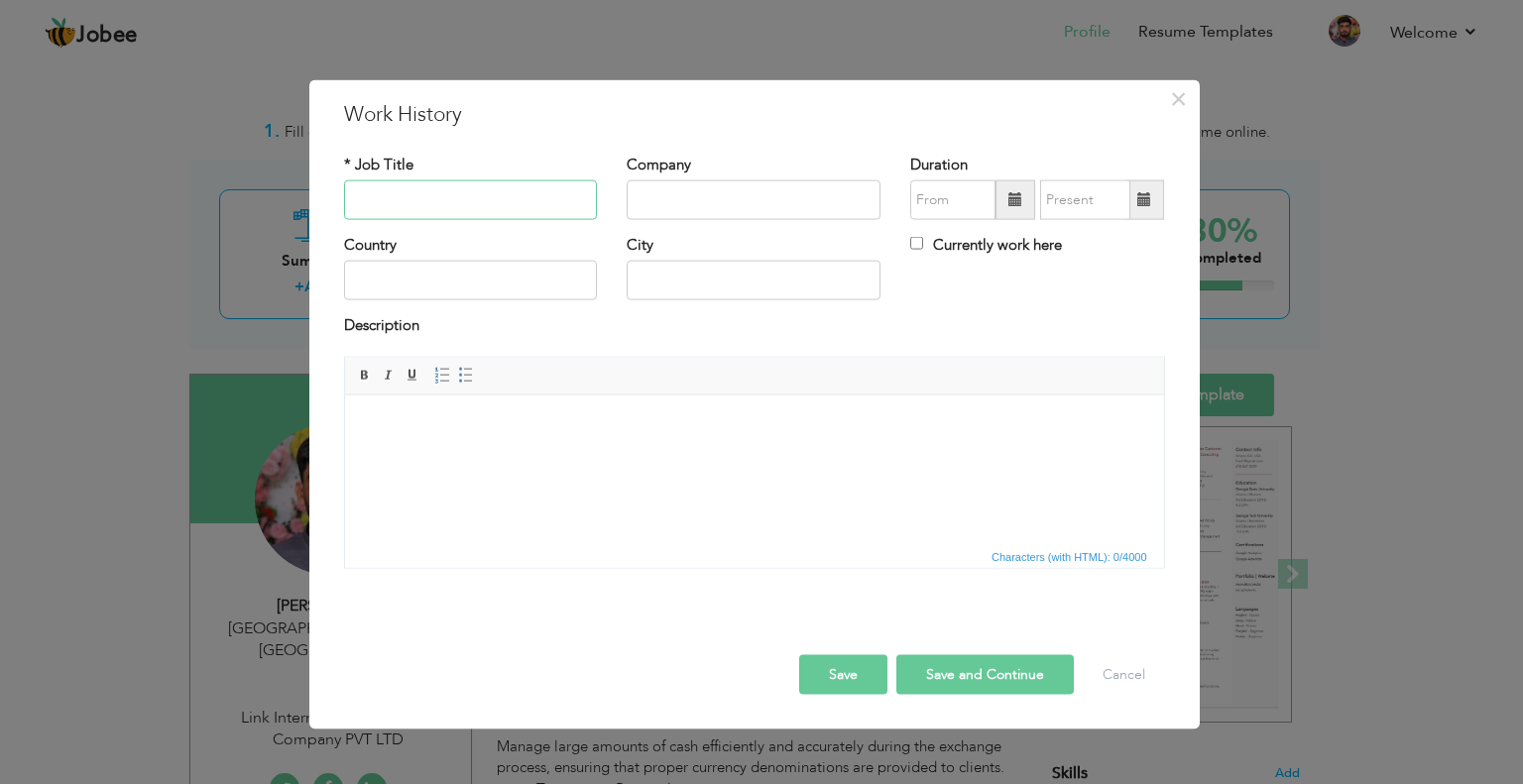 click at bounding box center (471, 200) 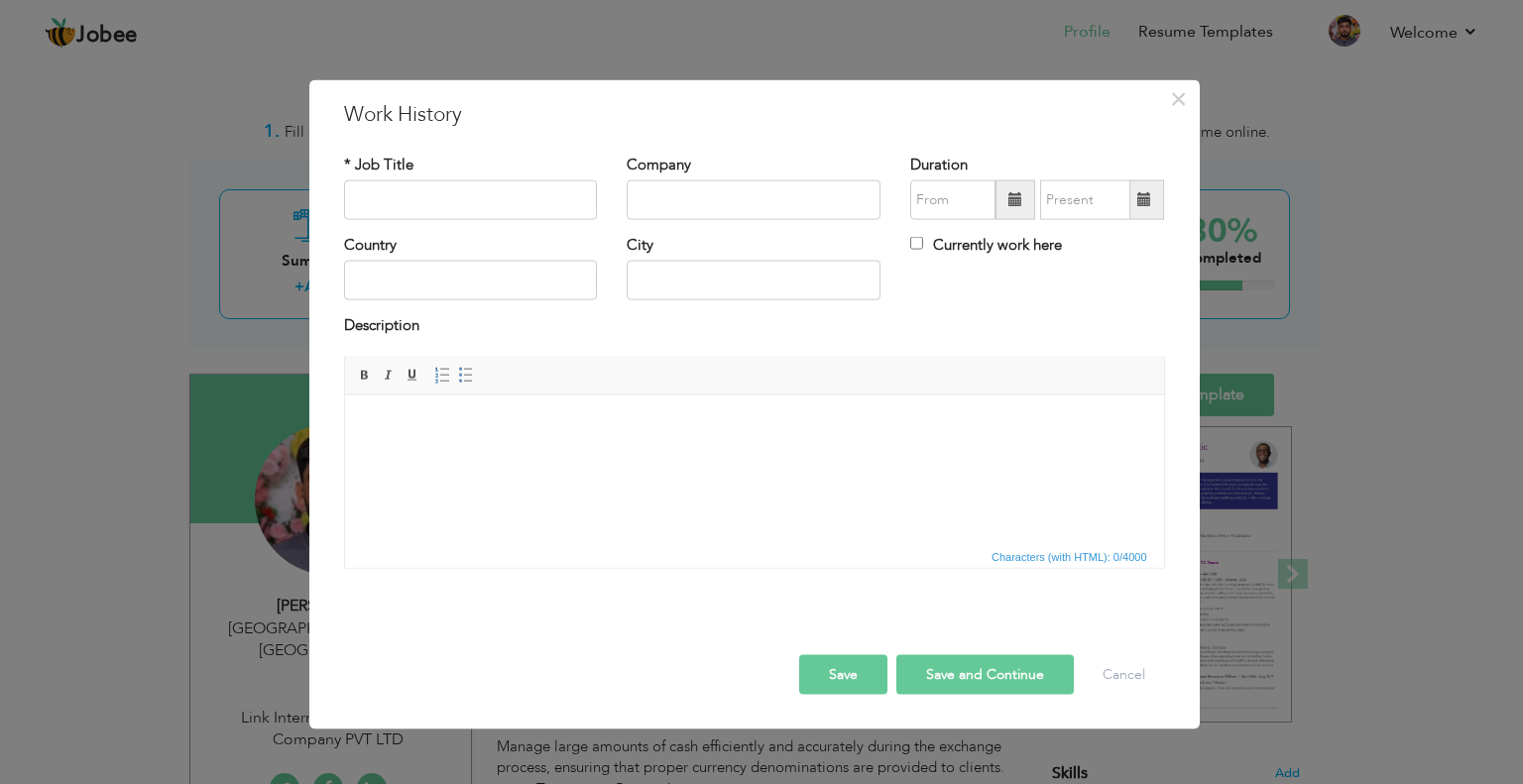 click at bounding box center [754, 424] 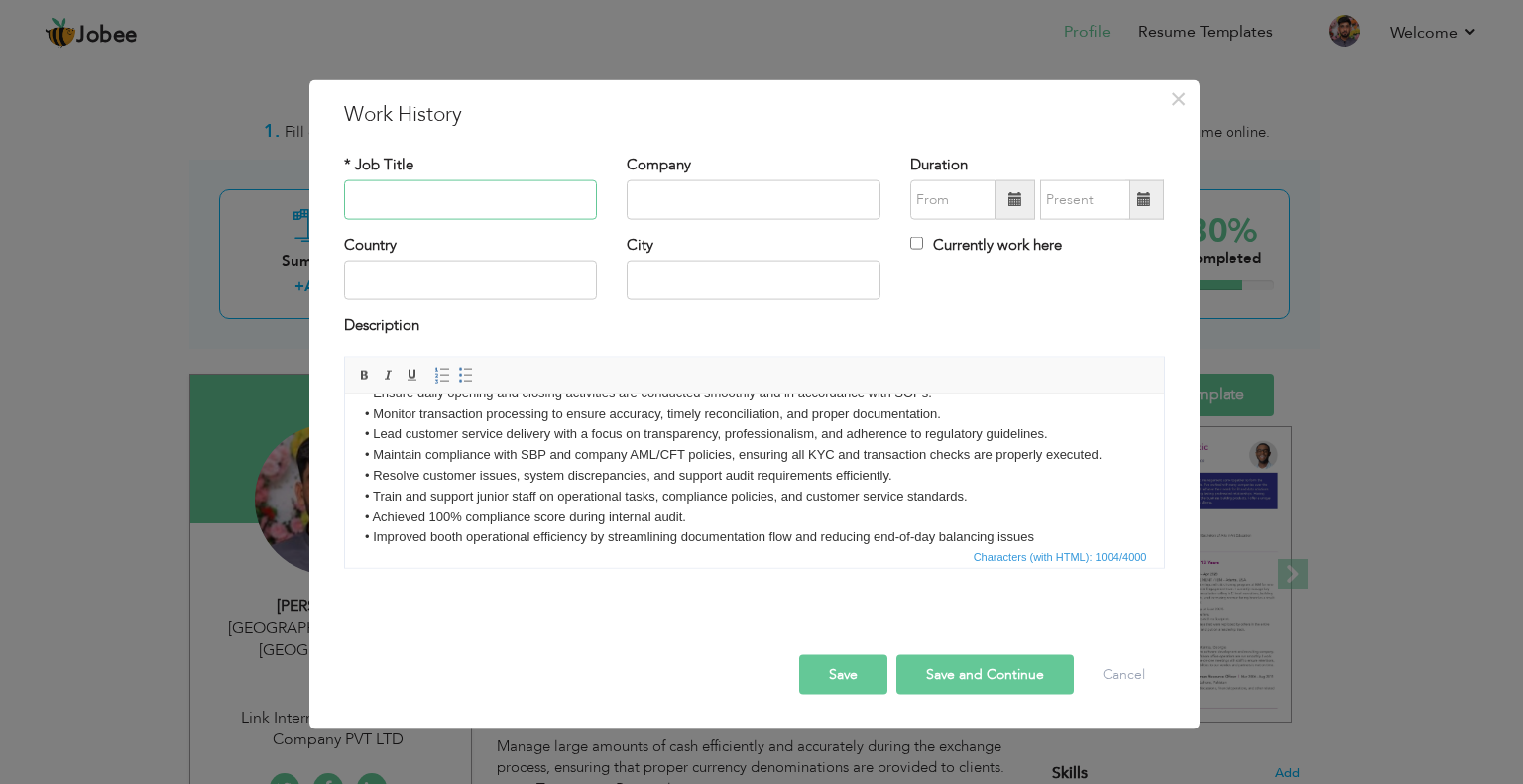 click at bounding box center [471, 200] 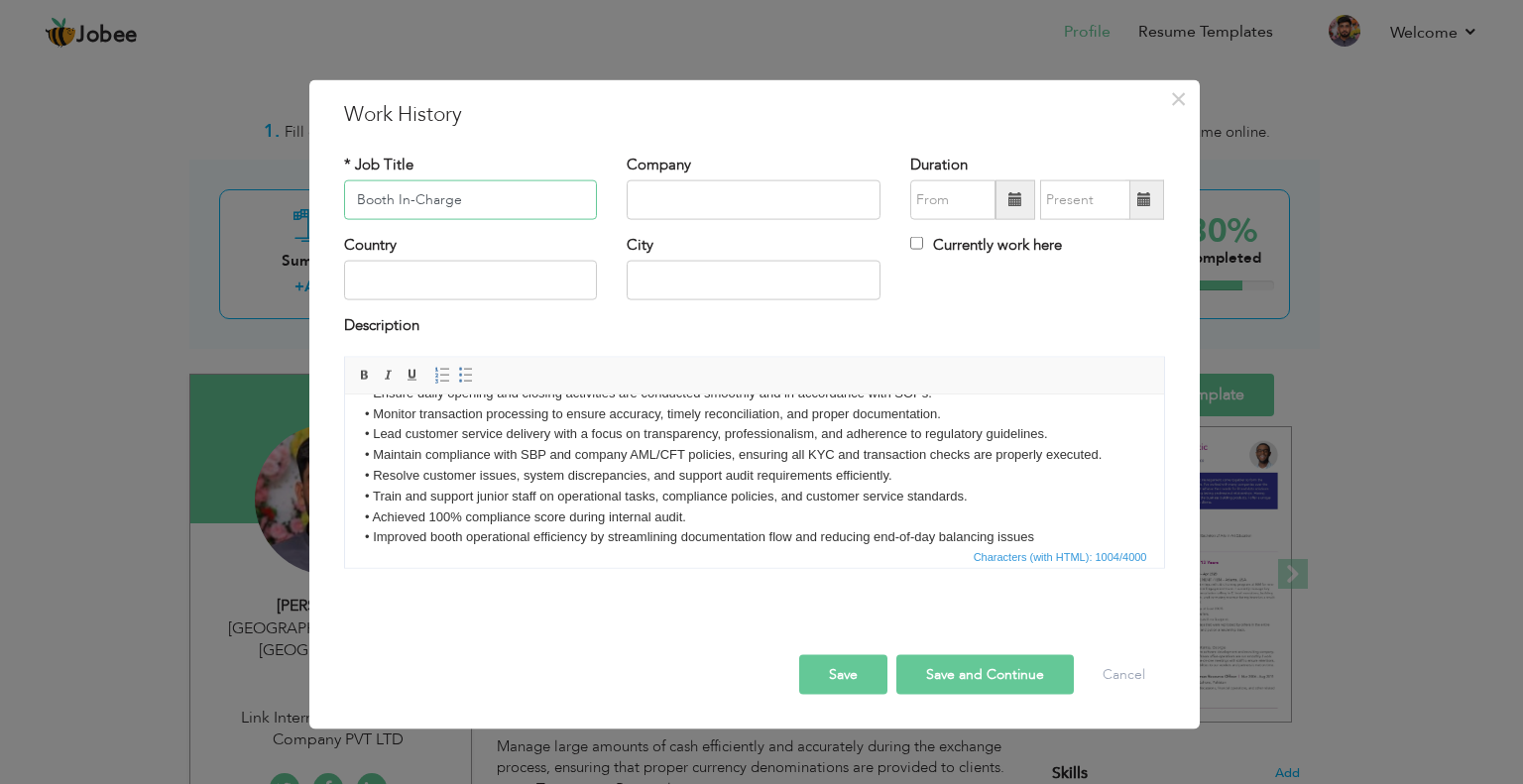 type on "Booth In-Charge" 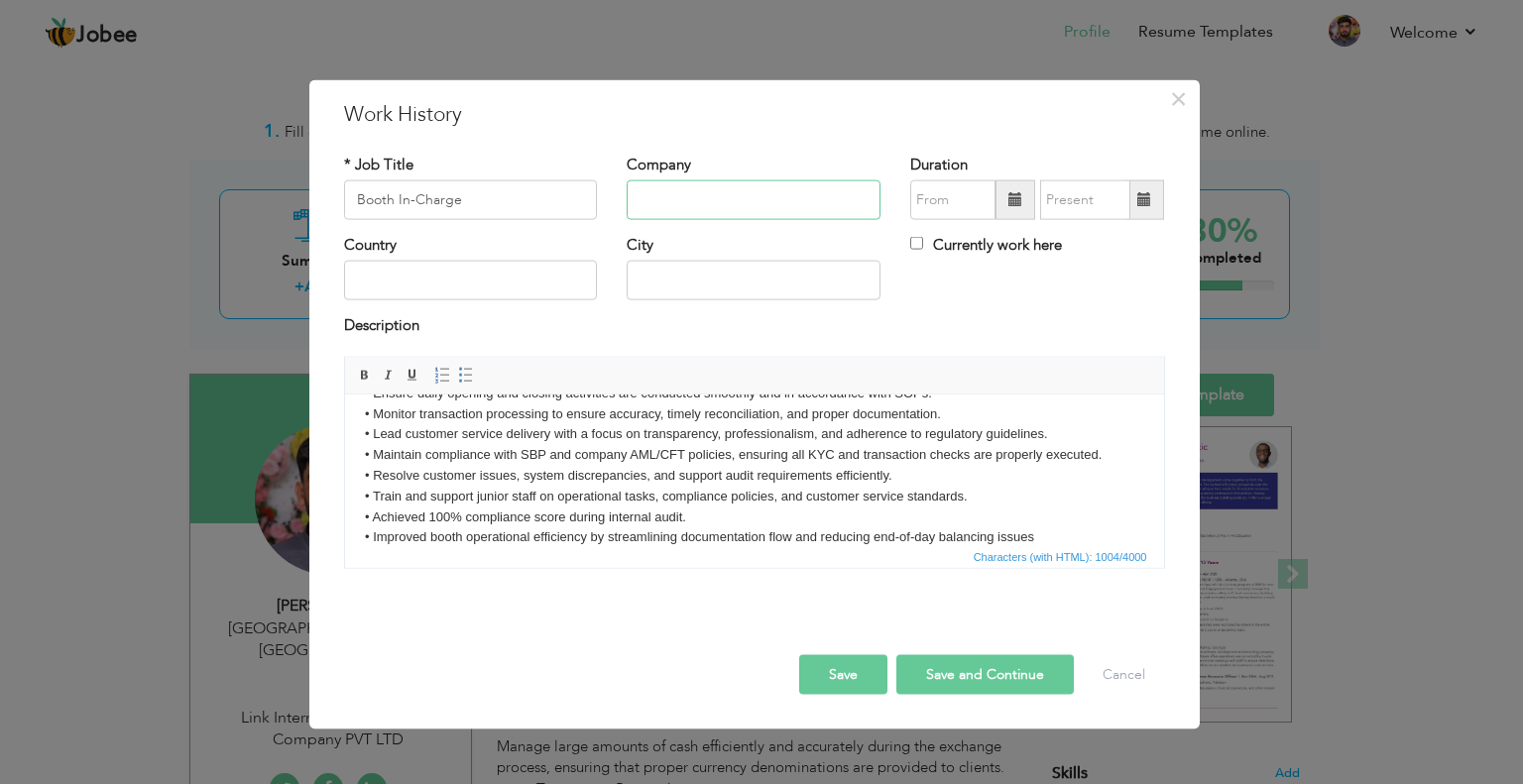 click at bounding box center (754, 200) 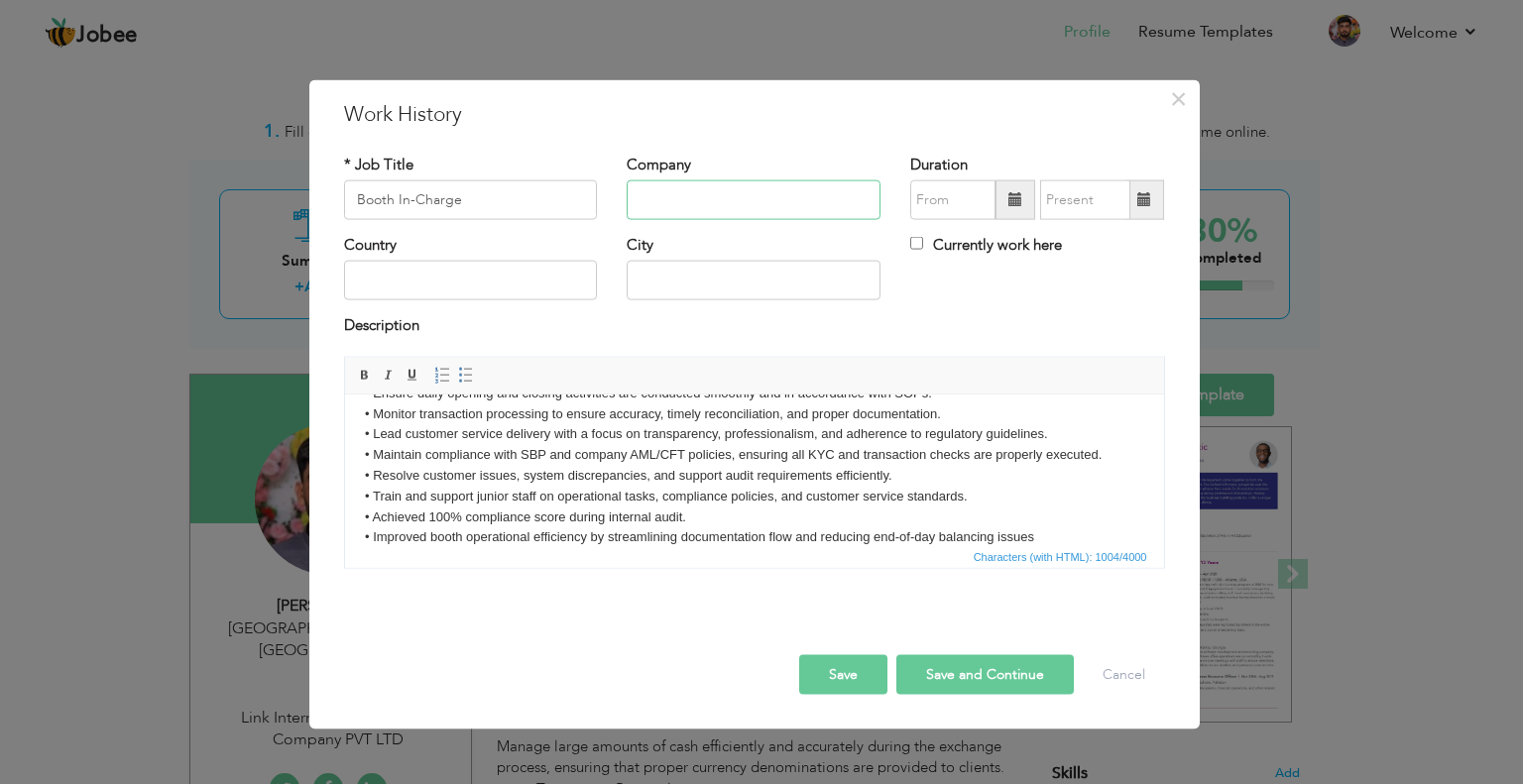 paste on "BOP Exchange Pvt. Ltd. – Lahore, Pakistan" 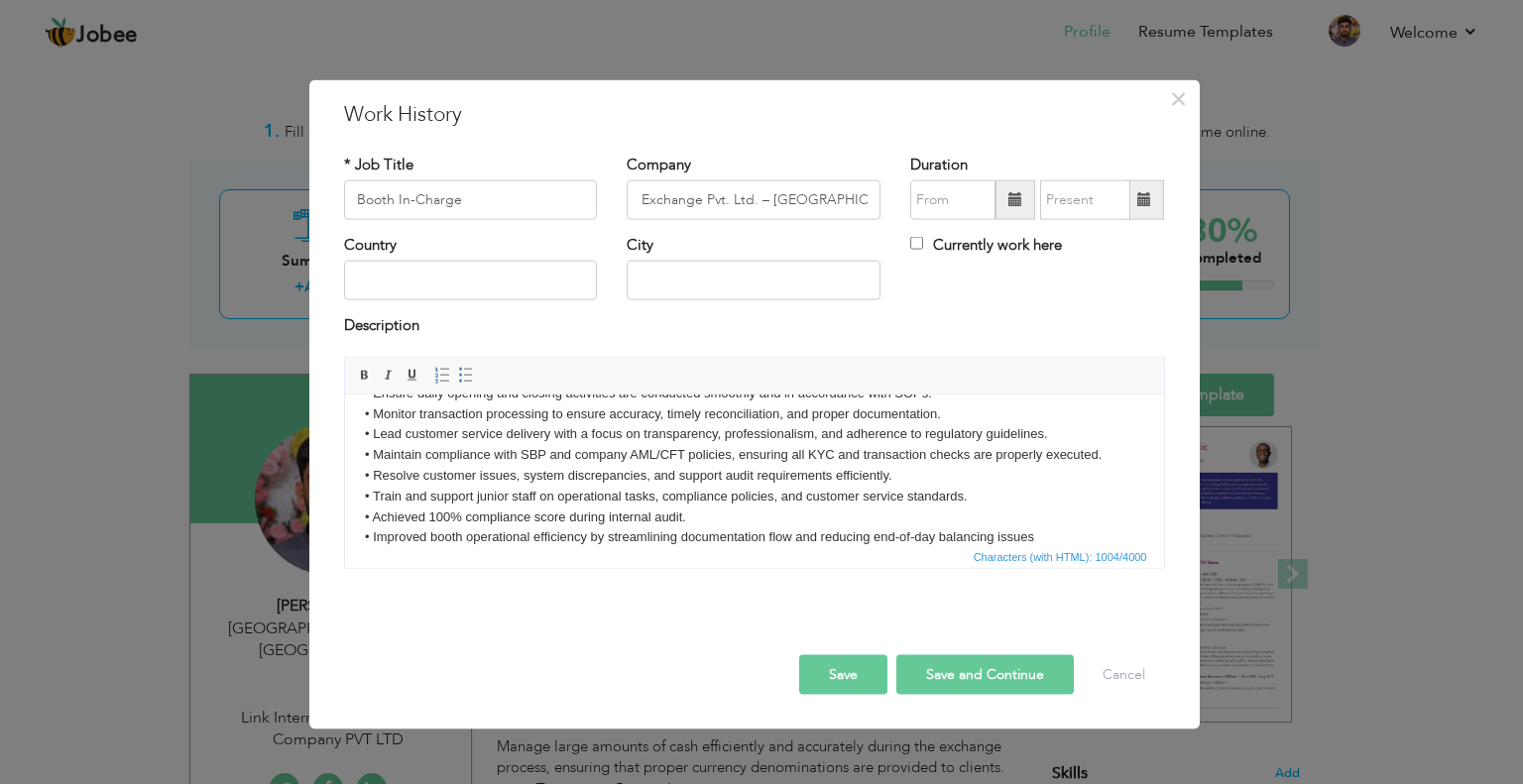 scroll, scrollTop: 0, scrollLeft: 0, axis: both 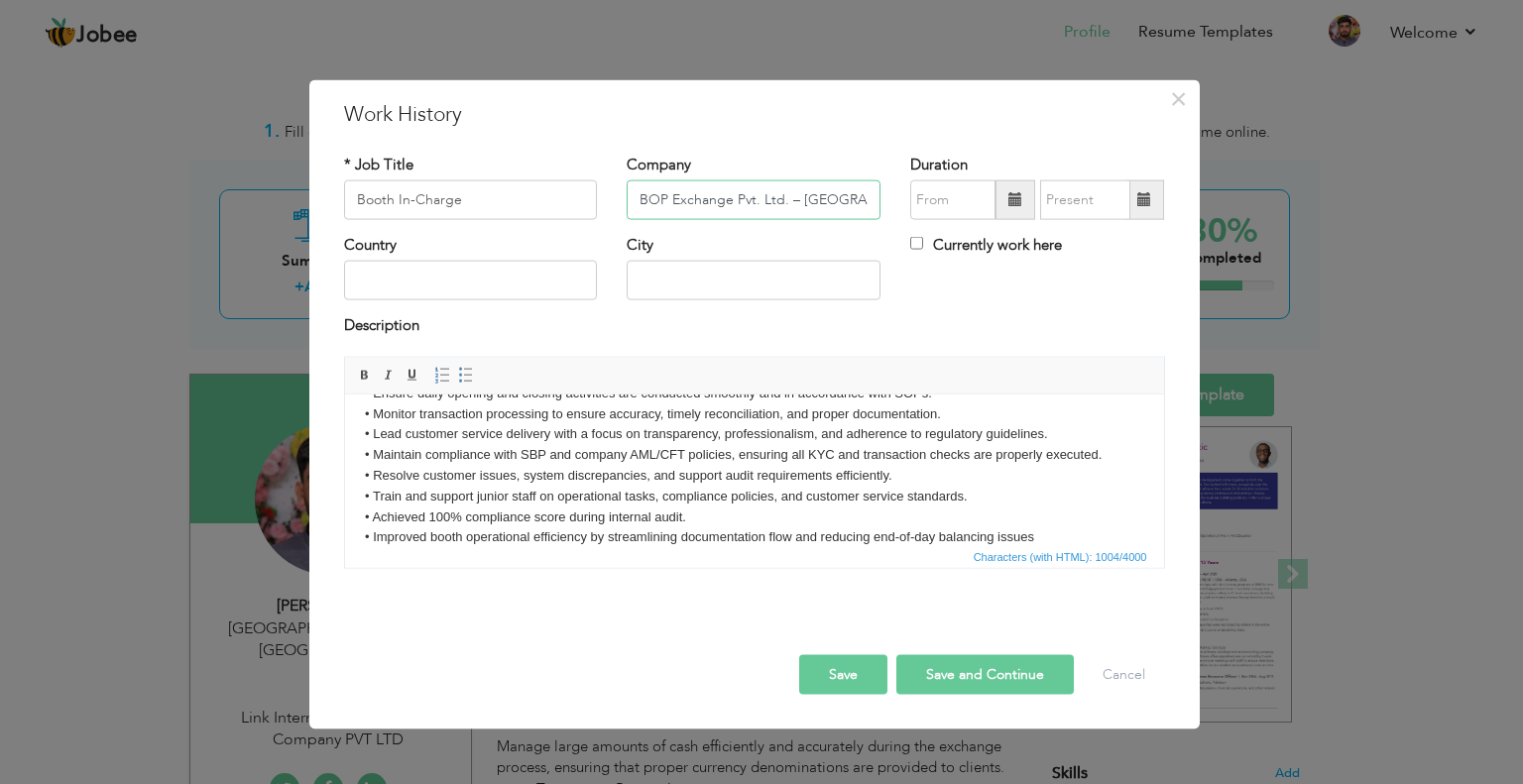paste on "April 21, 2025" 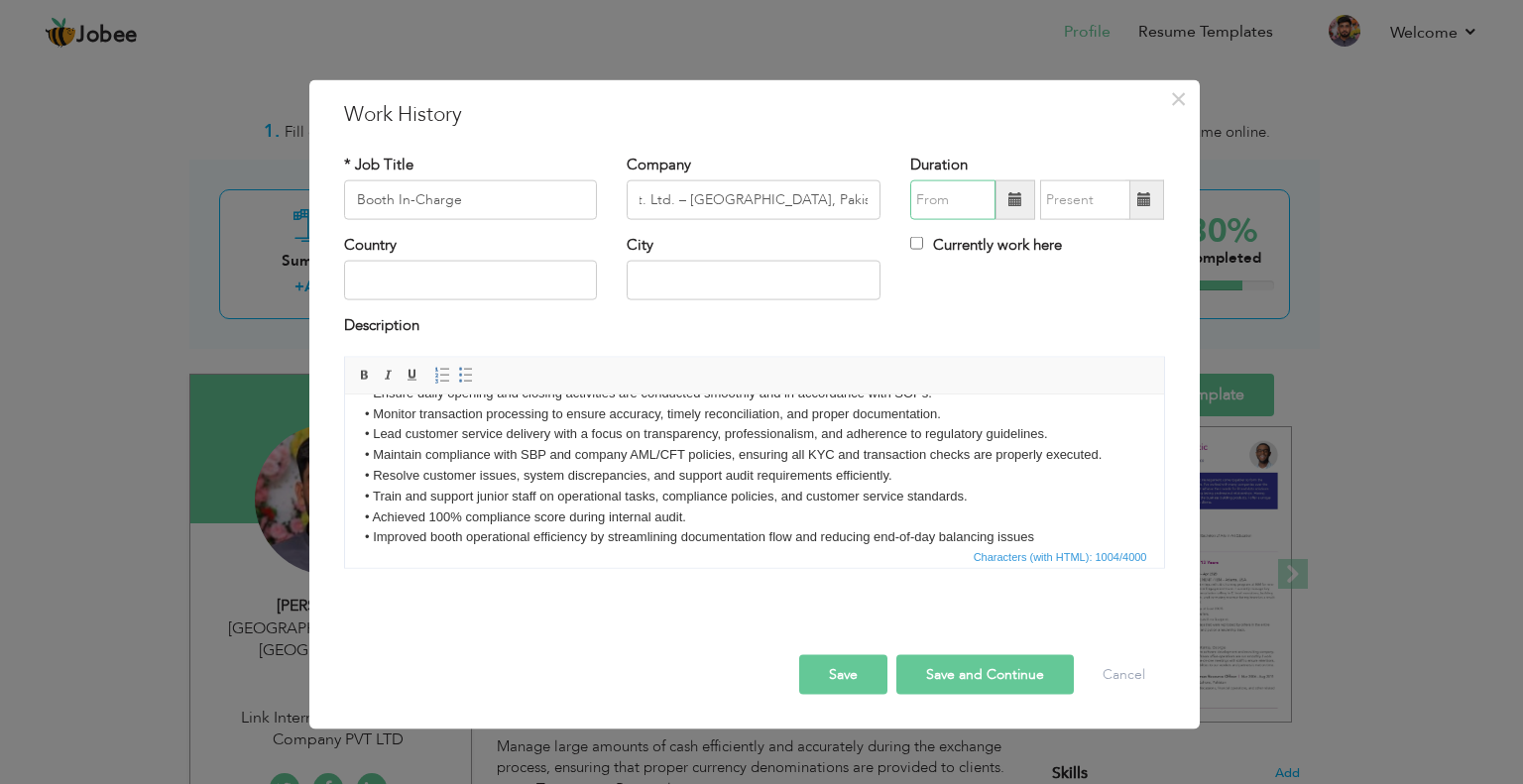 scroll, scrollTop: 0, scrollLeft: 0, axis: both 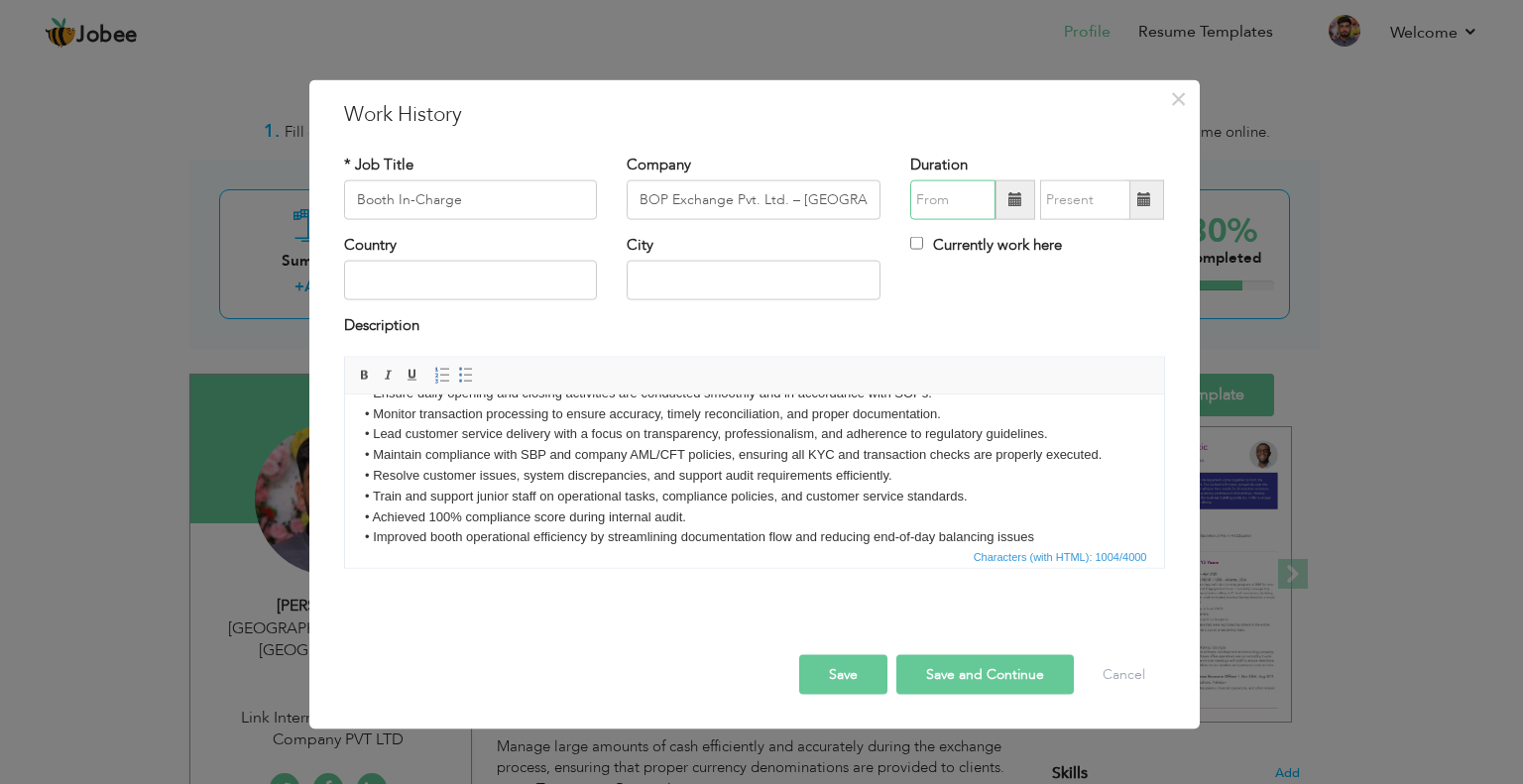click at bounding box center (953, 200) 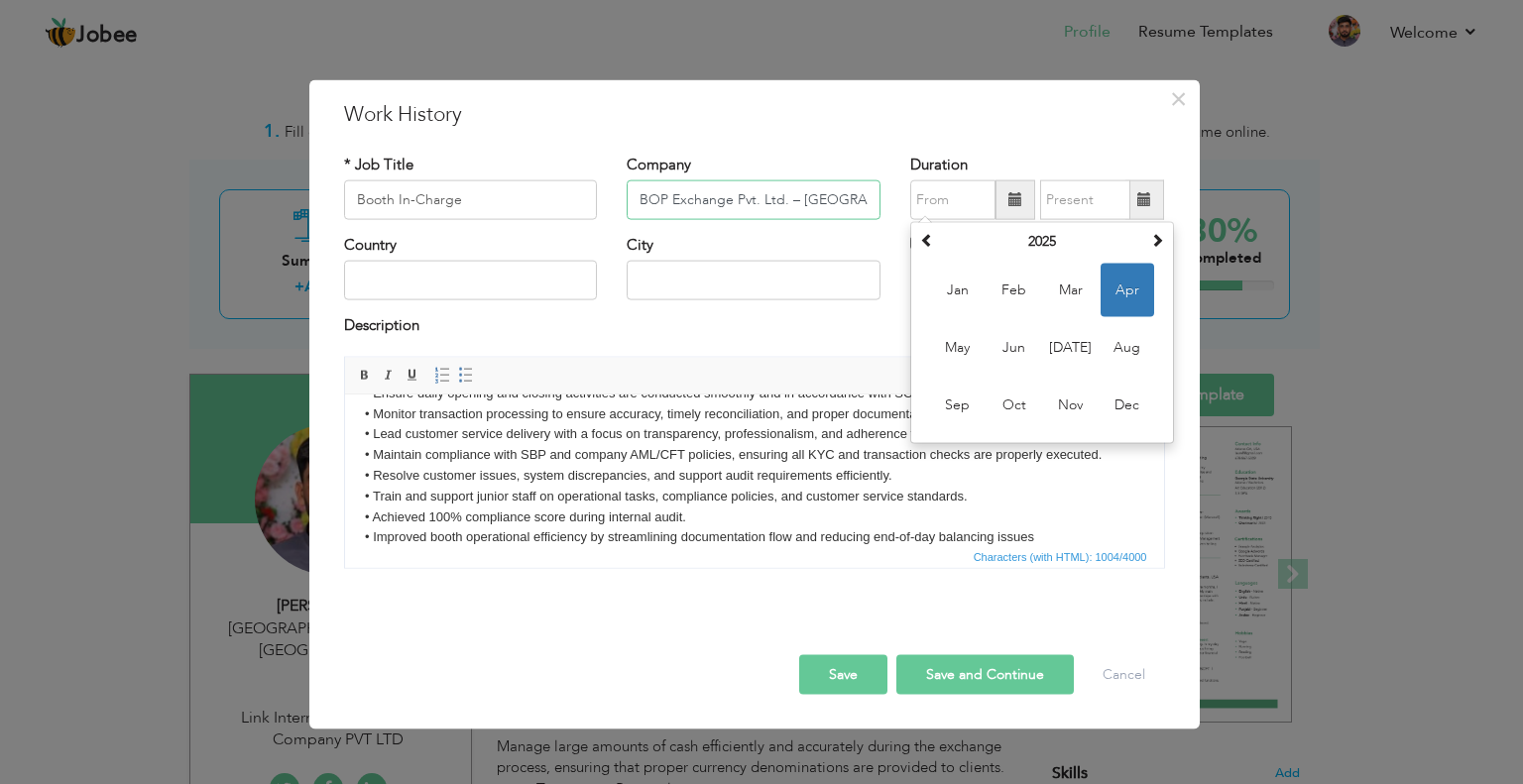 type on "BOP Exchange Pvt. Ltd. – Lahore, Pakistan" 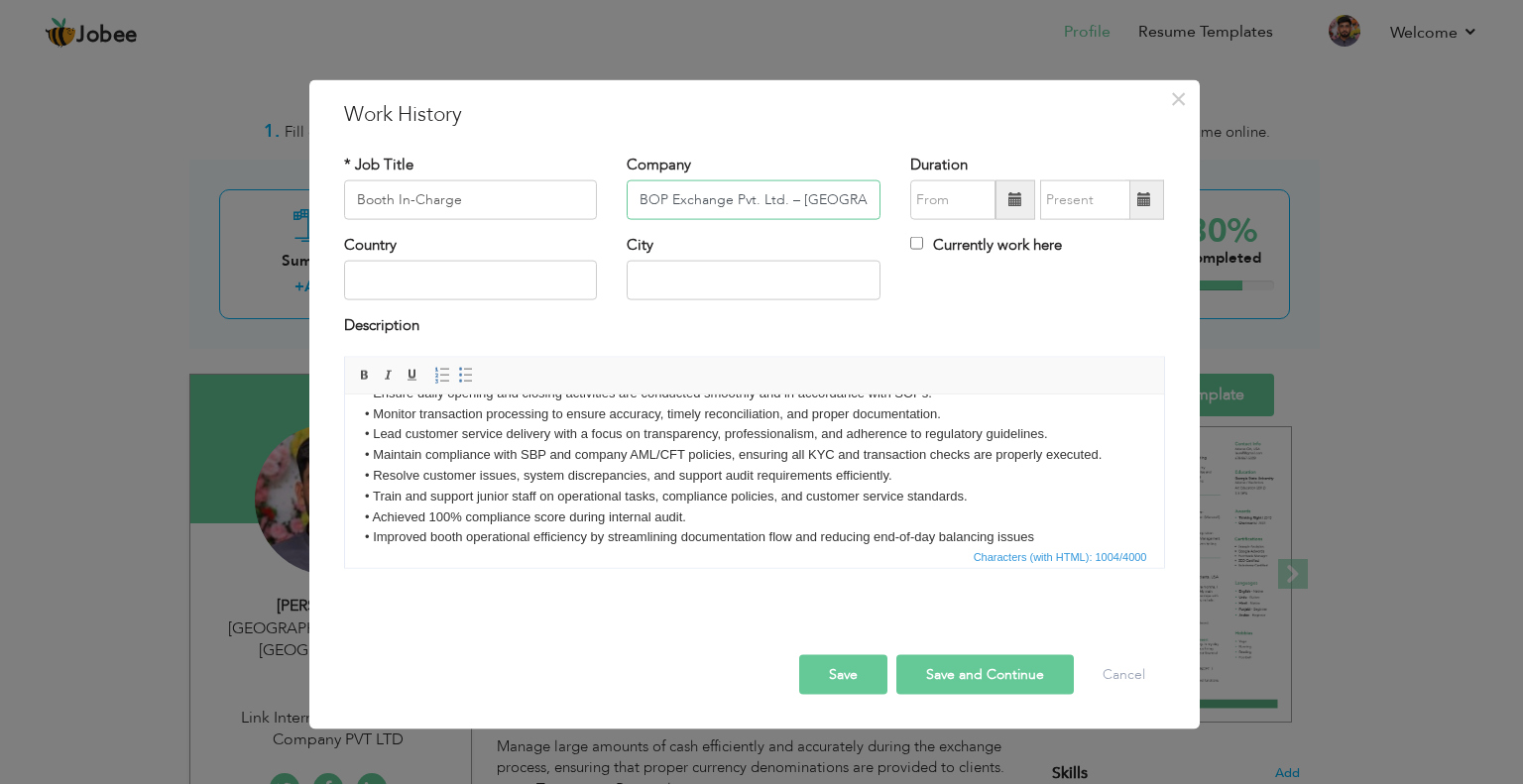 click on "BOP Exchange Pvt. Ltd. – Lahore, Pakistan" at bounding box center [754, 200] 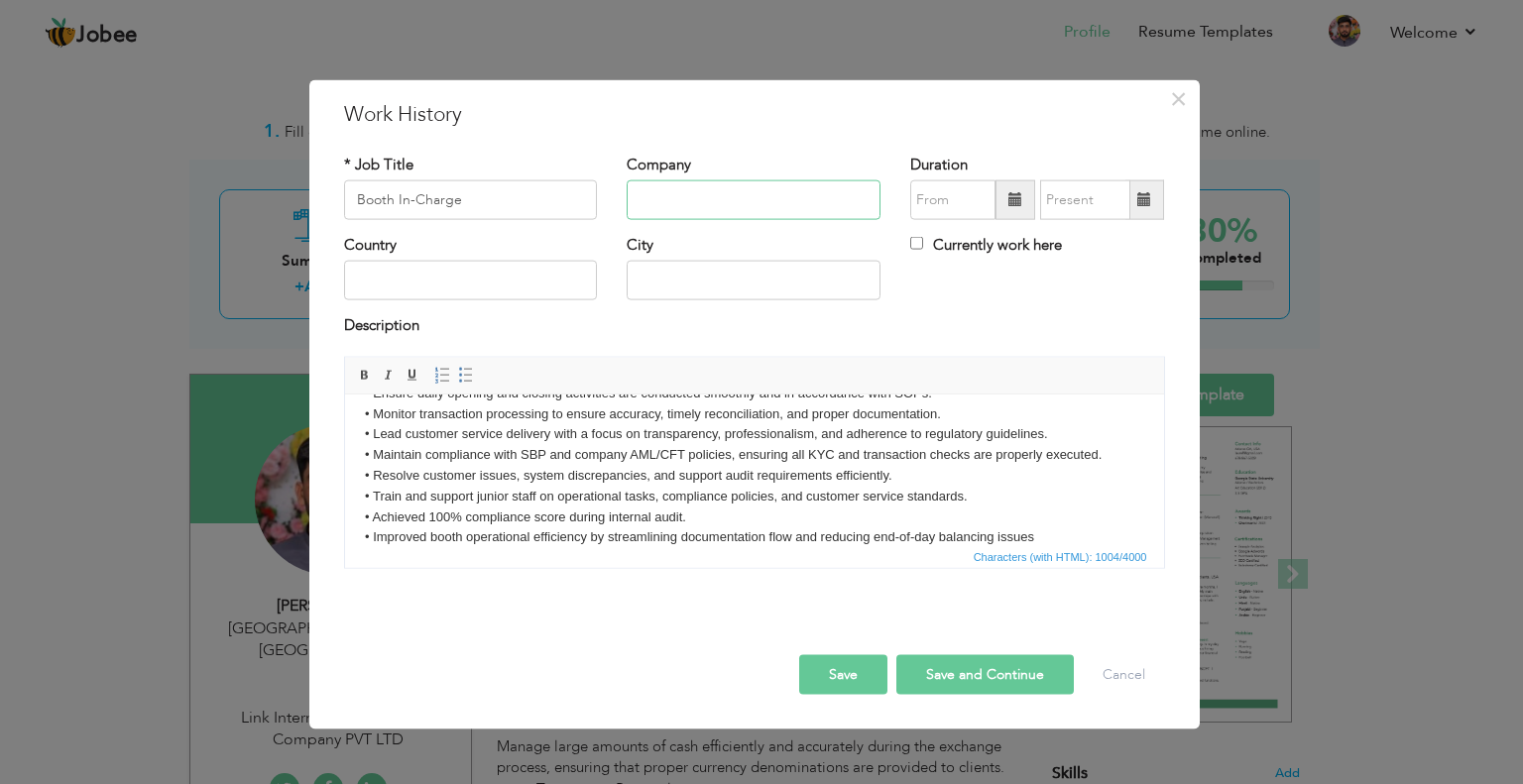 type 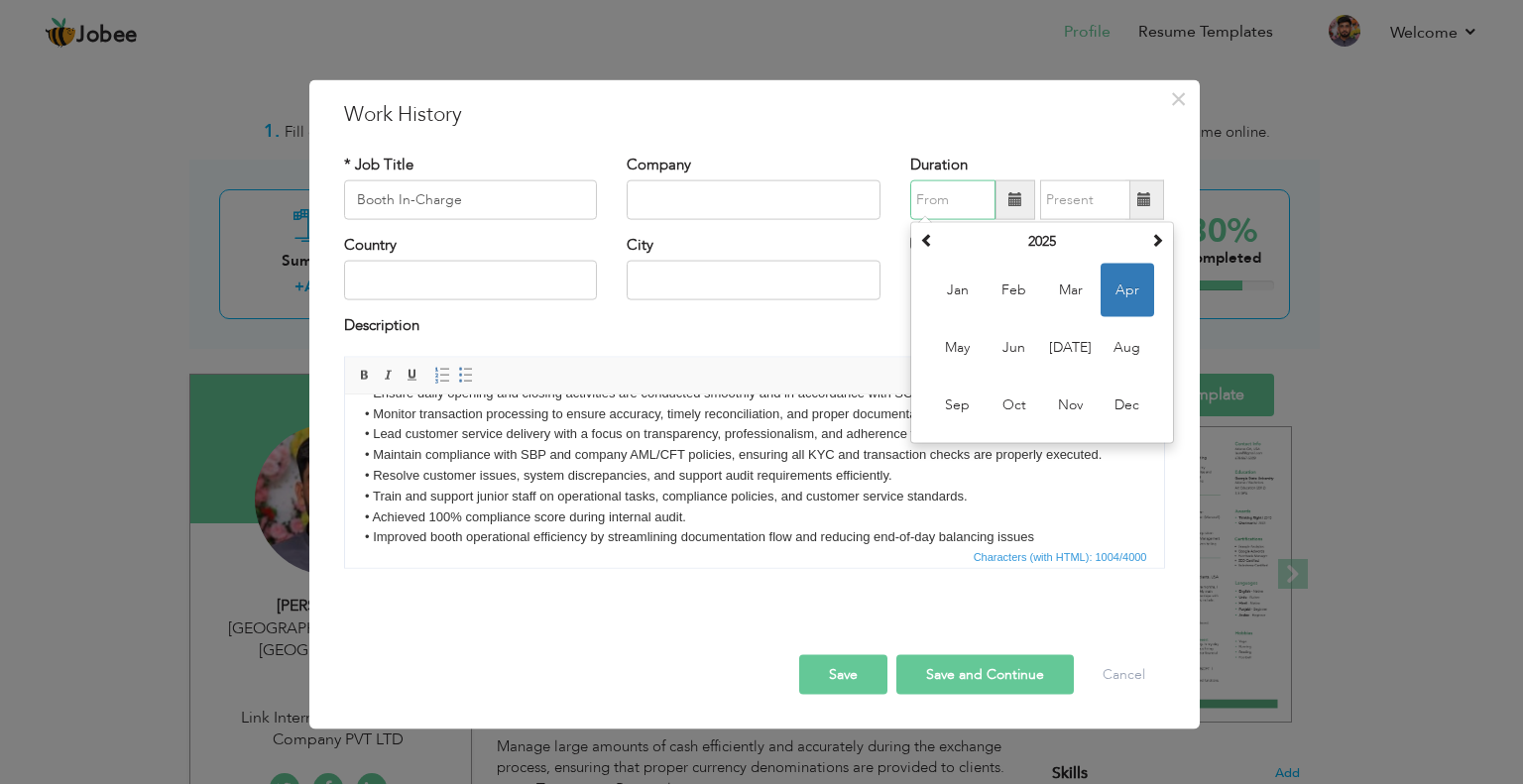 click at bounding box center [953, 200] 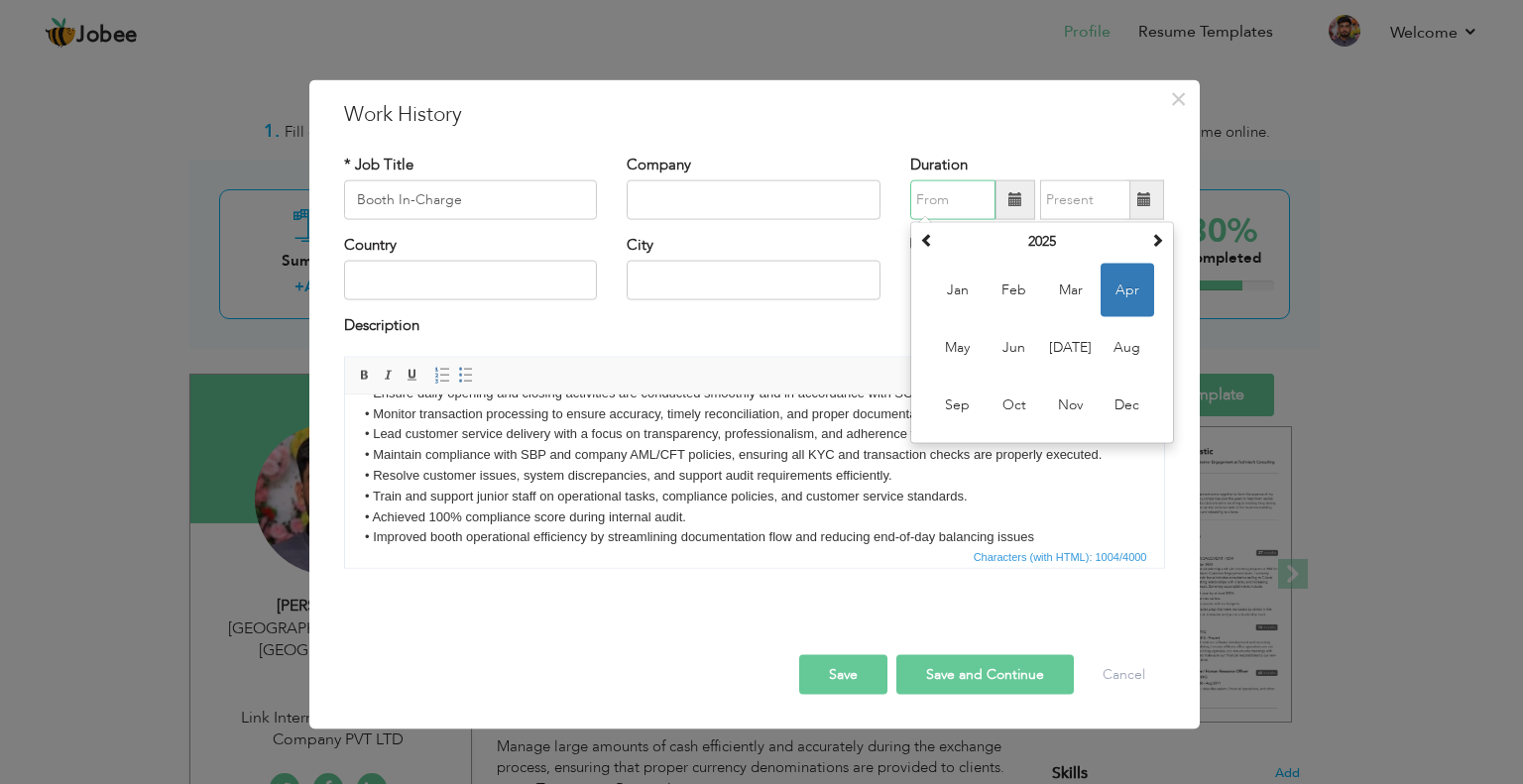 paste on "April 21, 2025" 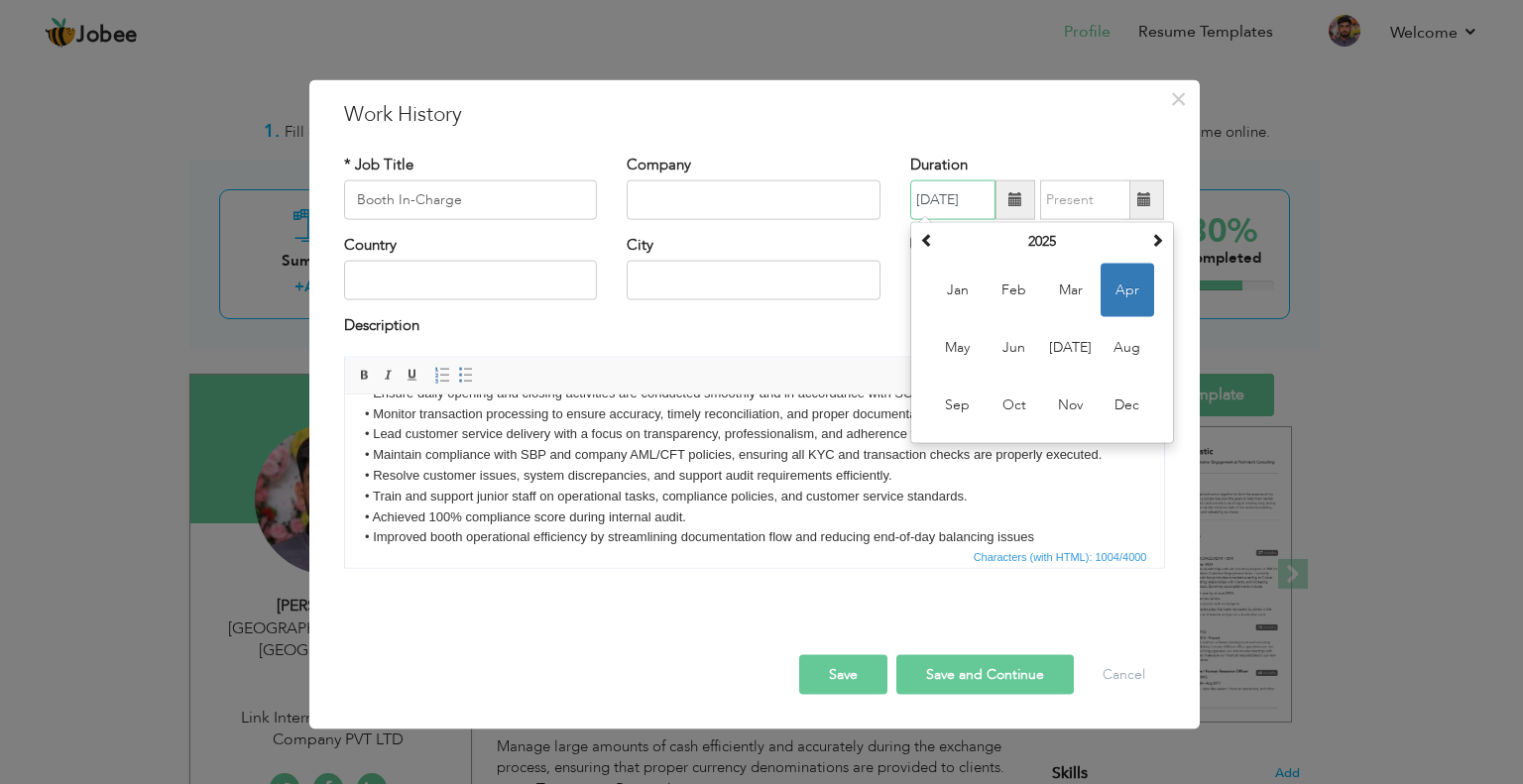 scroll, scrollTop: 0, scrollLeft: 15, axis: horizontal 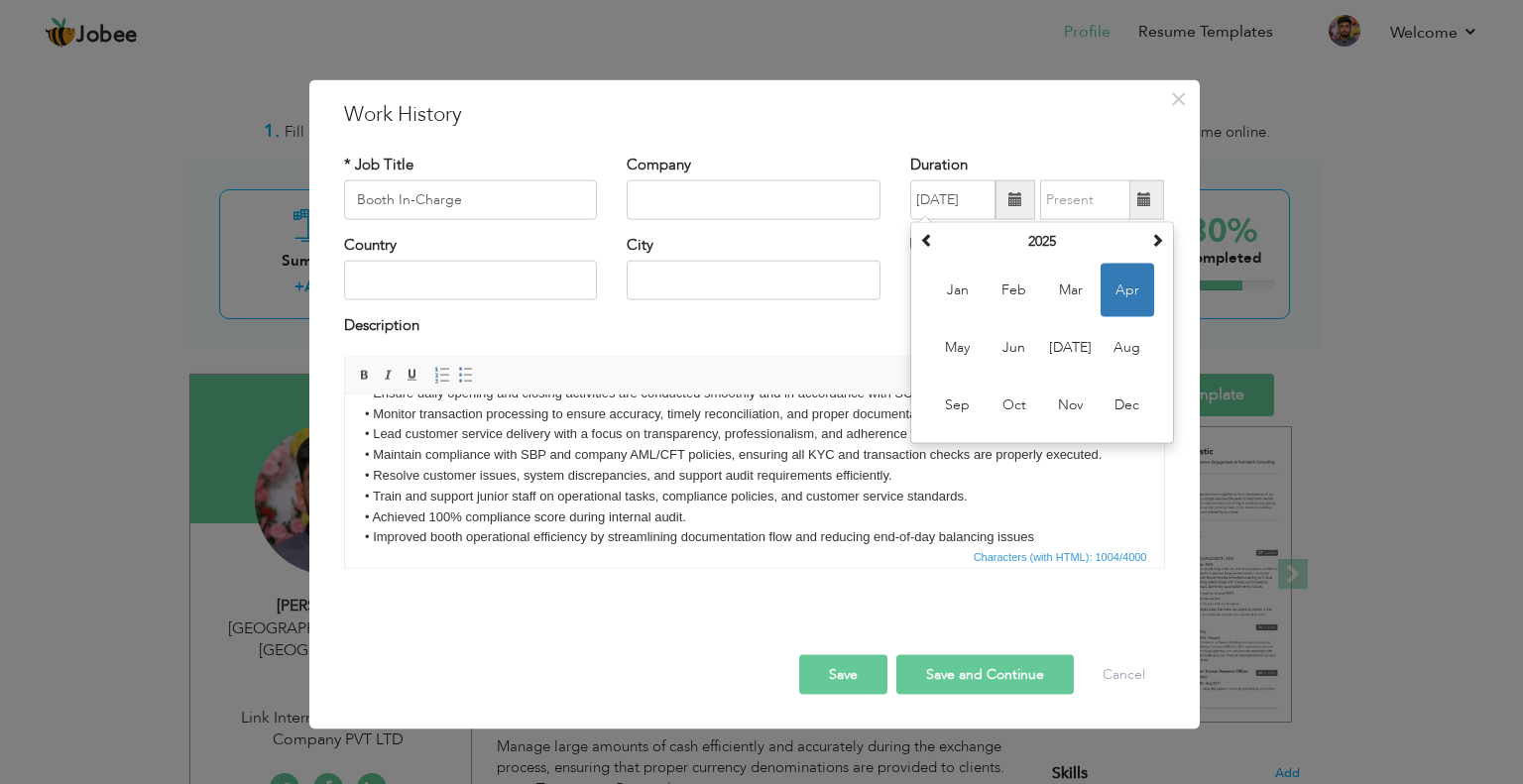 type on "04/2025" 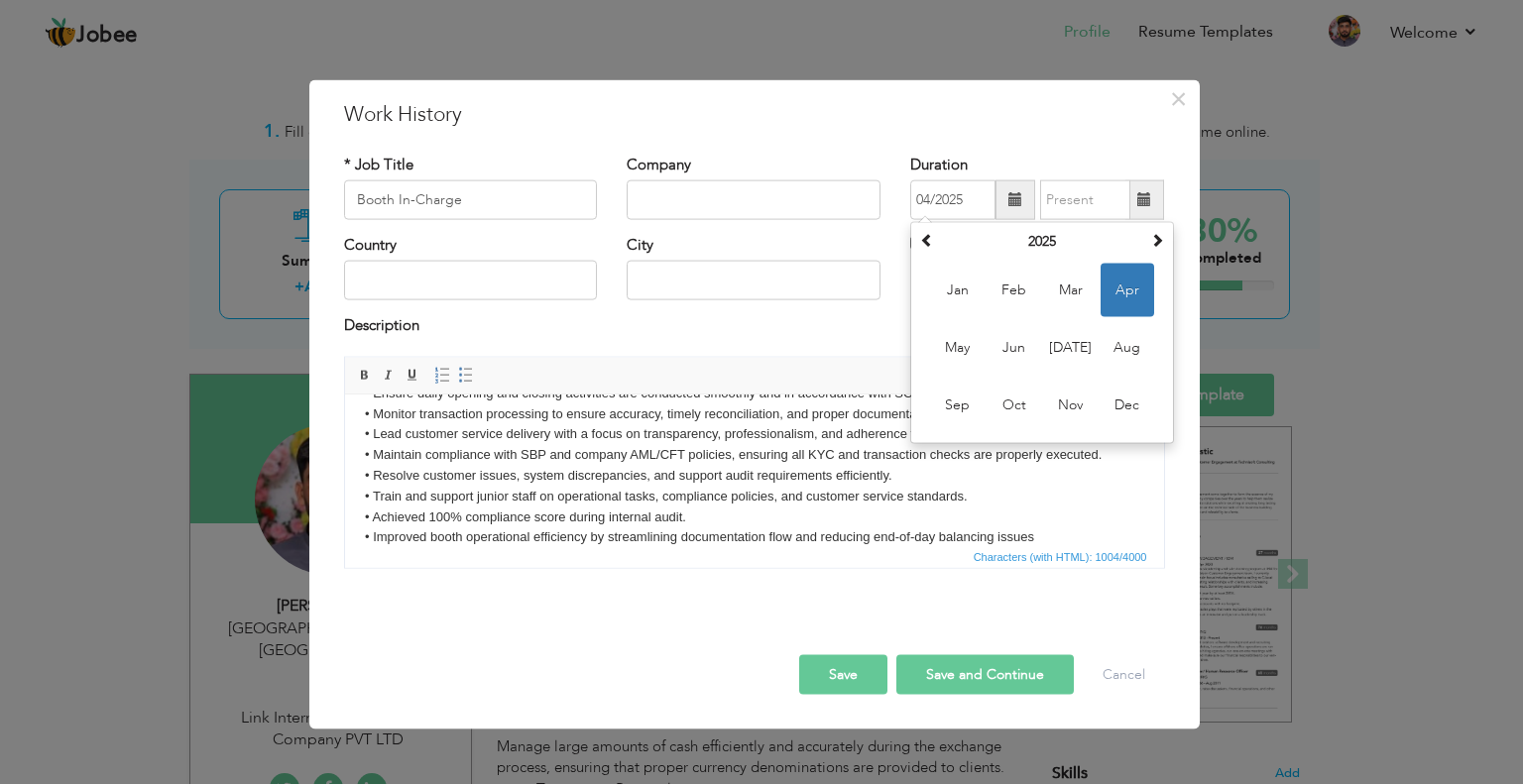 scroll, scrollTop: 0, scrollLeft: 0, axis: both 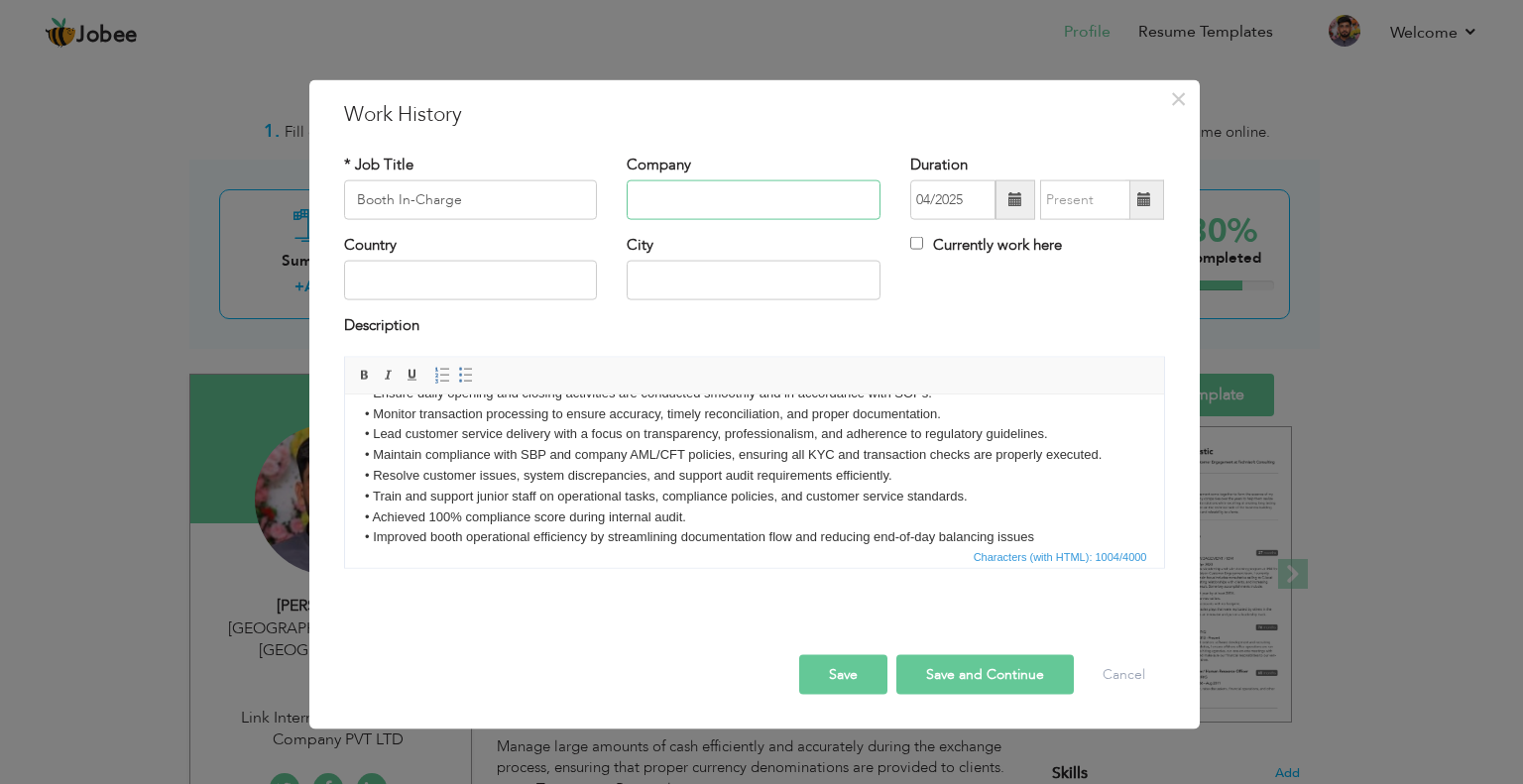 click at bounding box center [754, 200] 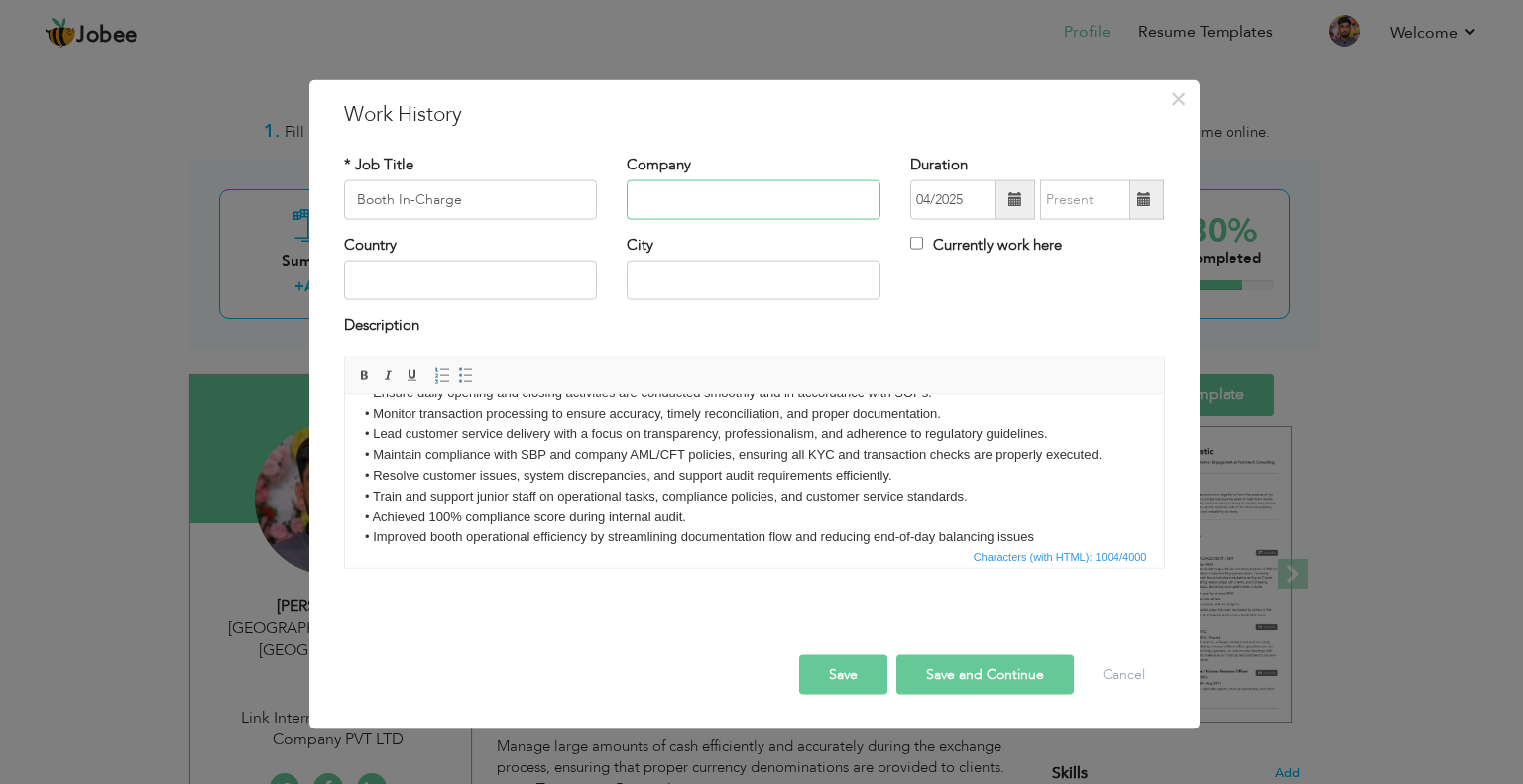 paste on "BOP Exchange Pvt. Ltd. – Lahore, Pakistan" 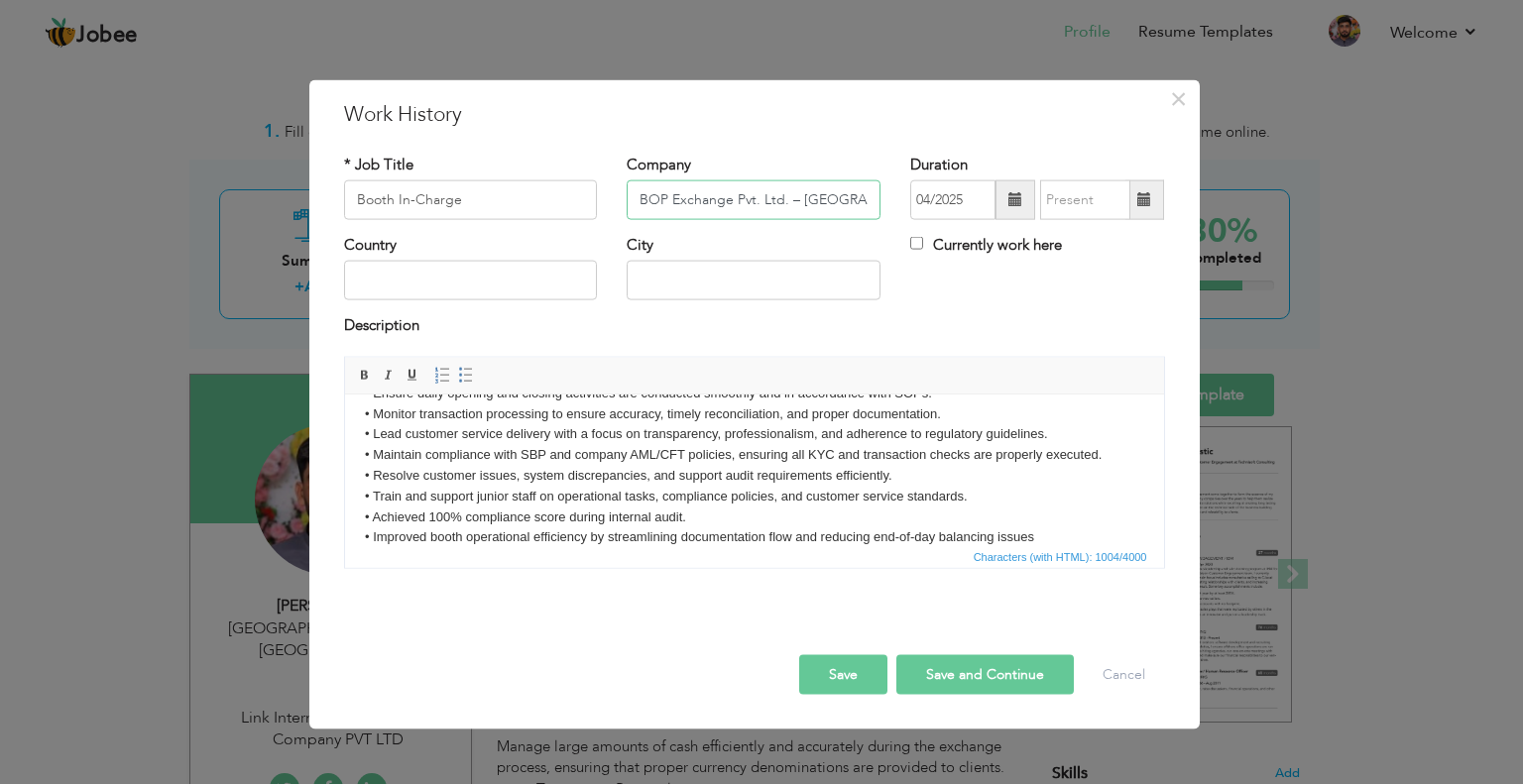 scroll, scrollTop: 0, scrollLeft: 31, axis: horizontal 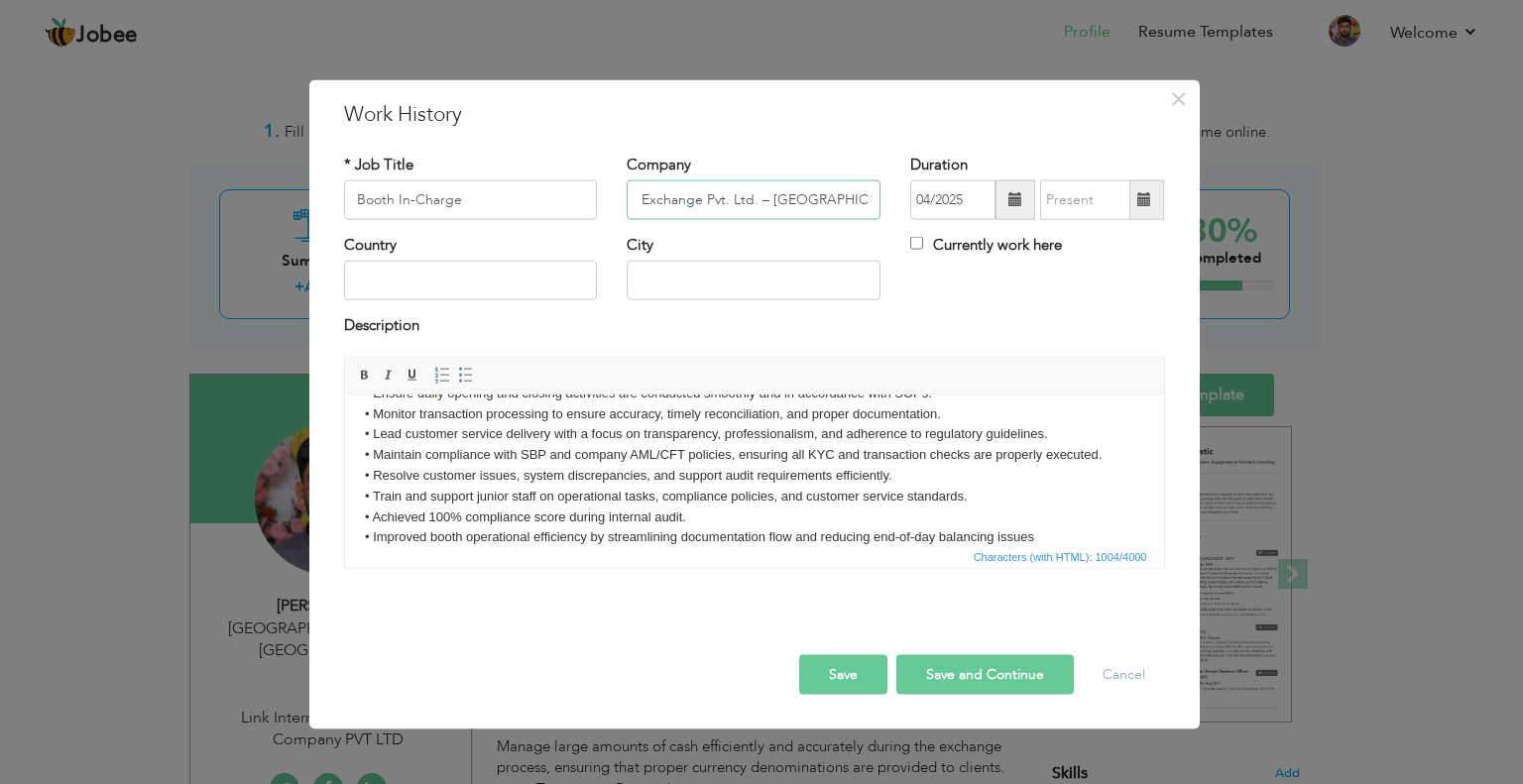 type on "BOP Exchange Pvt. Ltd. – Lahore, Pakistan" 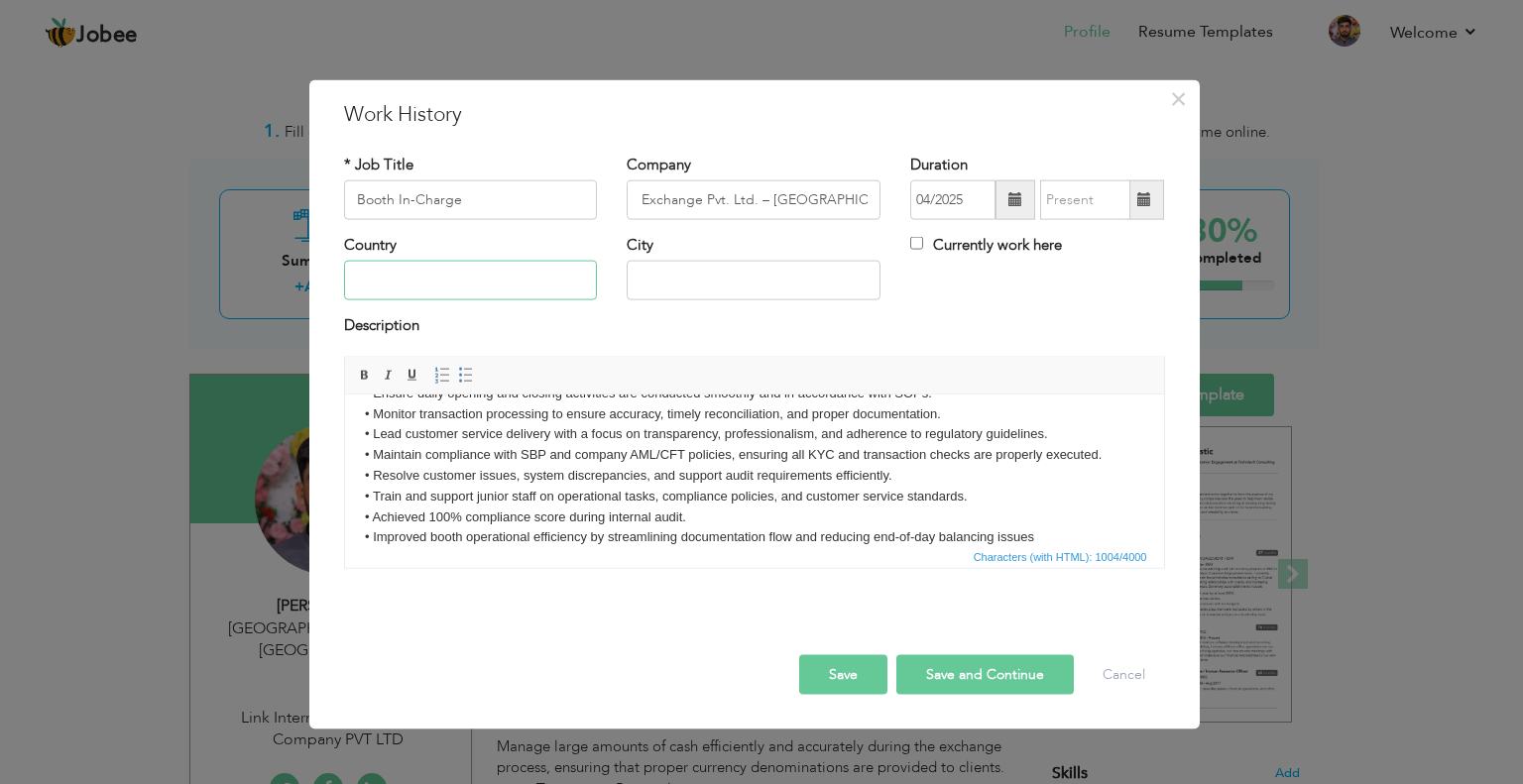 scroll, scrollTop: 0, scrollLeft: 0, axis: both 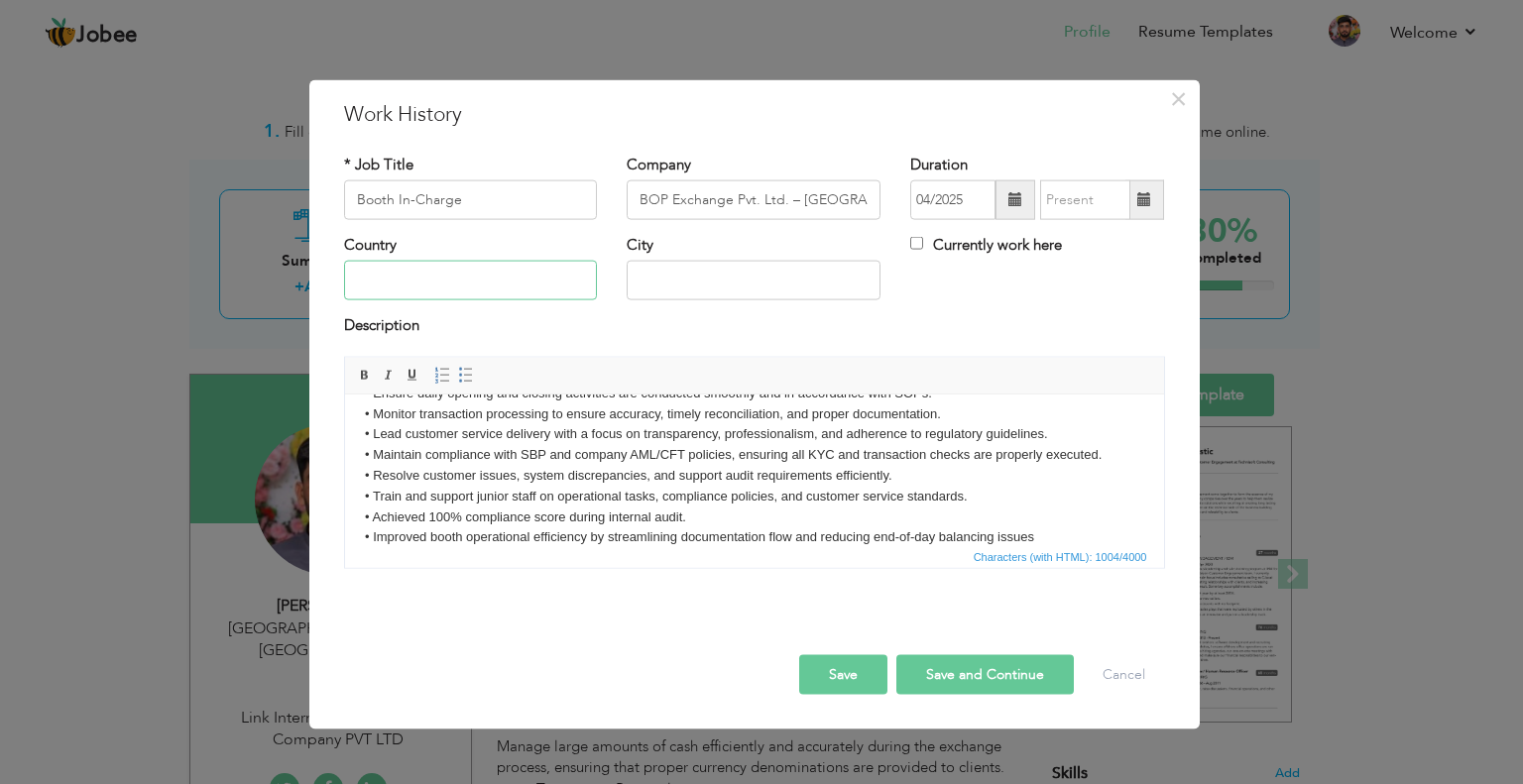 click at bounding box center (471, 280) 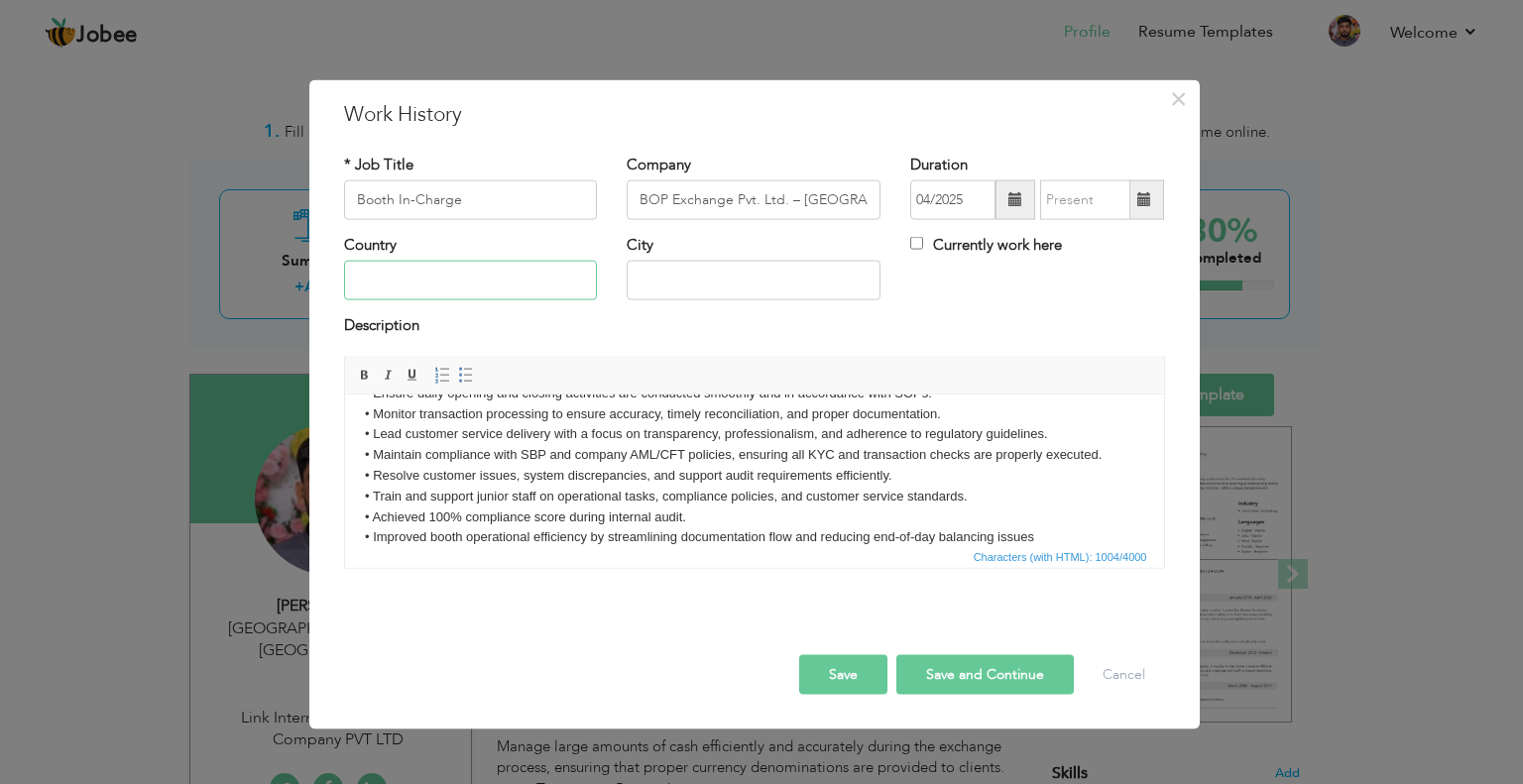 type on "s" 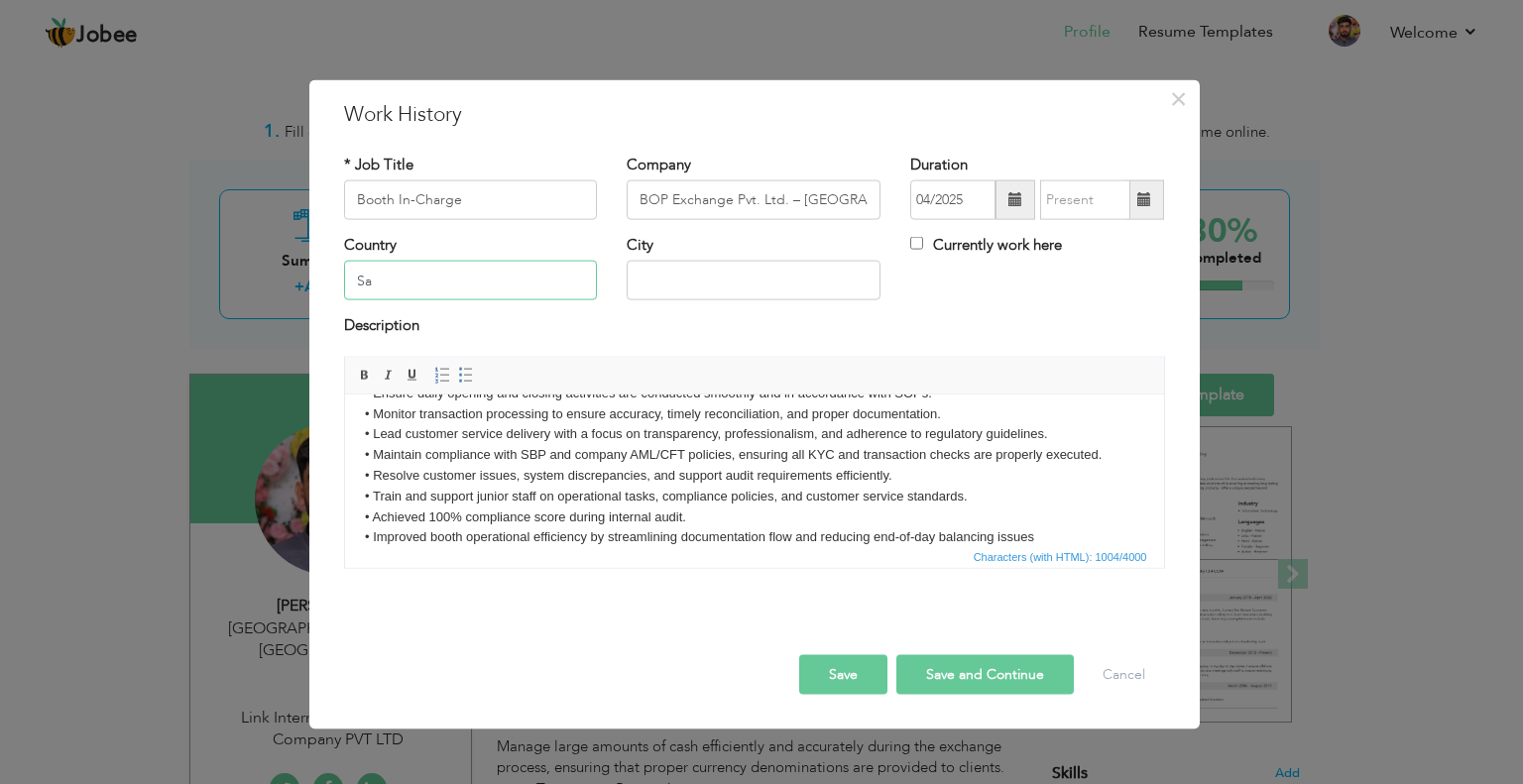 type on "S" 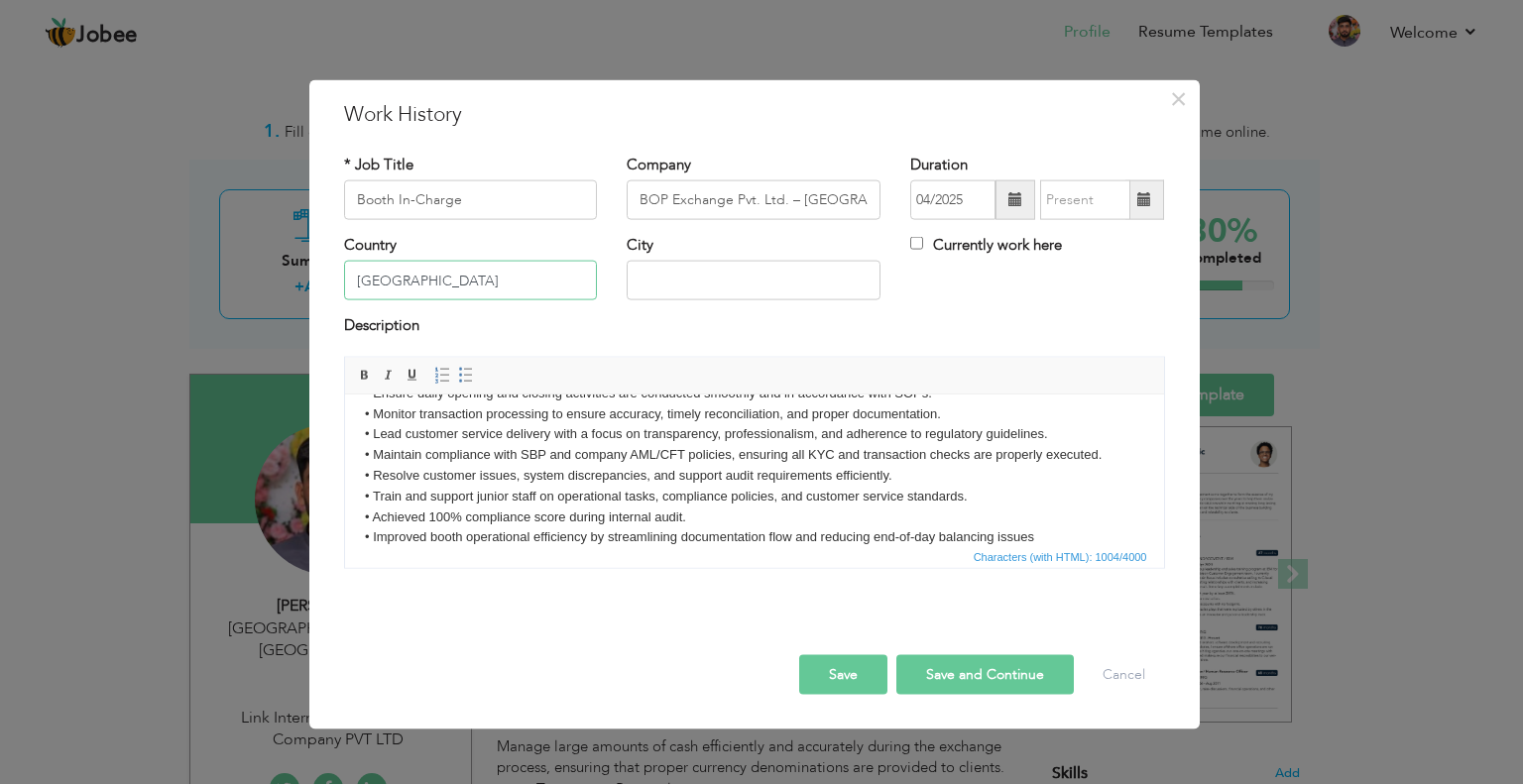 type on "[GEOGRAPHIC_DATA]" 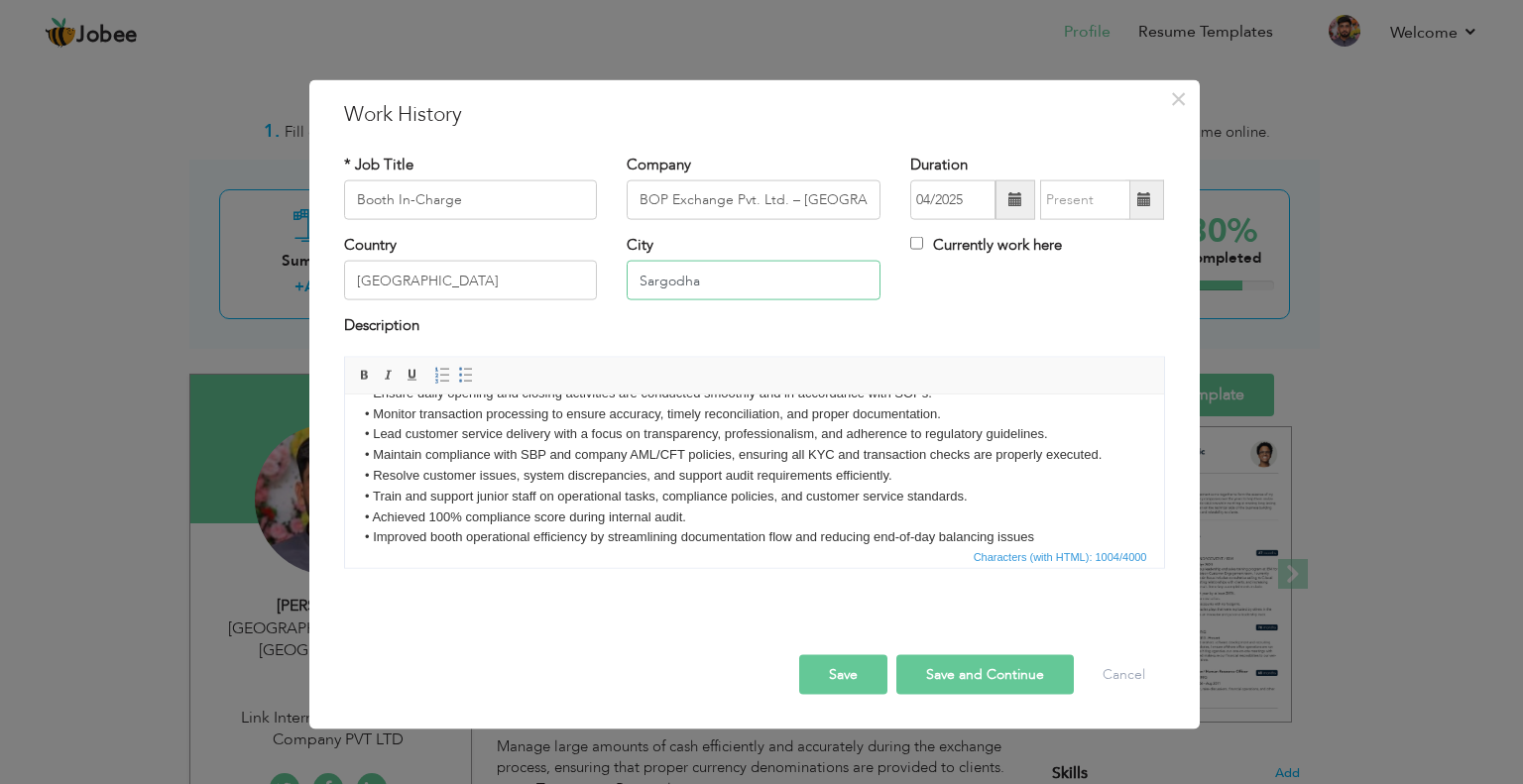 type on "Sargodha" 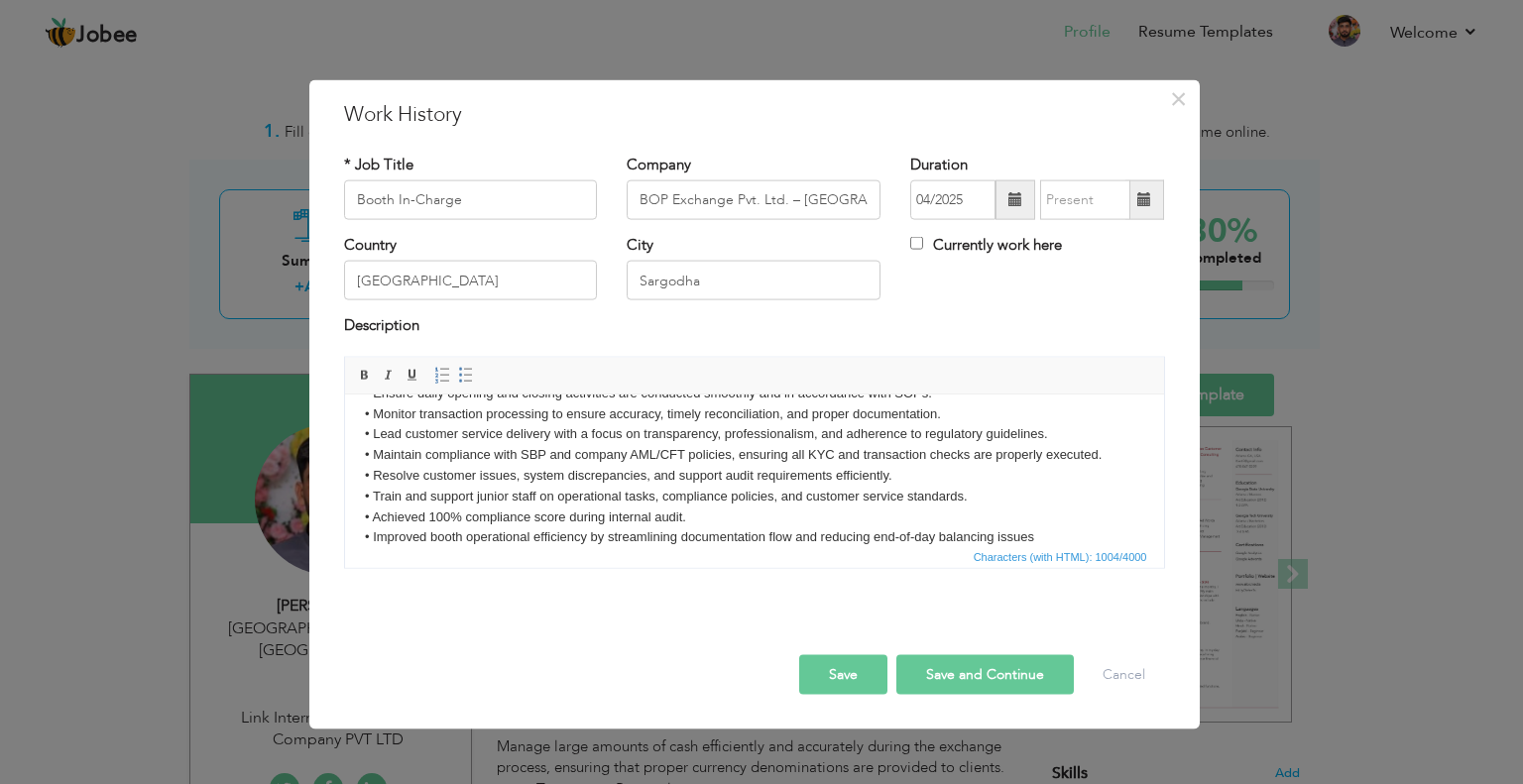 click on "Save" at bounding box center [843, 674] 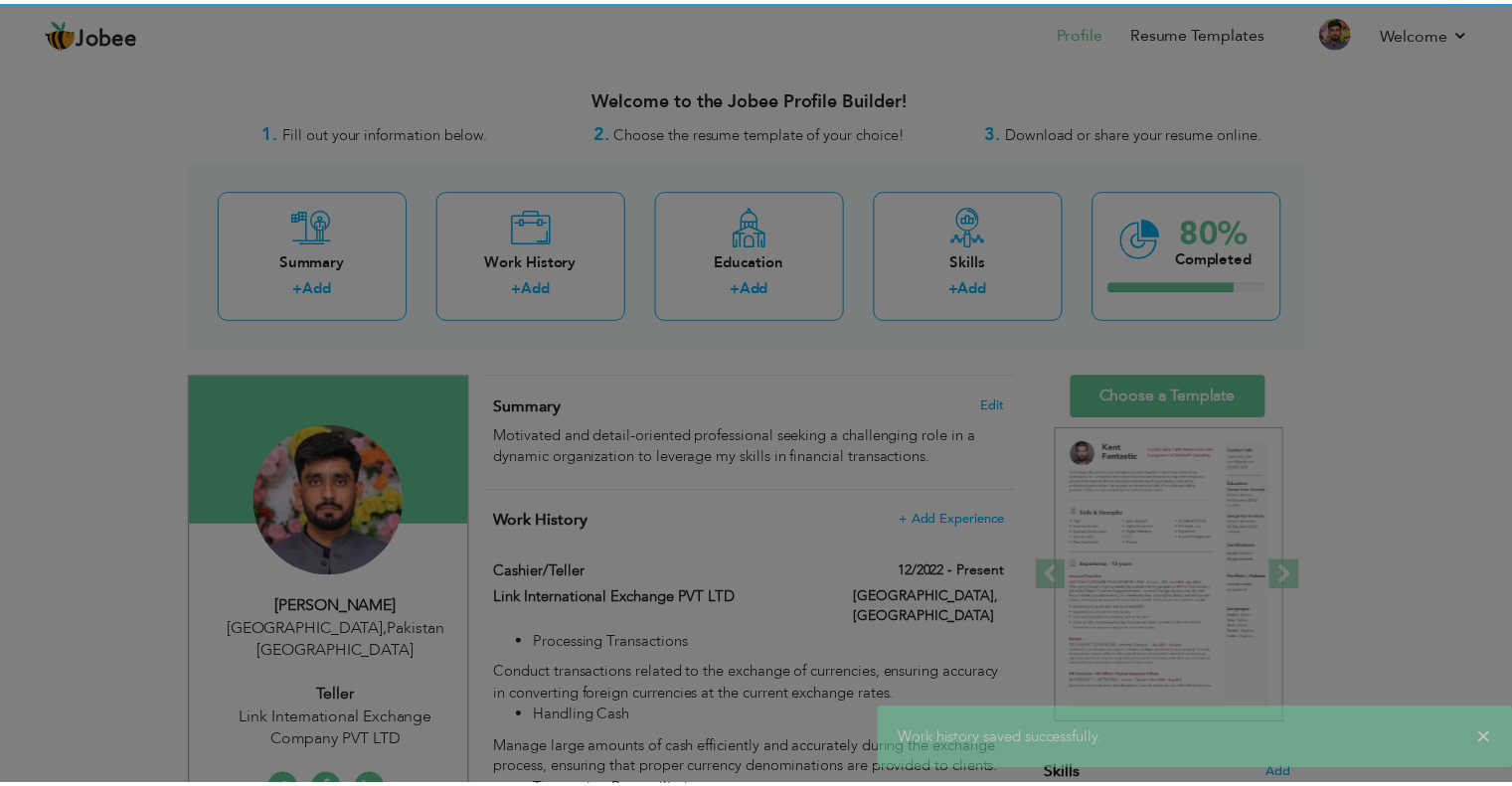 scroll, scrollTop: 0, scrollLeft: 0, axis: both 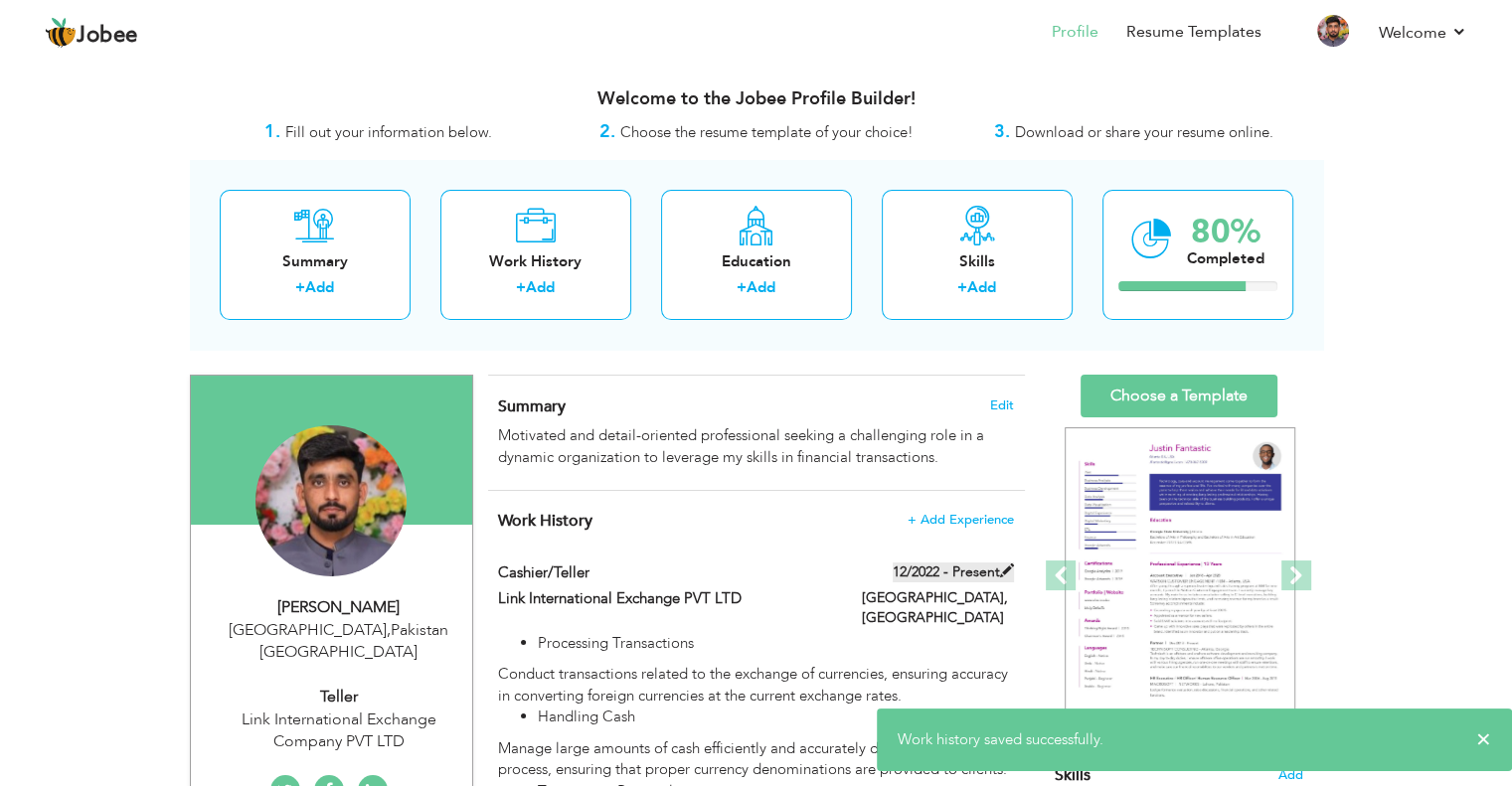 click at bounding box center (1007, 570) 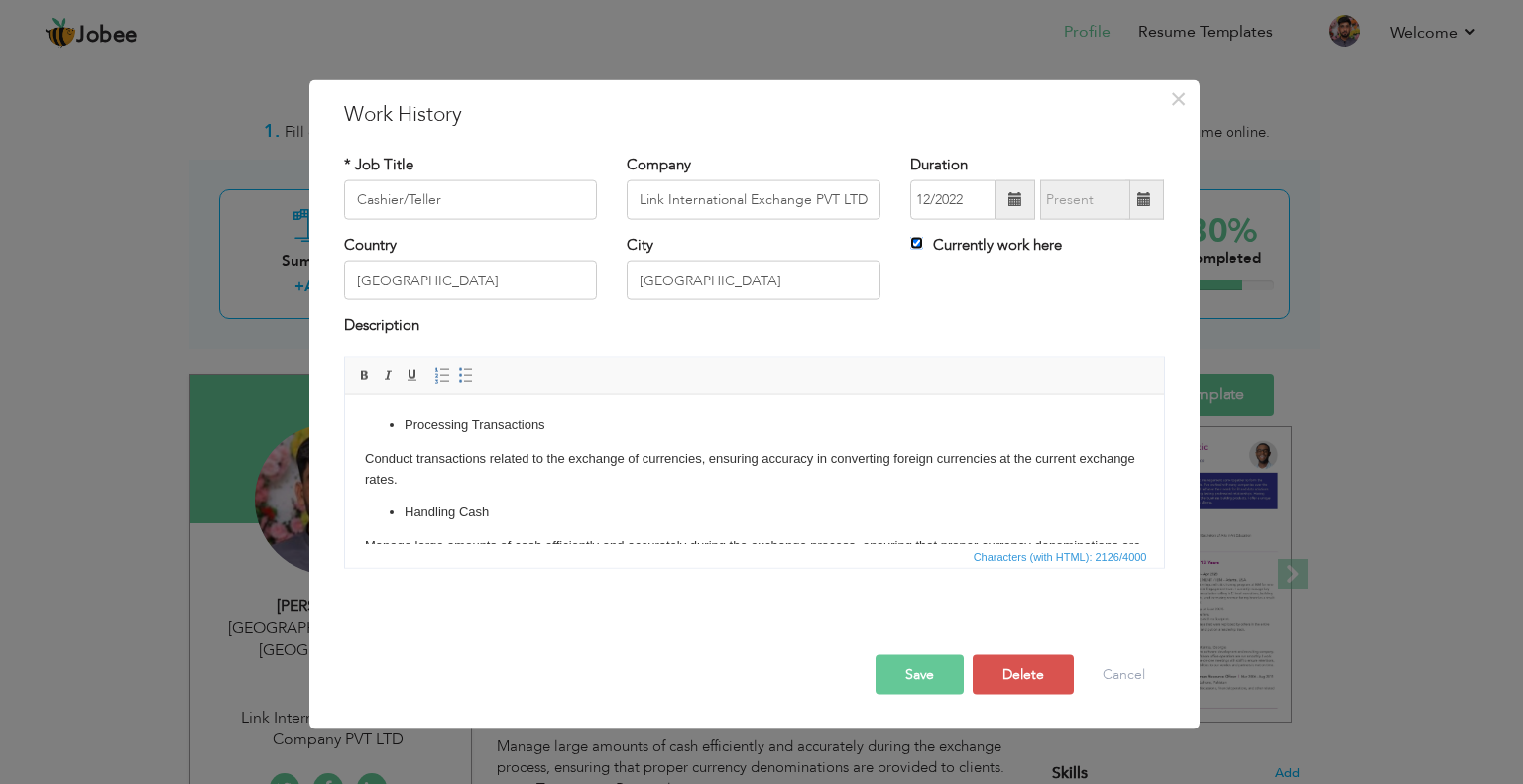 click on "Currently work here" at bounding box center [916, 243] 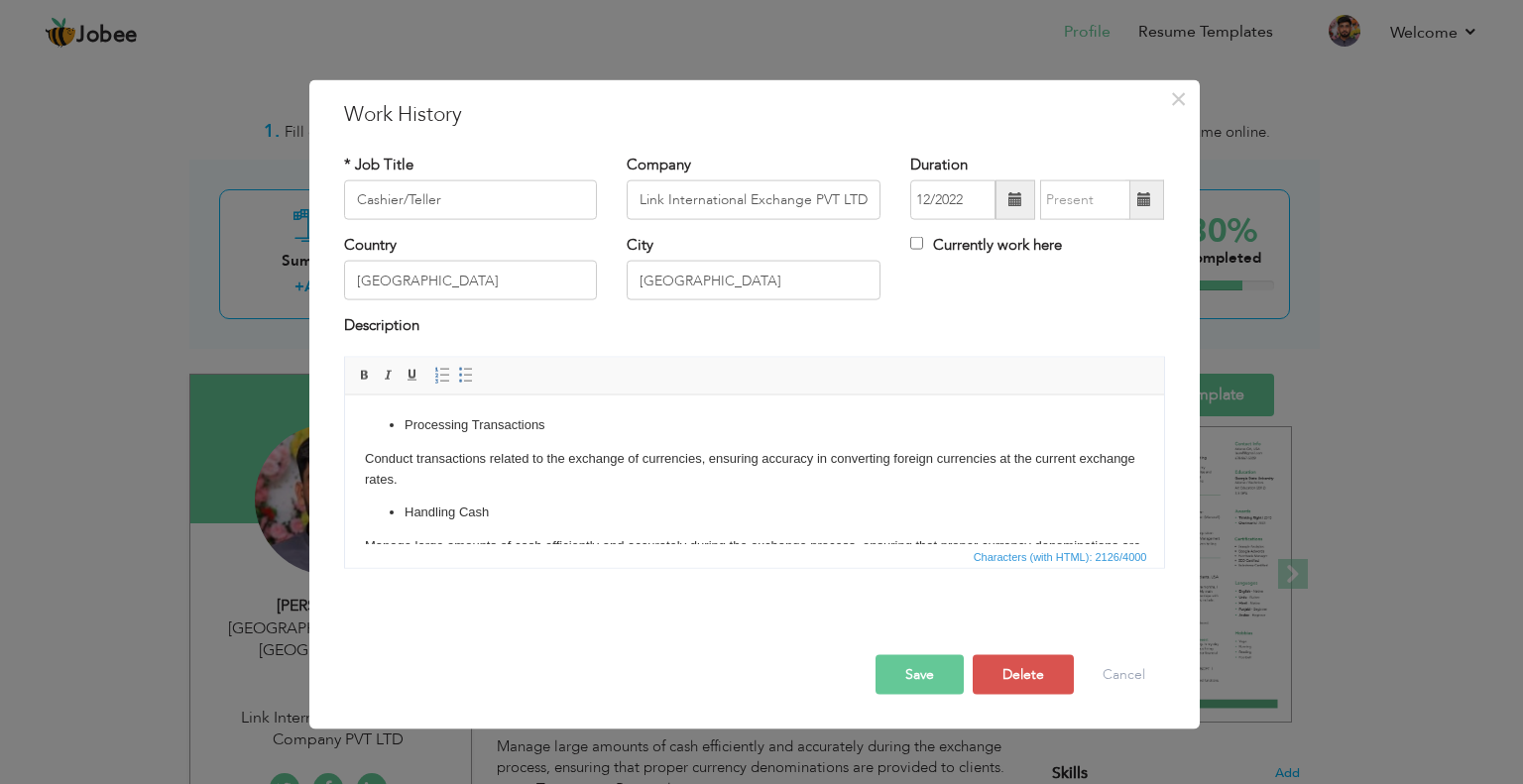 click at bounding box center [1144, 199] 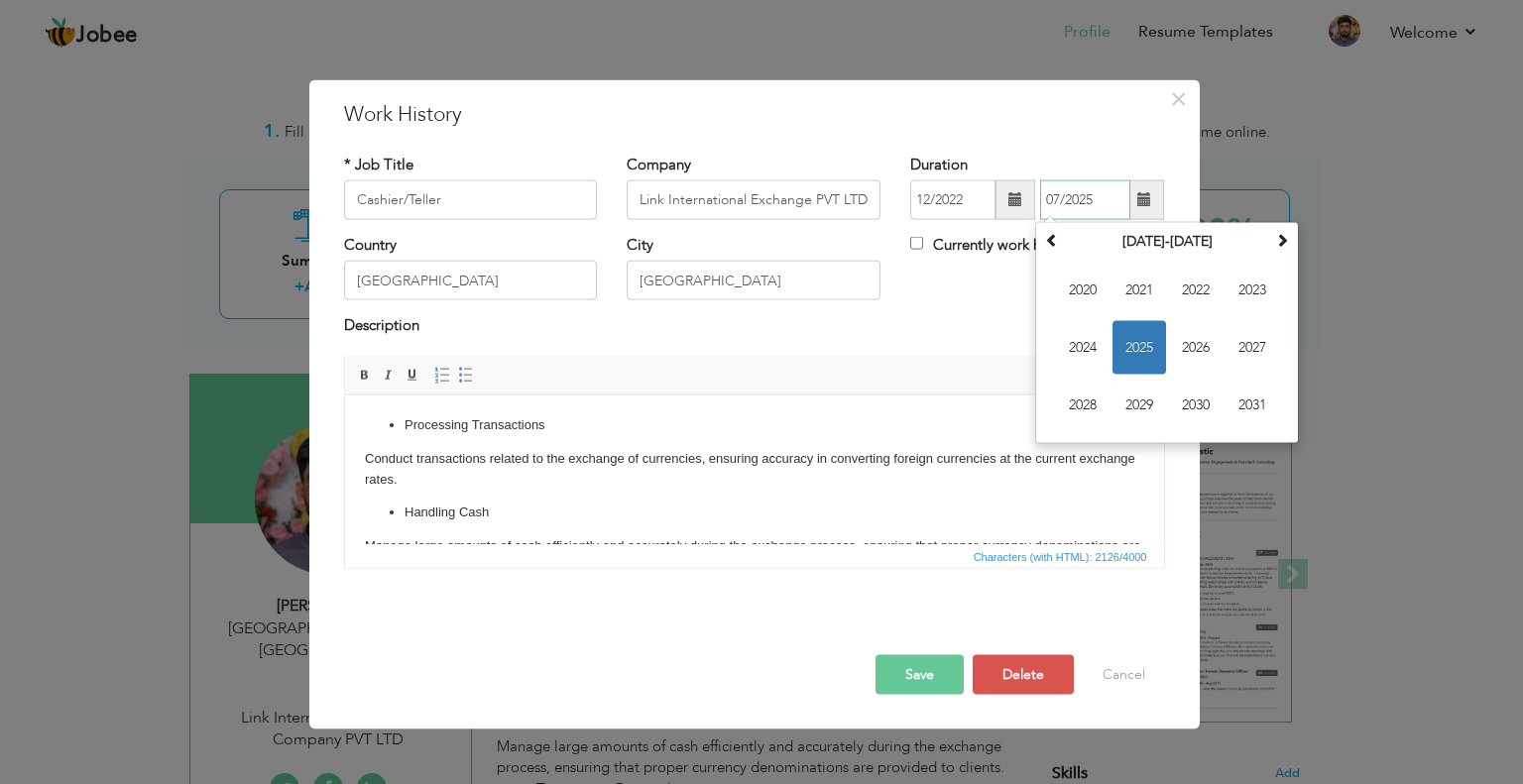 click on "2025" at bounding box center [1139, 348] 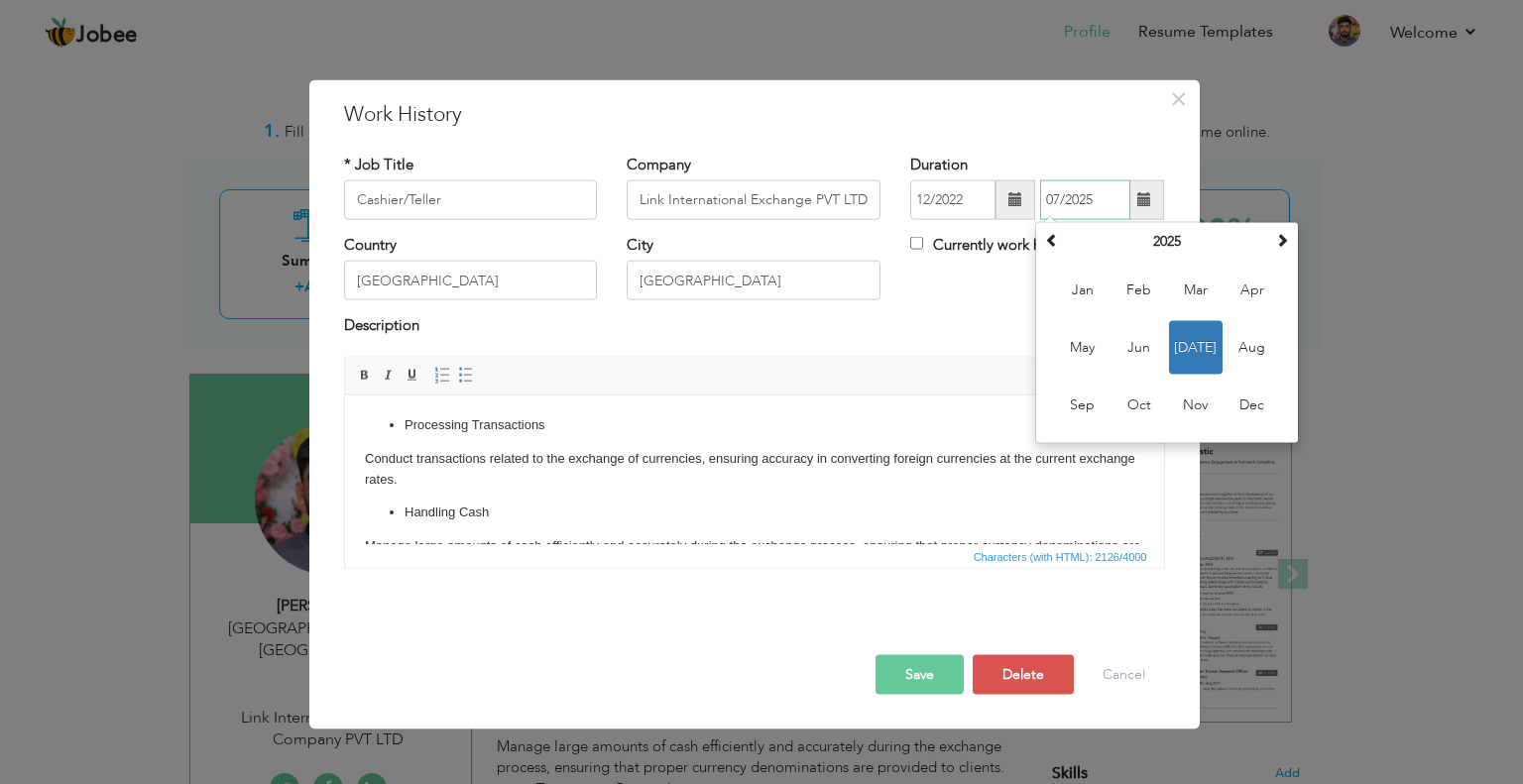 click on "Jun" at bounding box center [1139, 348] 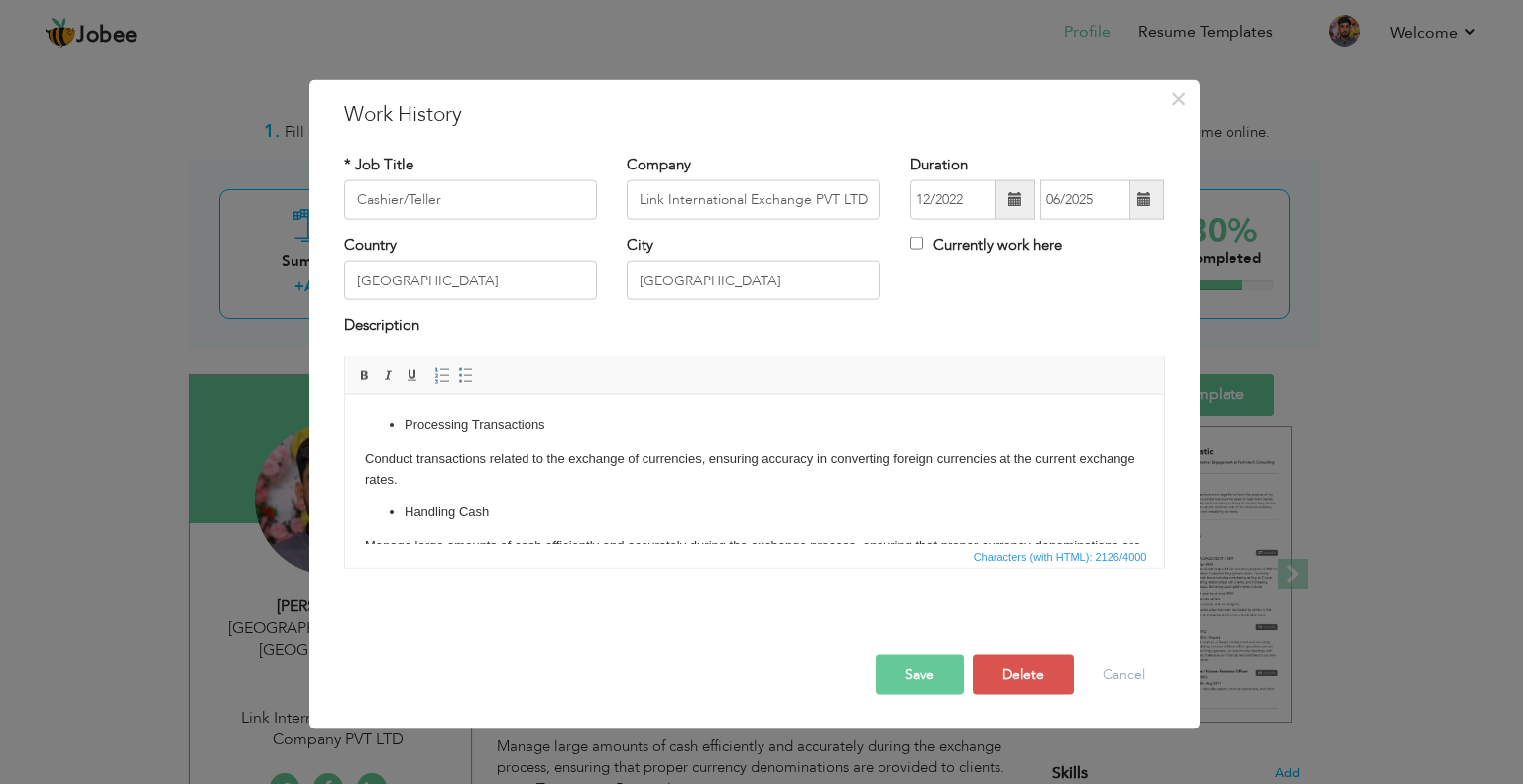 click at bounding box center (1144, 199) 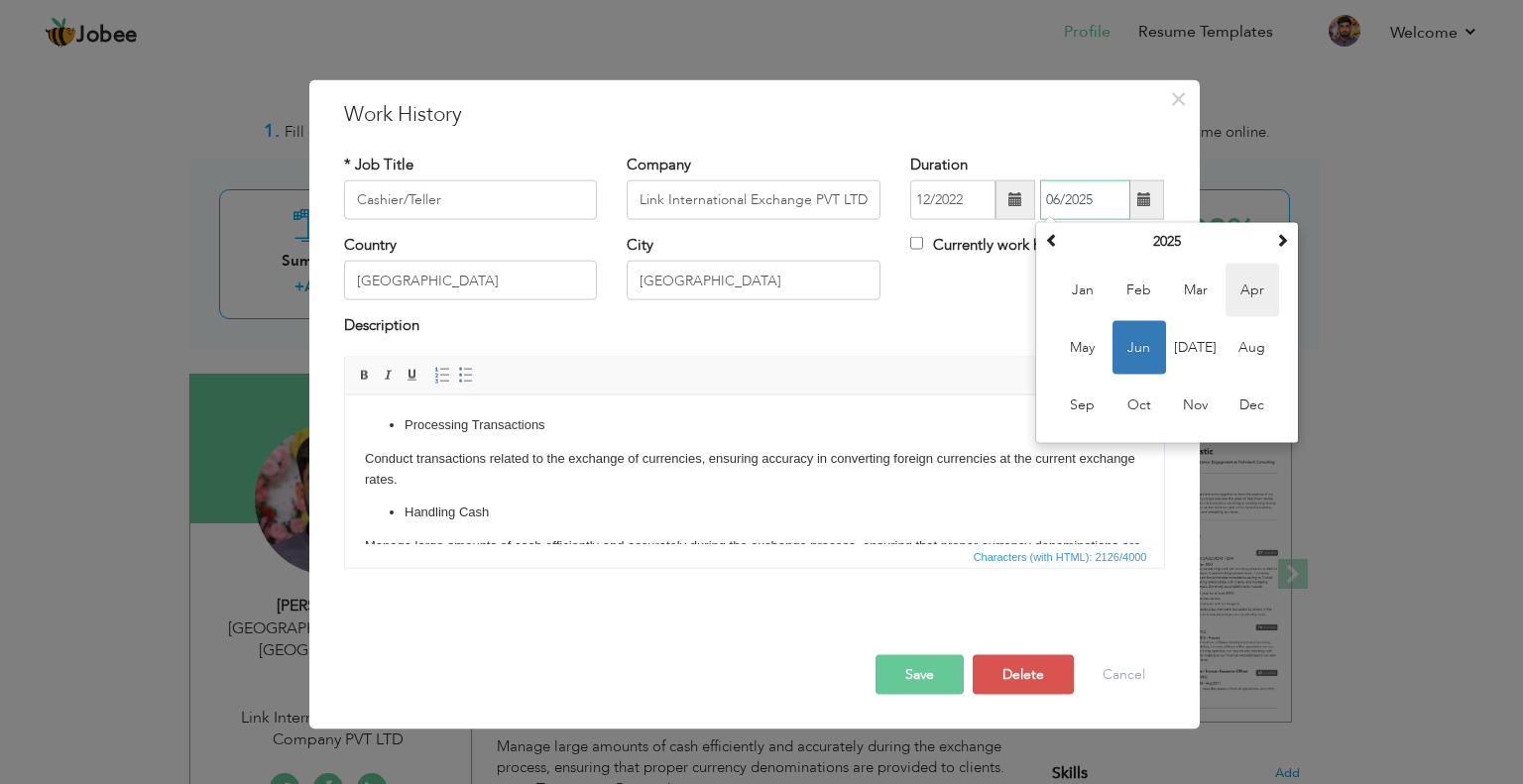 click on "Apr" at bounding box center (1252, 290) 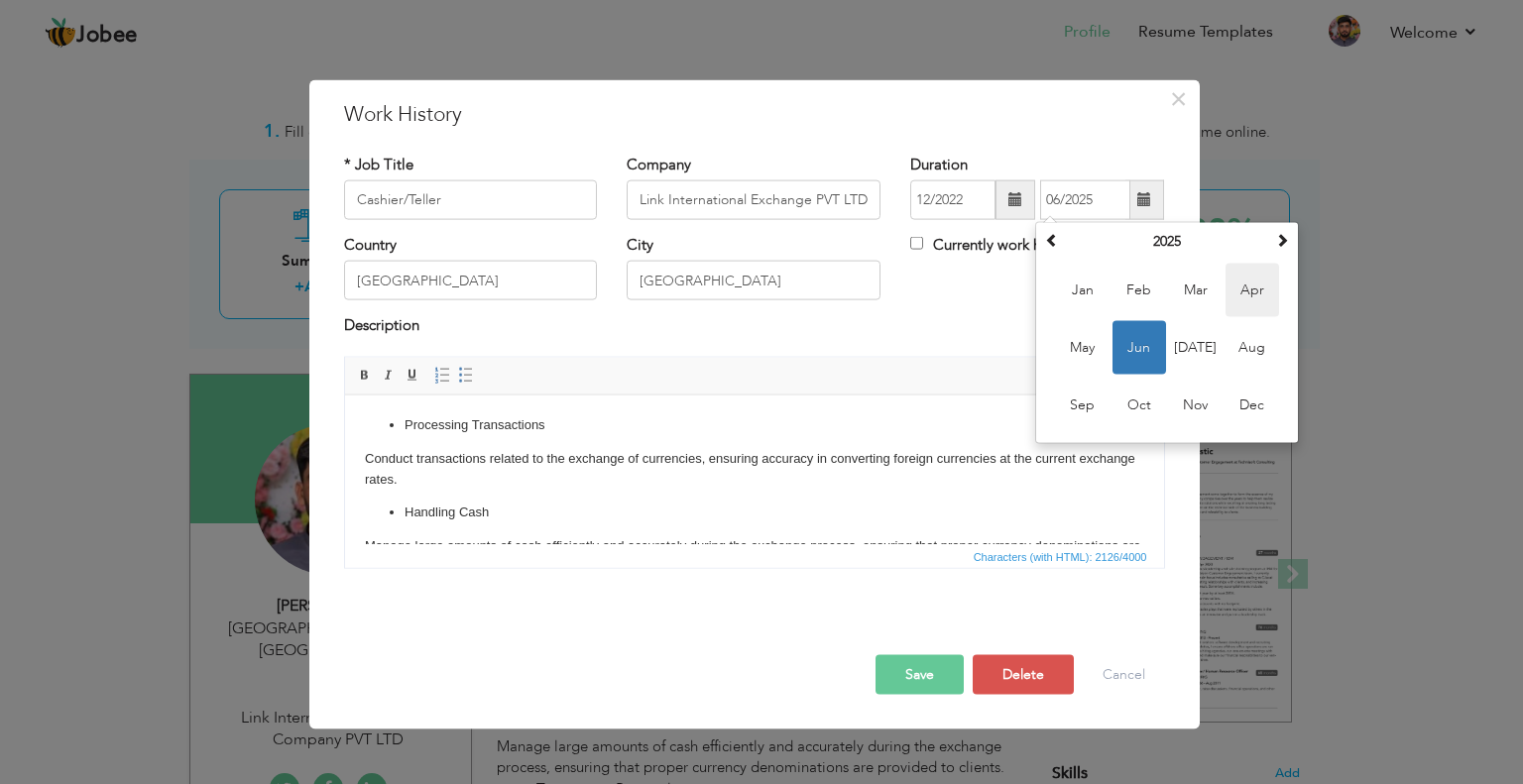 type on "04/2025" 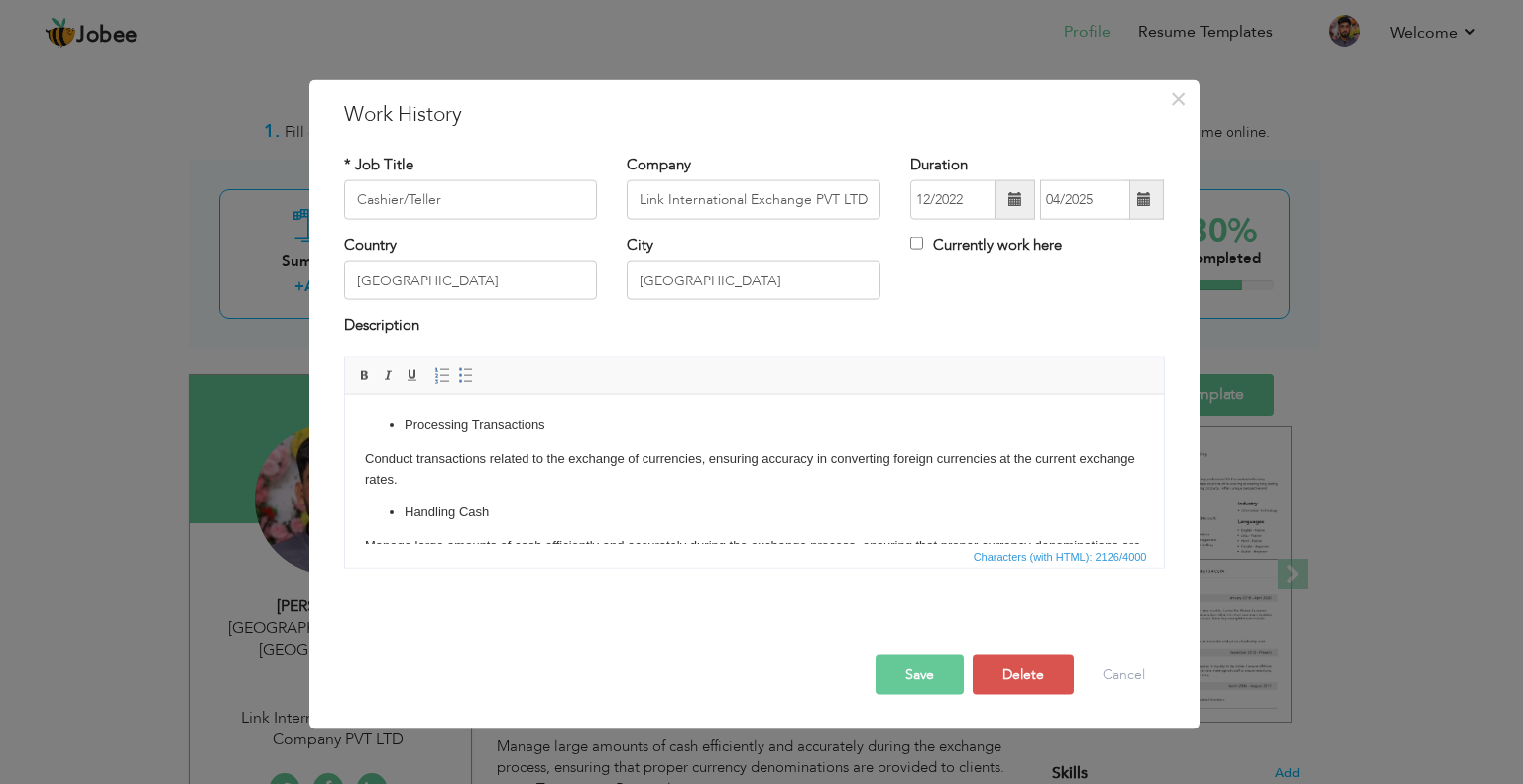 click on "Save" at bounding box center [919, 674] 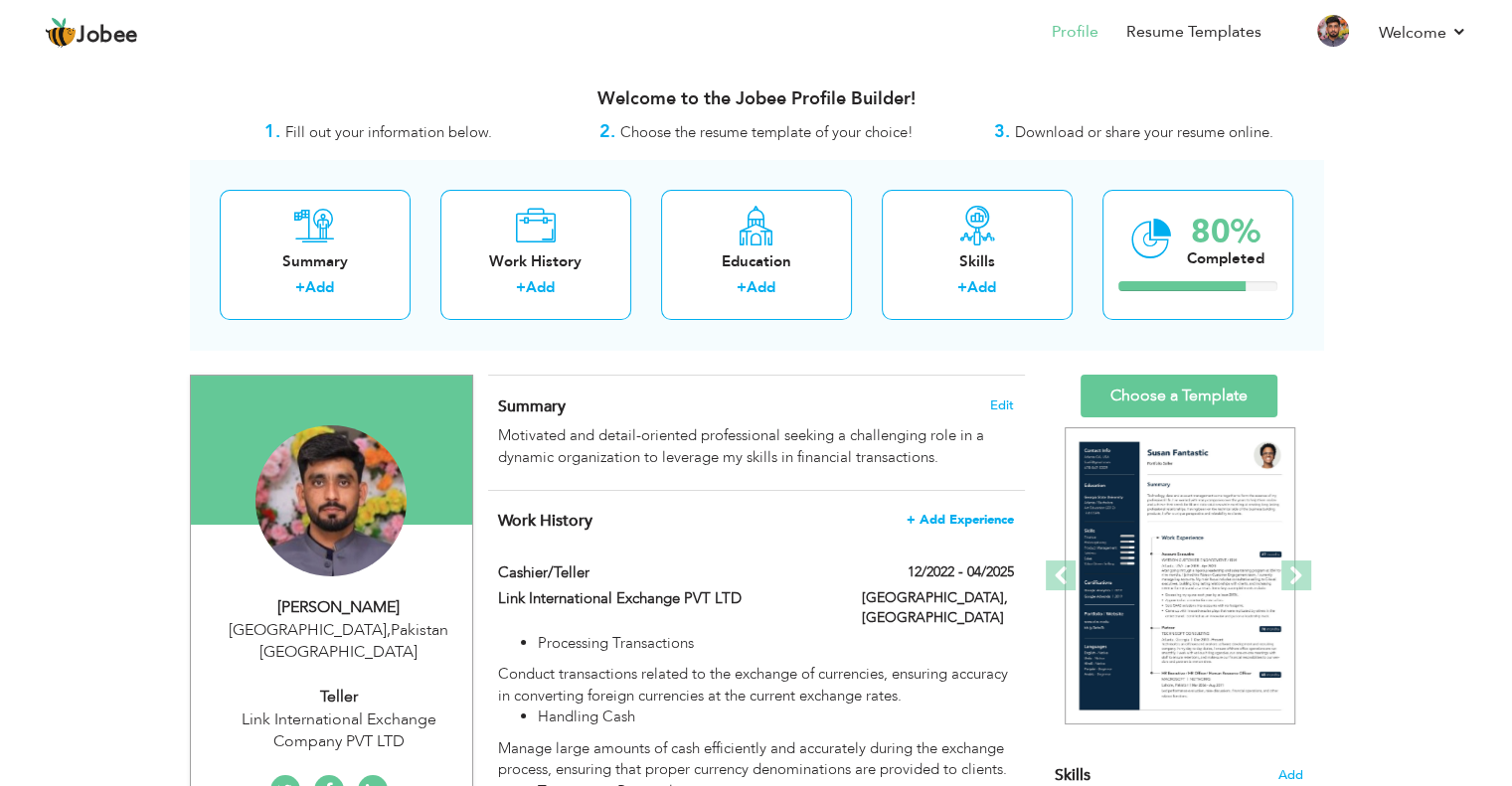 click on "+ Add Experience" at bounding box center (960, 520) 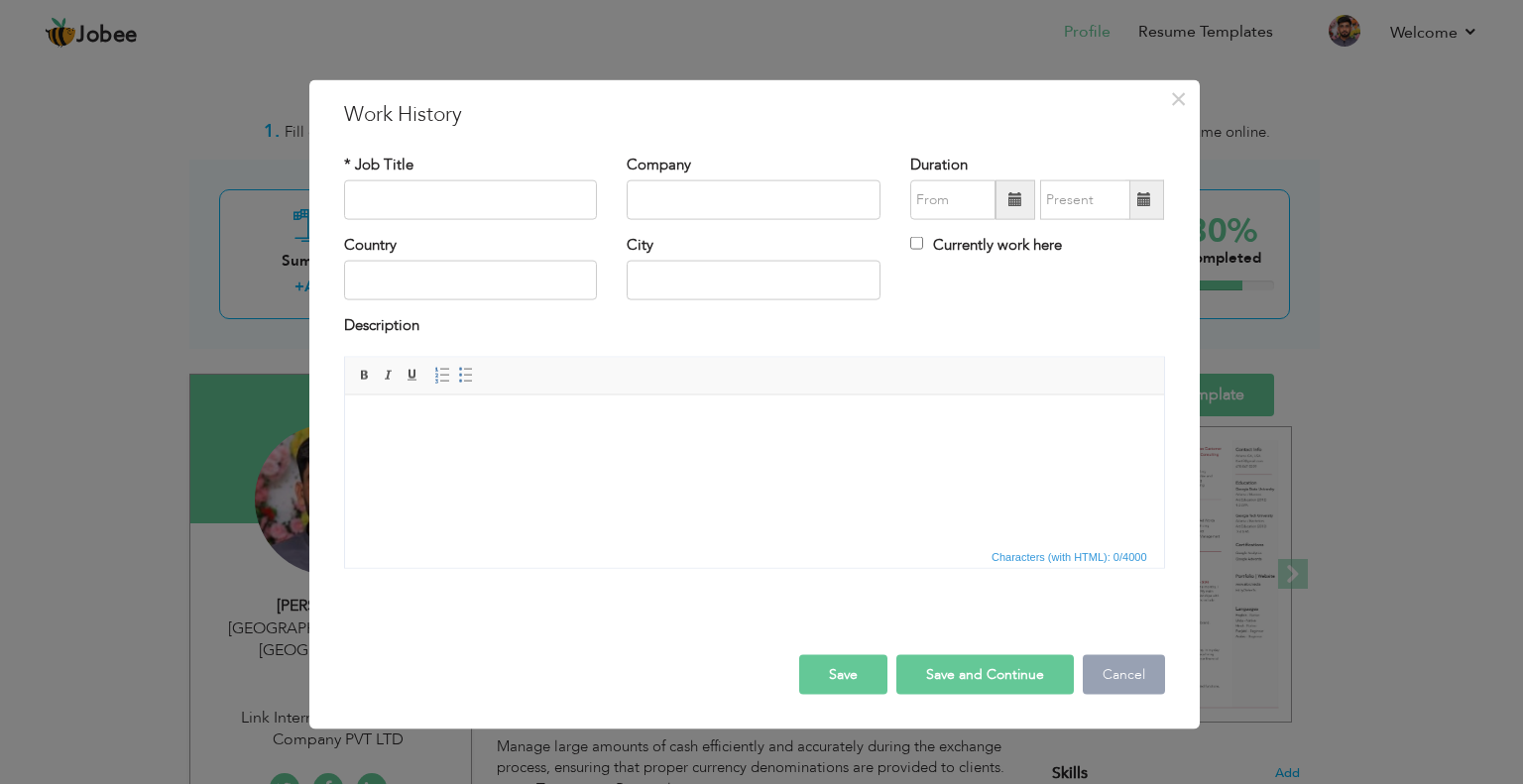 click on "Cancel" at bounding box center (1123, 674) 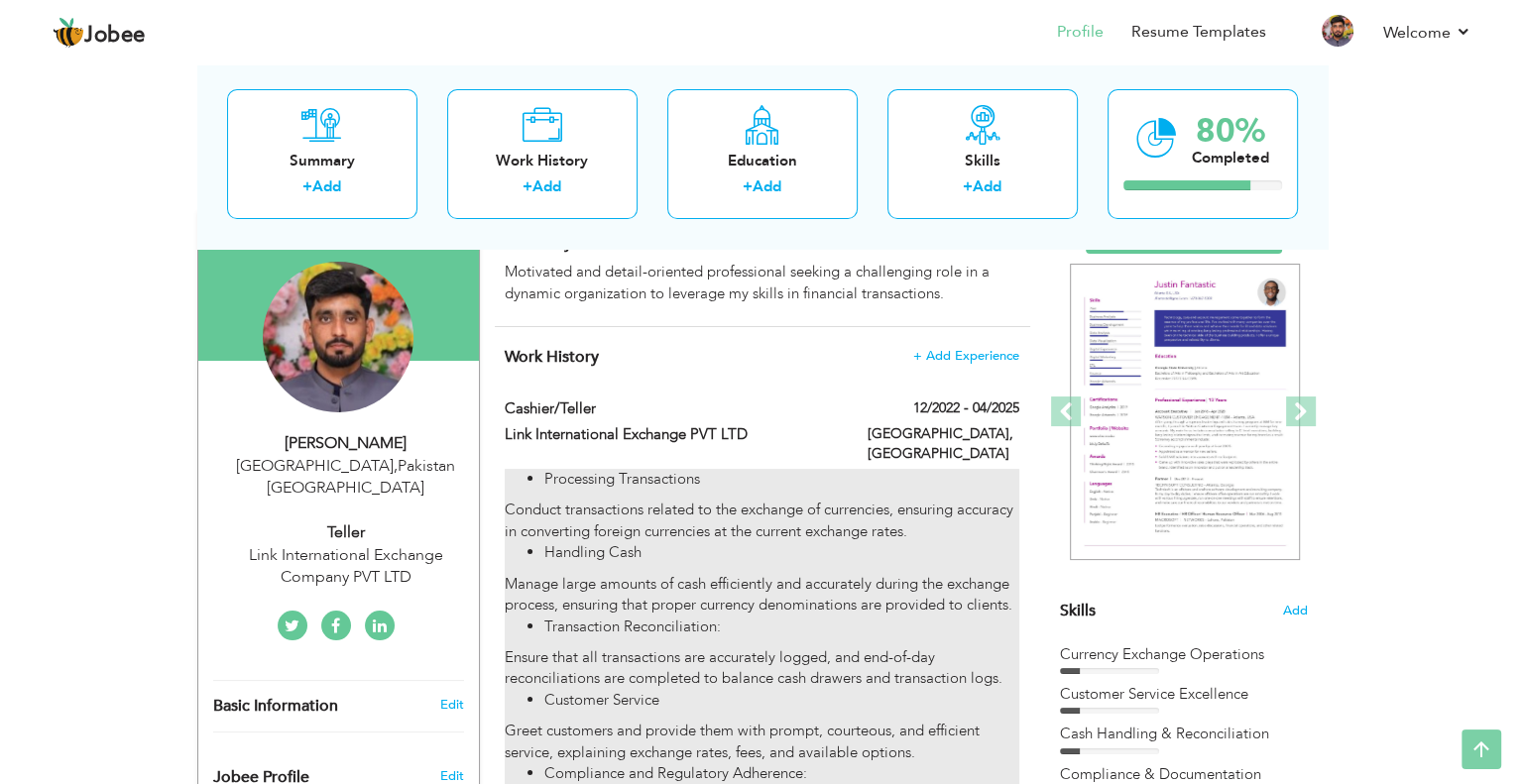 scroll, scrollTop: 0, scrollLeft: 0, axis: both 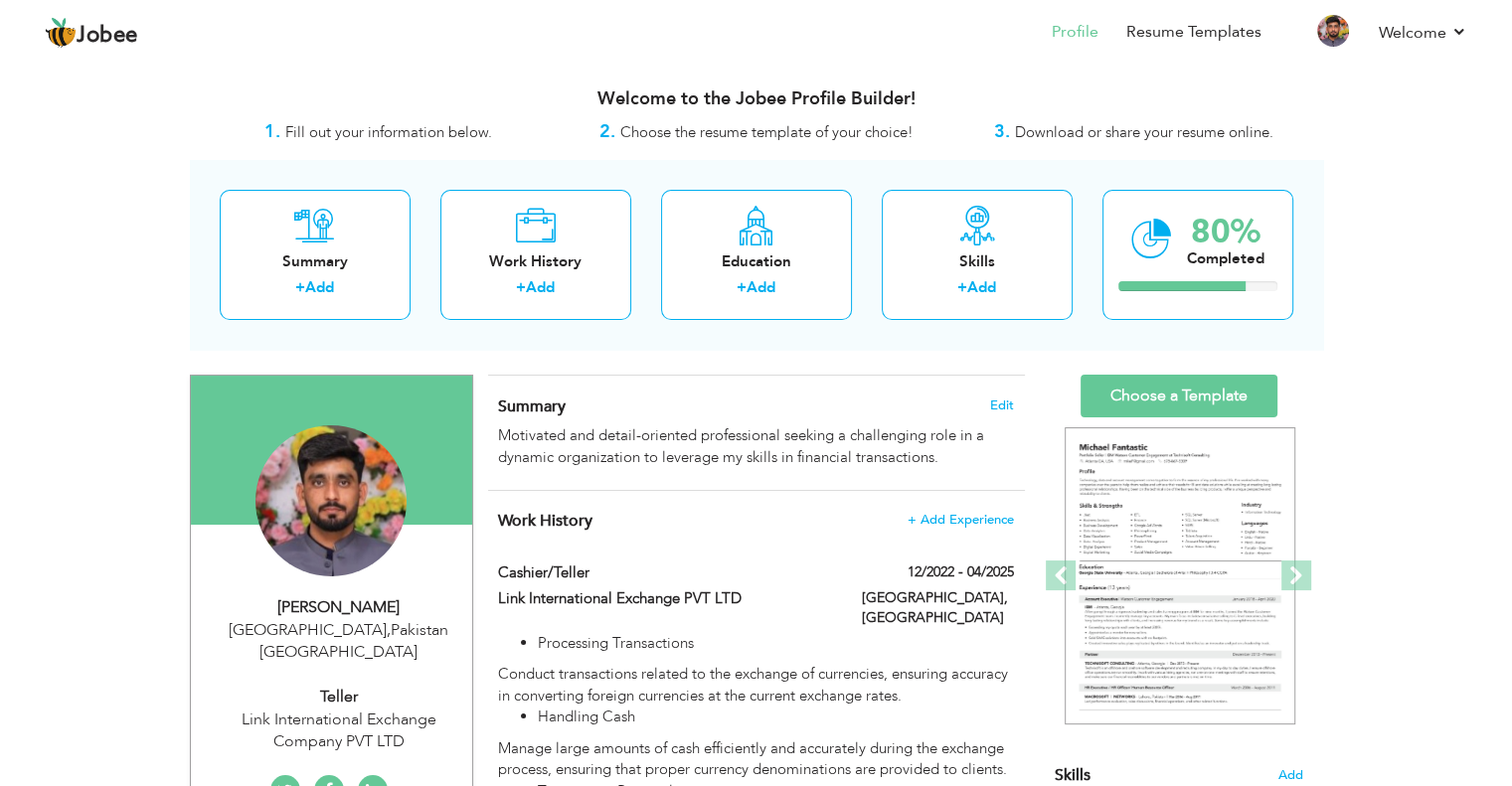 click on "Fill out your information below." at bounding box center (389, 132) 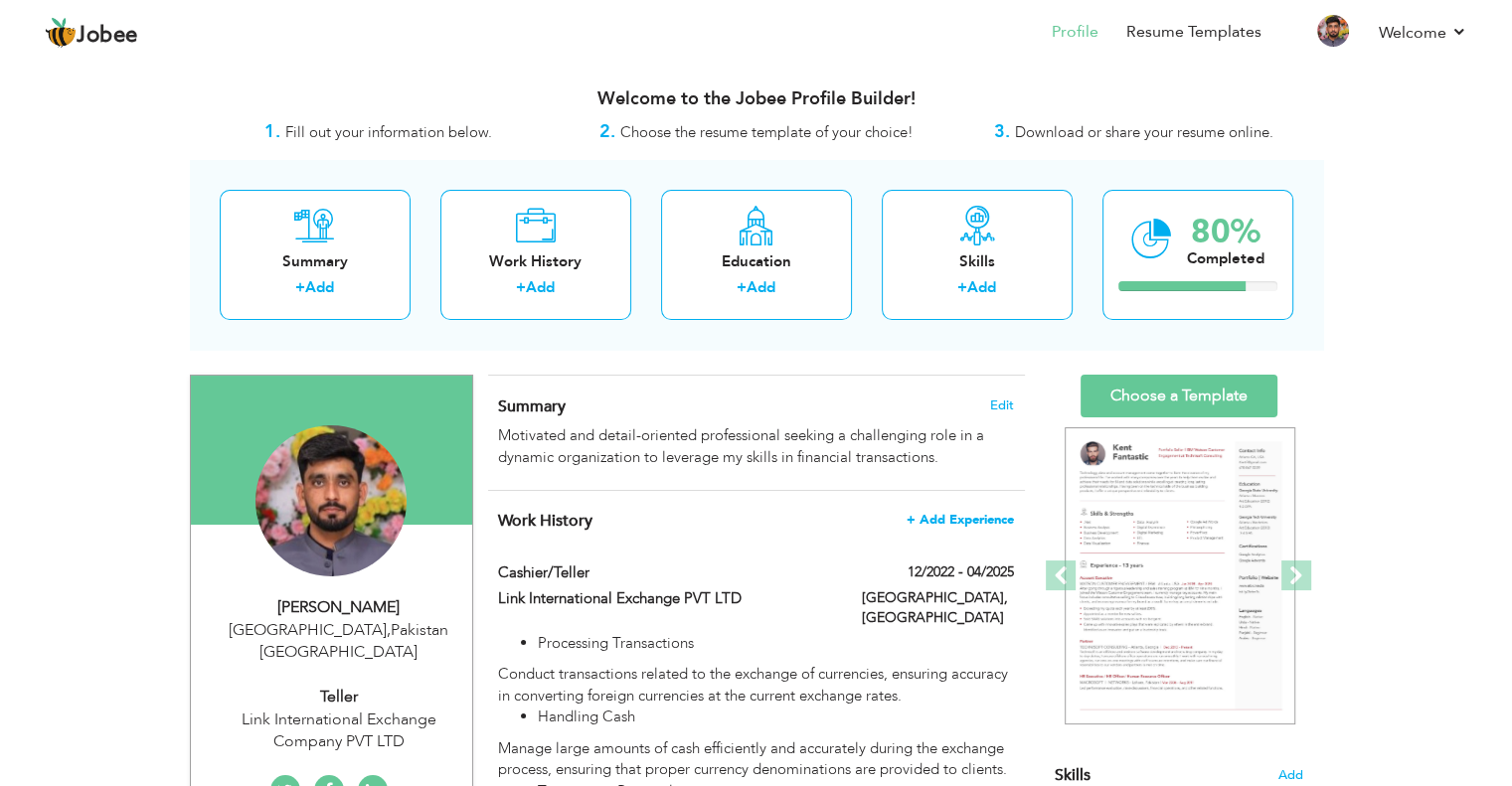click on "+ Add Experience" at bounding box center [960, 520] 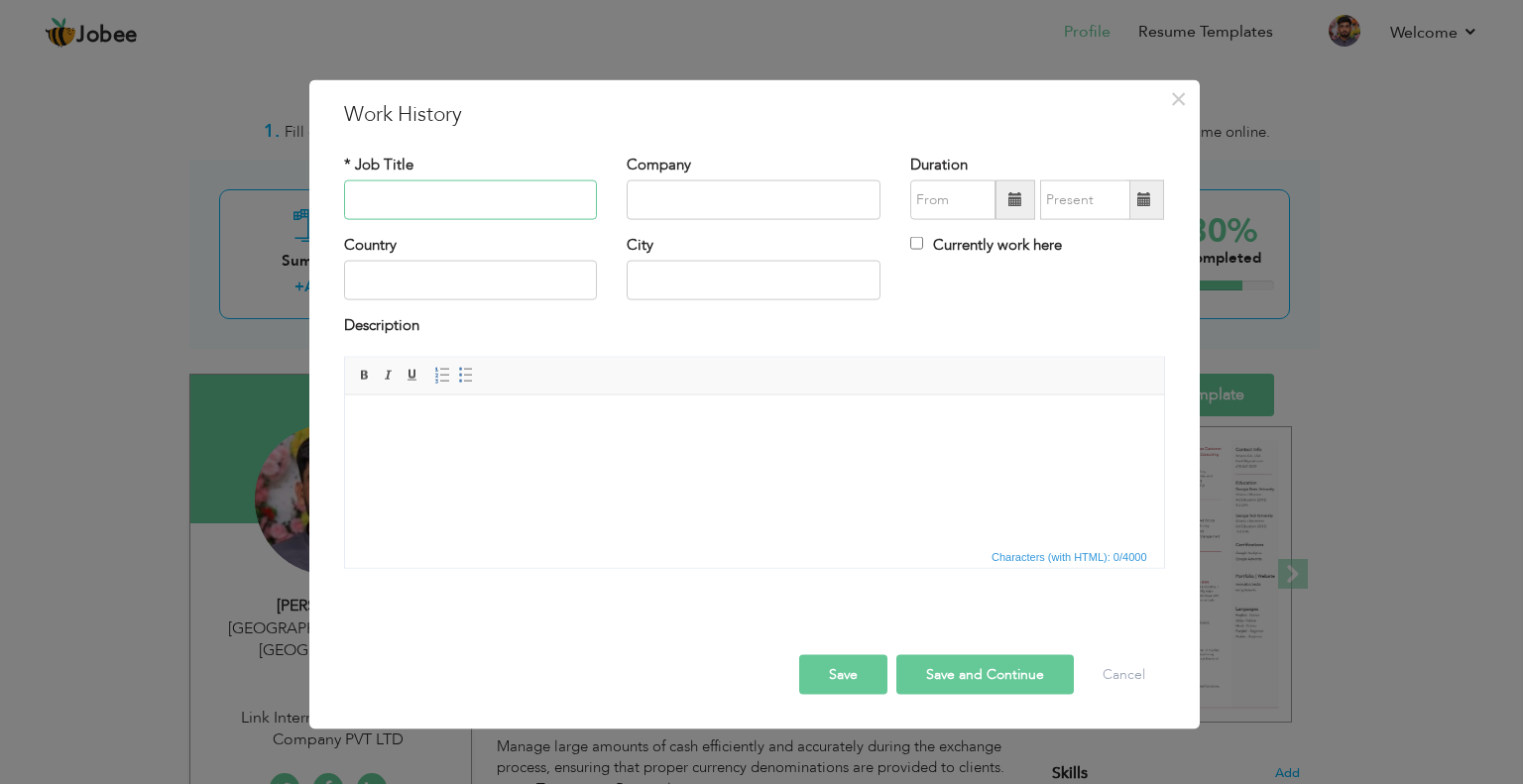 click at bounding box center [471, 200] 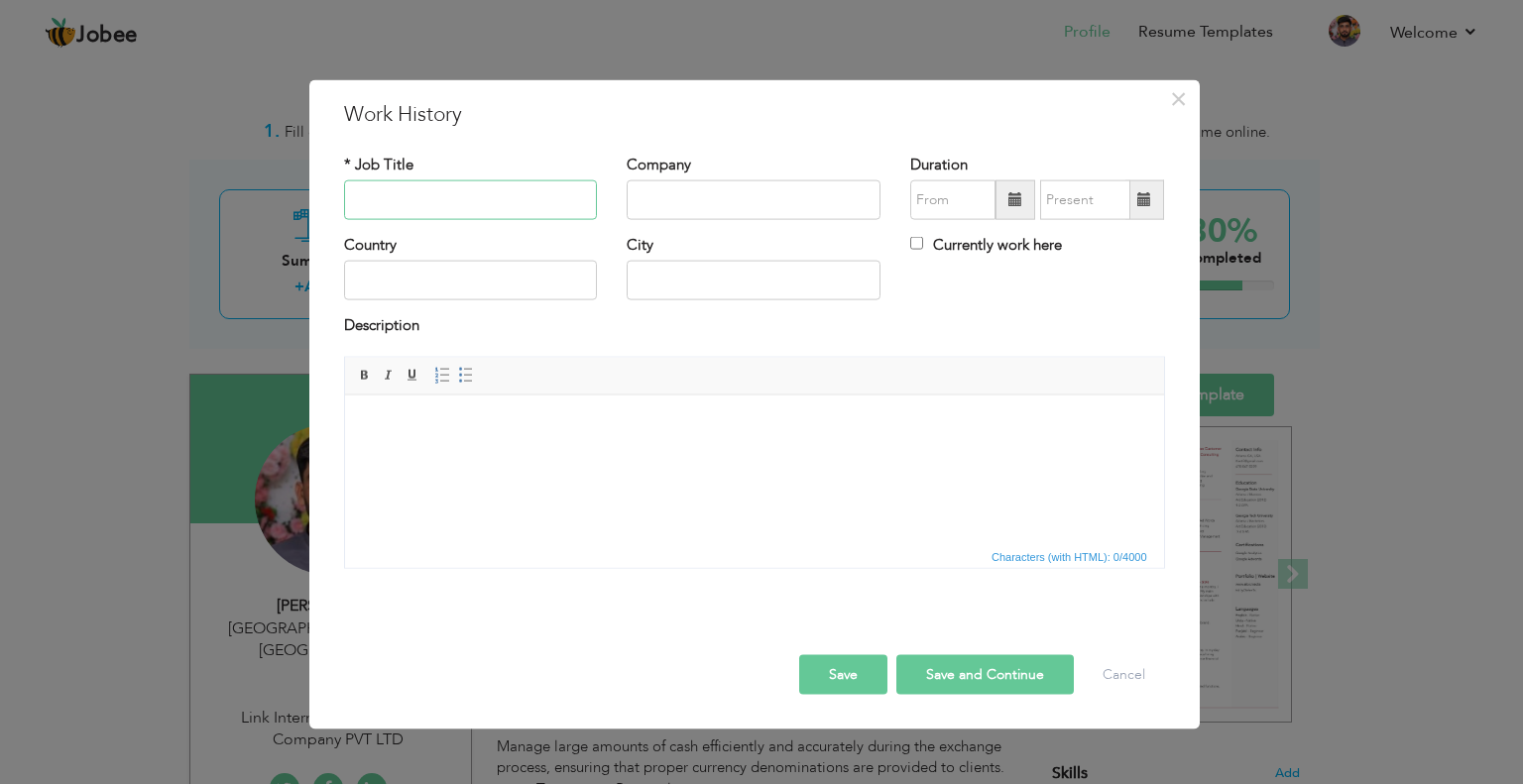 paste on "BOP Exchange Pvt. Ltd. – Lahore, Pakistan" 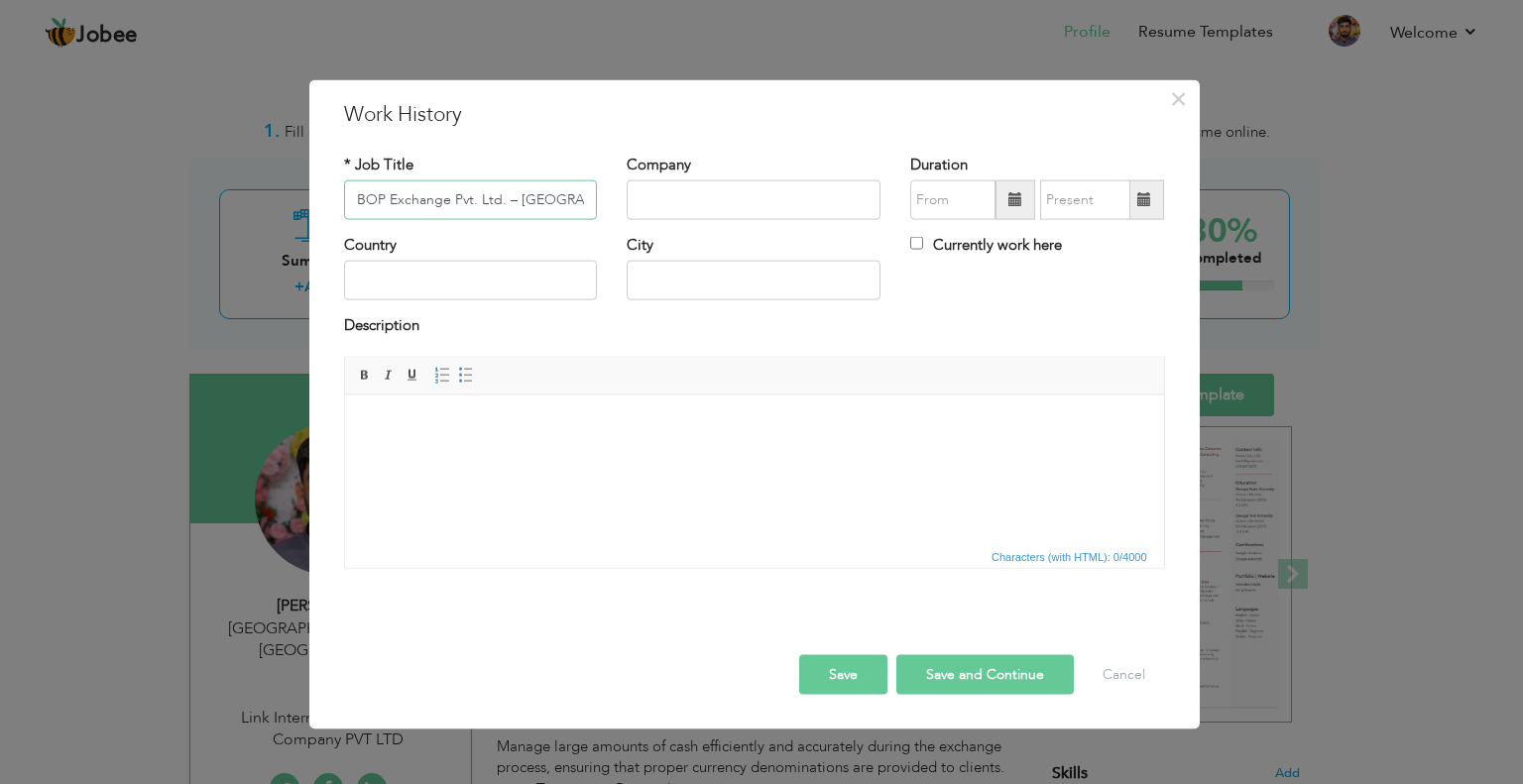 scroll, scrollTop: 0, scrollLeft: 32, axis: horizontal 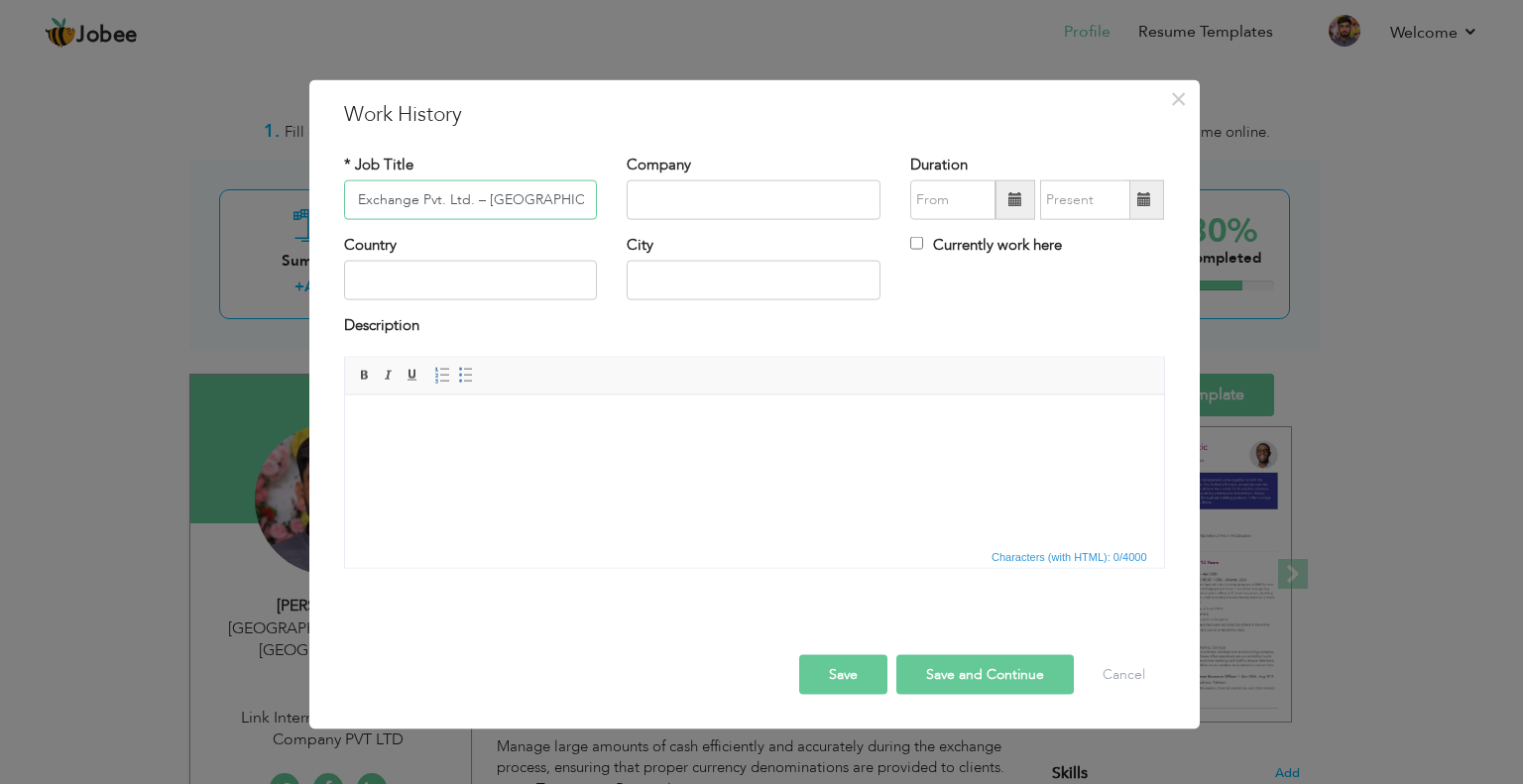 type on "BOP Exchange Pvt. Ltd. – Lahore, Pakistan" 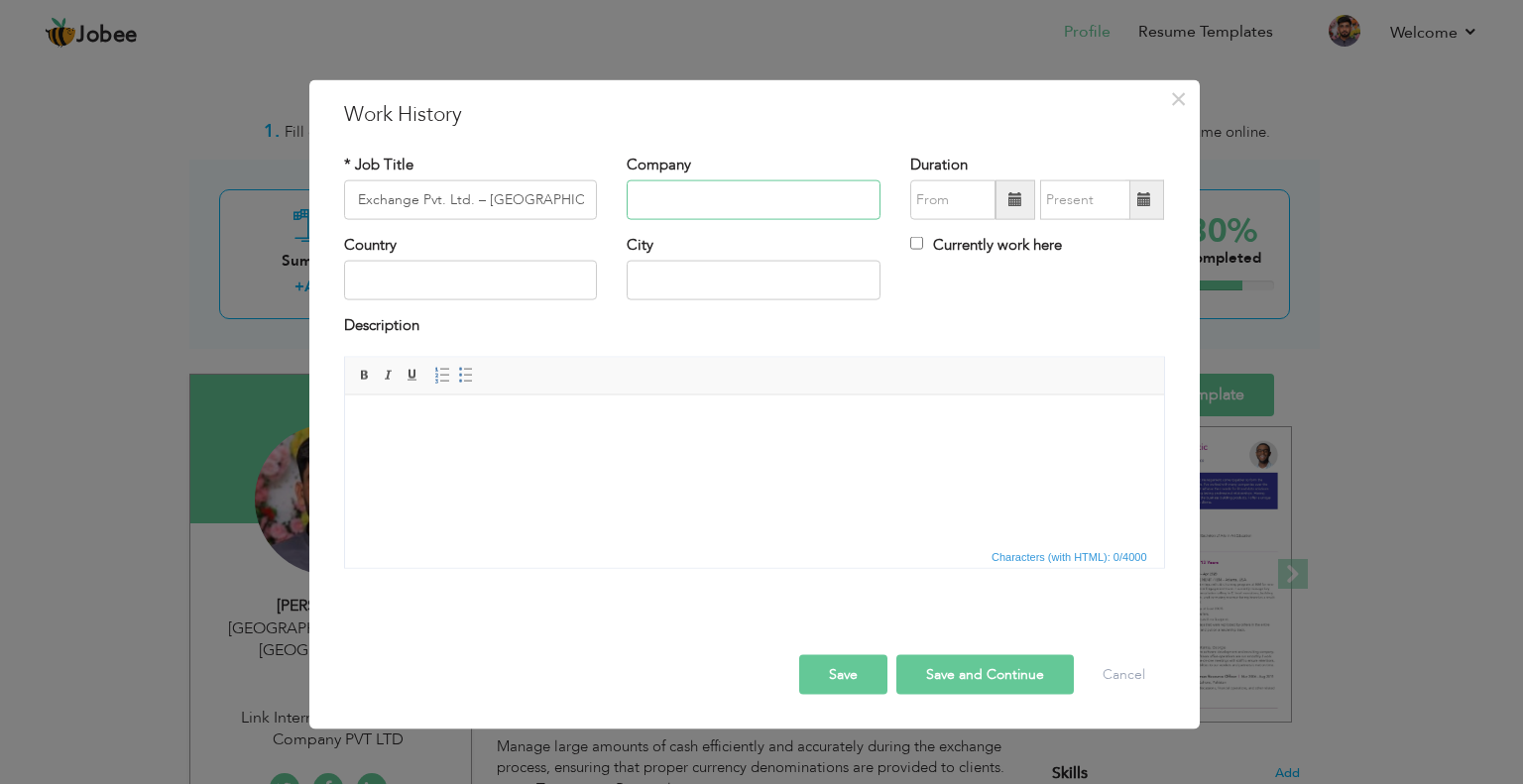 scroll, scrollTop: 0, scrollLeft: 0, axis: both 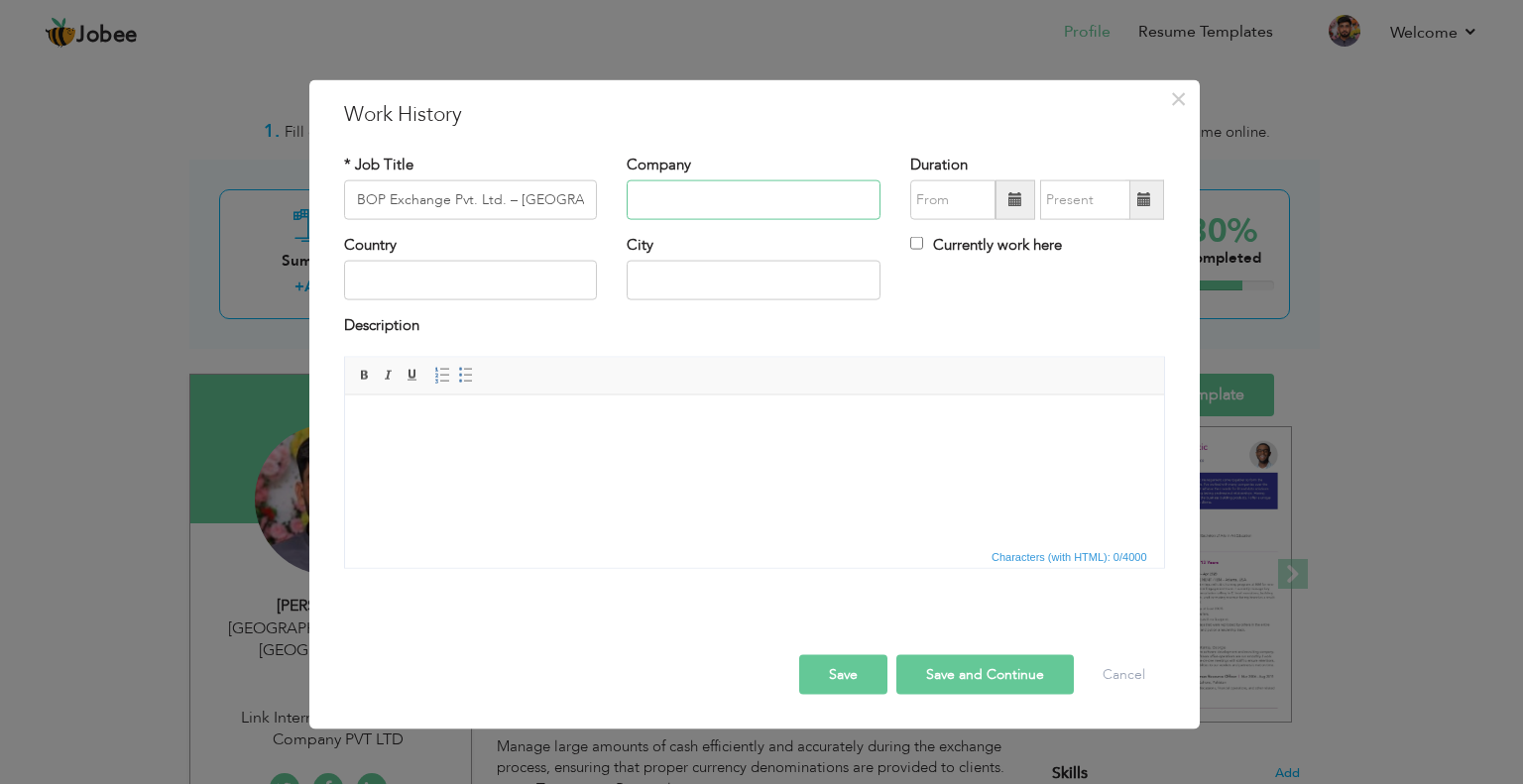 click at bounding box center [754, 200] 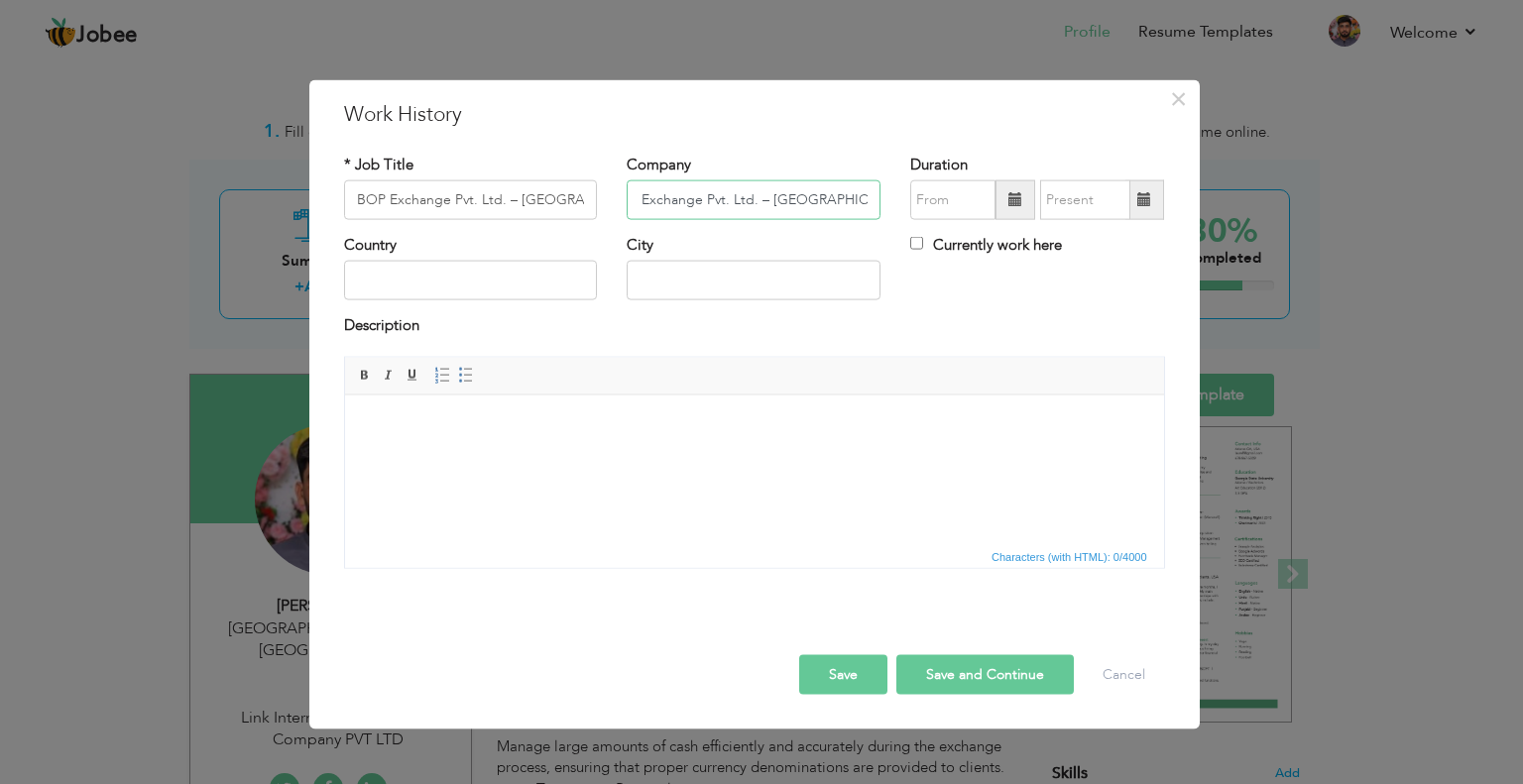 scroll, scrollTop: 0, scrollLeft: 0, axis: both 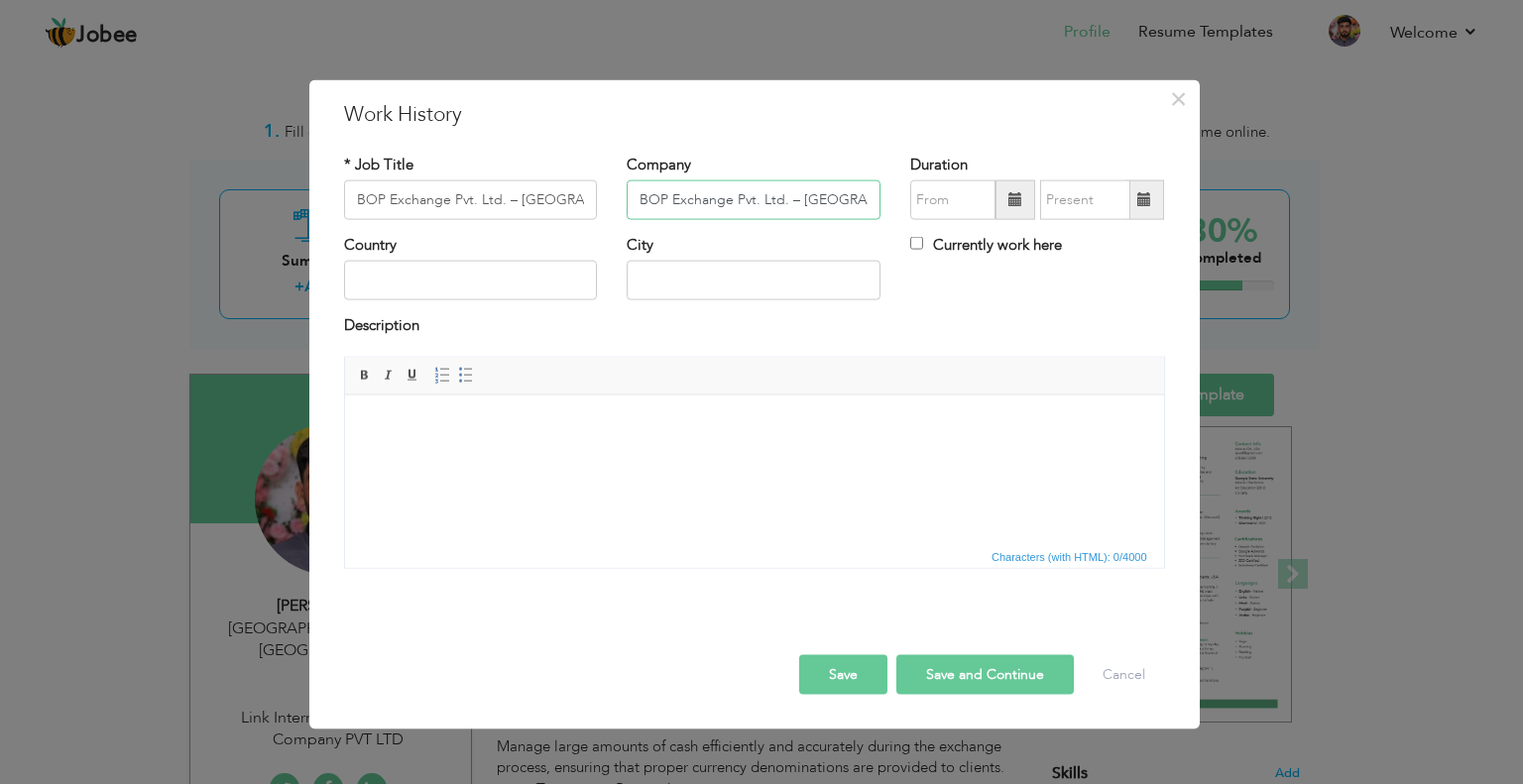 type on "BOP Exchange Pvt. Ltd. – Lahore, Pakistan" 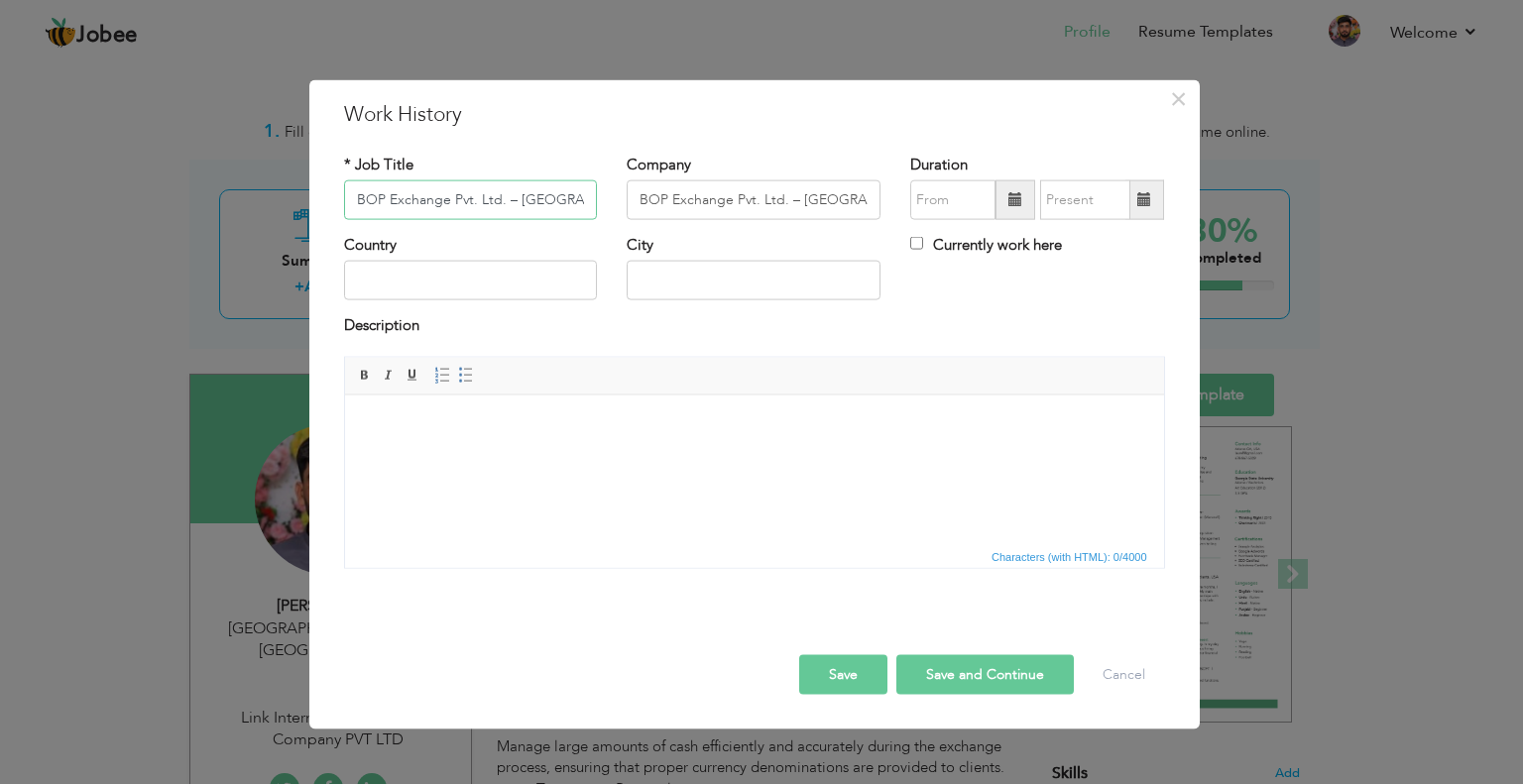 click on "BOP Exchange Pvt. Ltd. – Lahore, Pakistan" at bounding box center [471, 200] 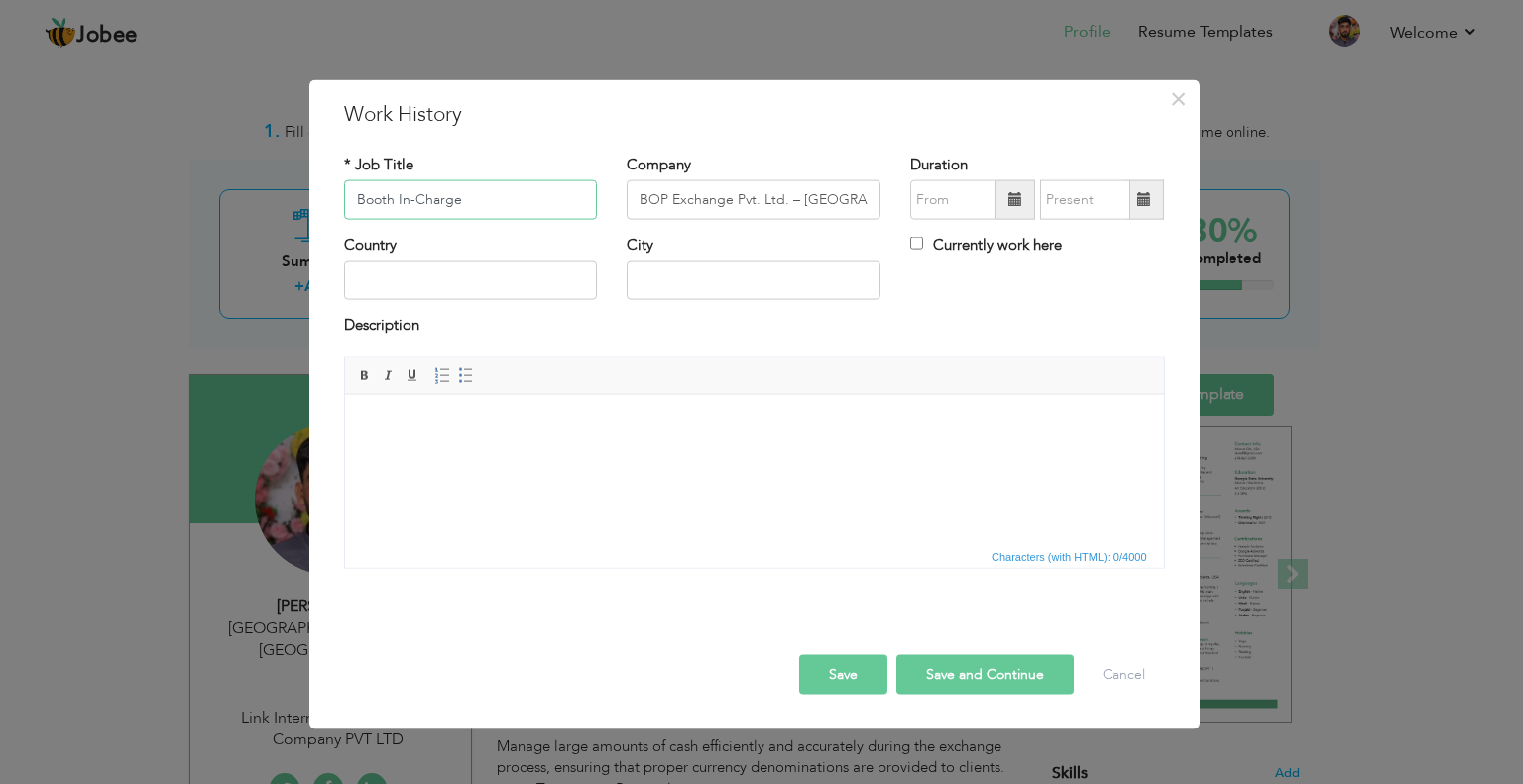 type on "Booth In-Charge" 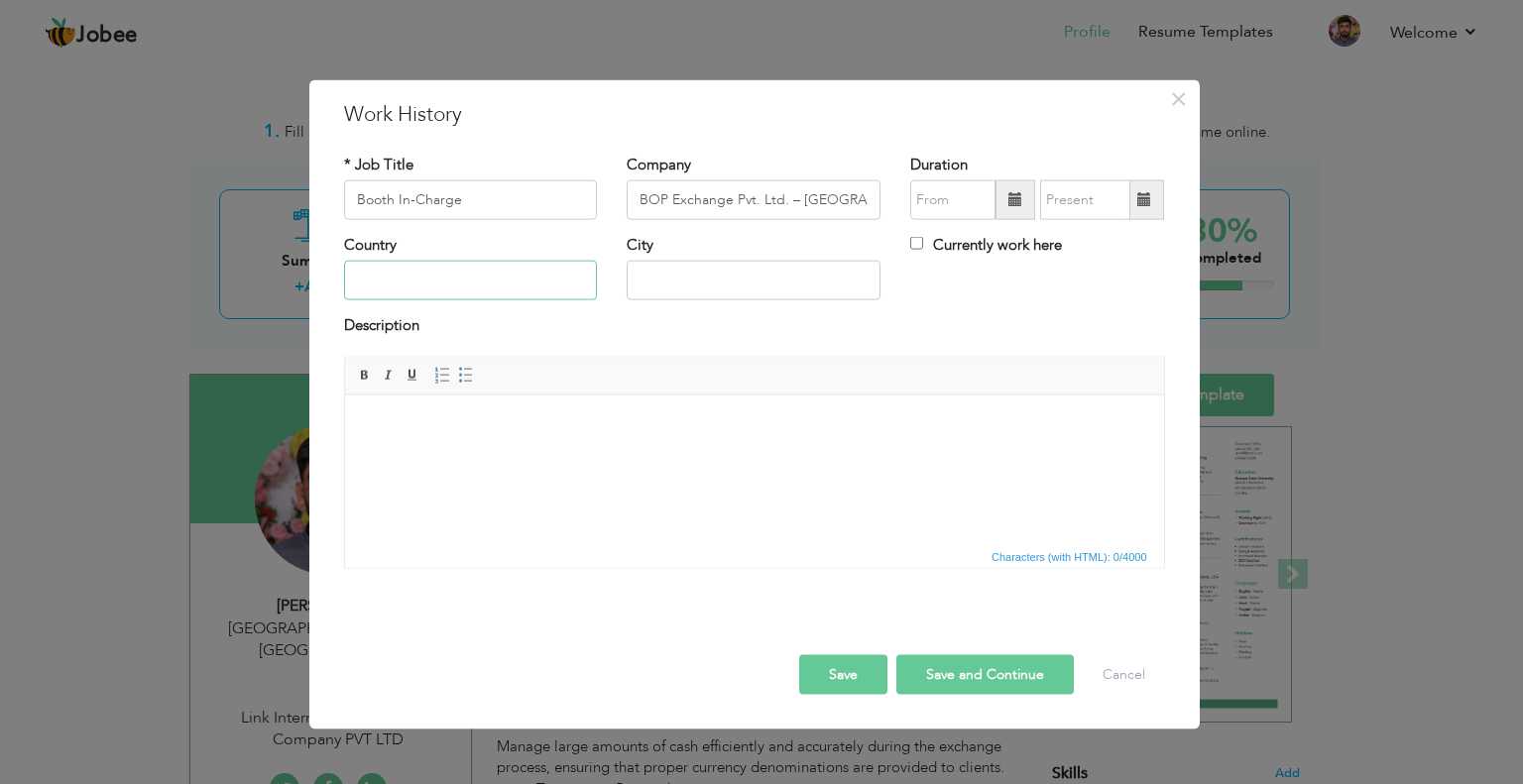 click at bounding box center [471, 280] 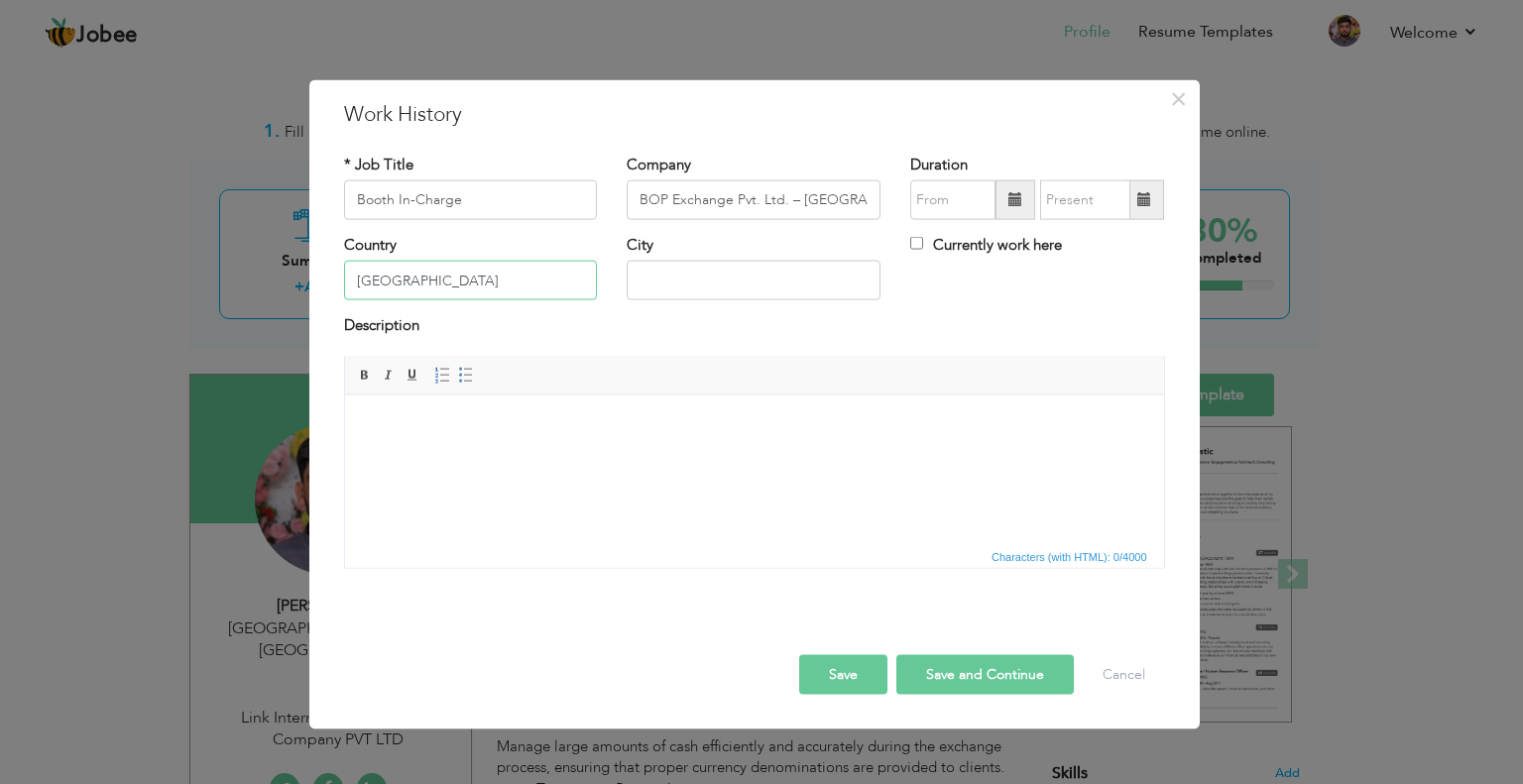 type on "[GEOGRAPHIC_DATA]" 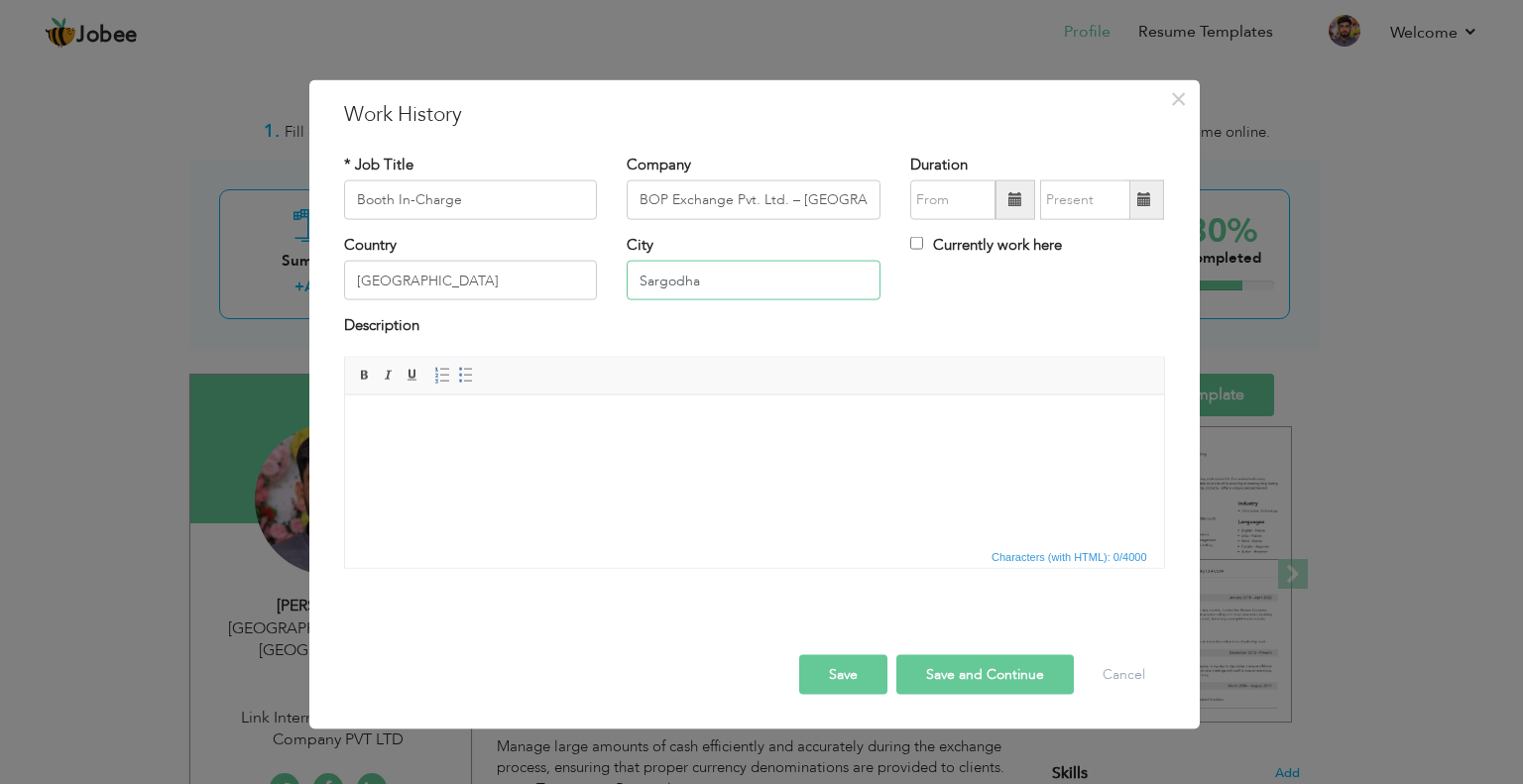 type on "Sargodha" 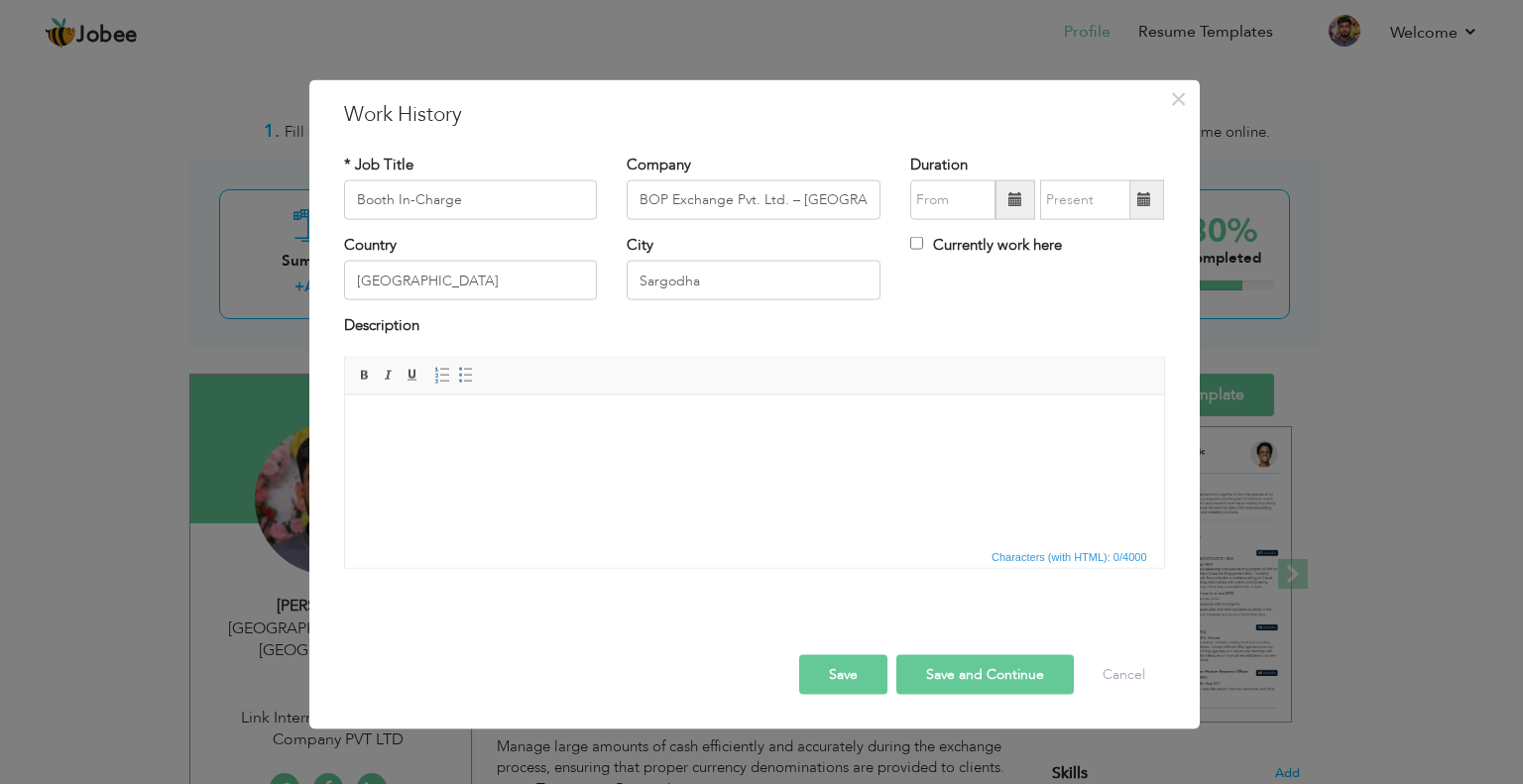 click at bounding box center [1015, 200] 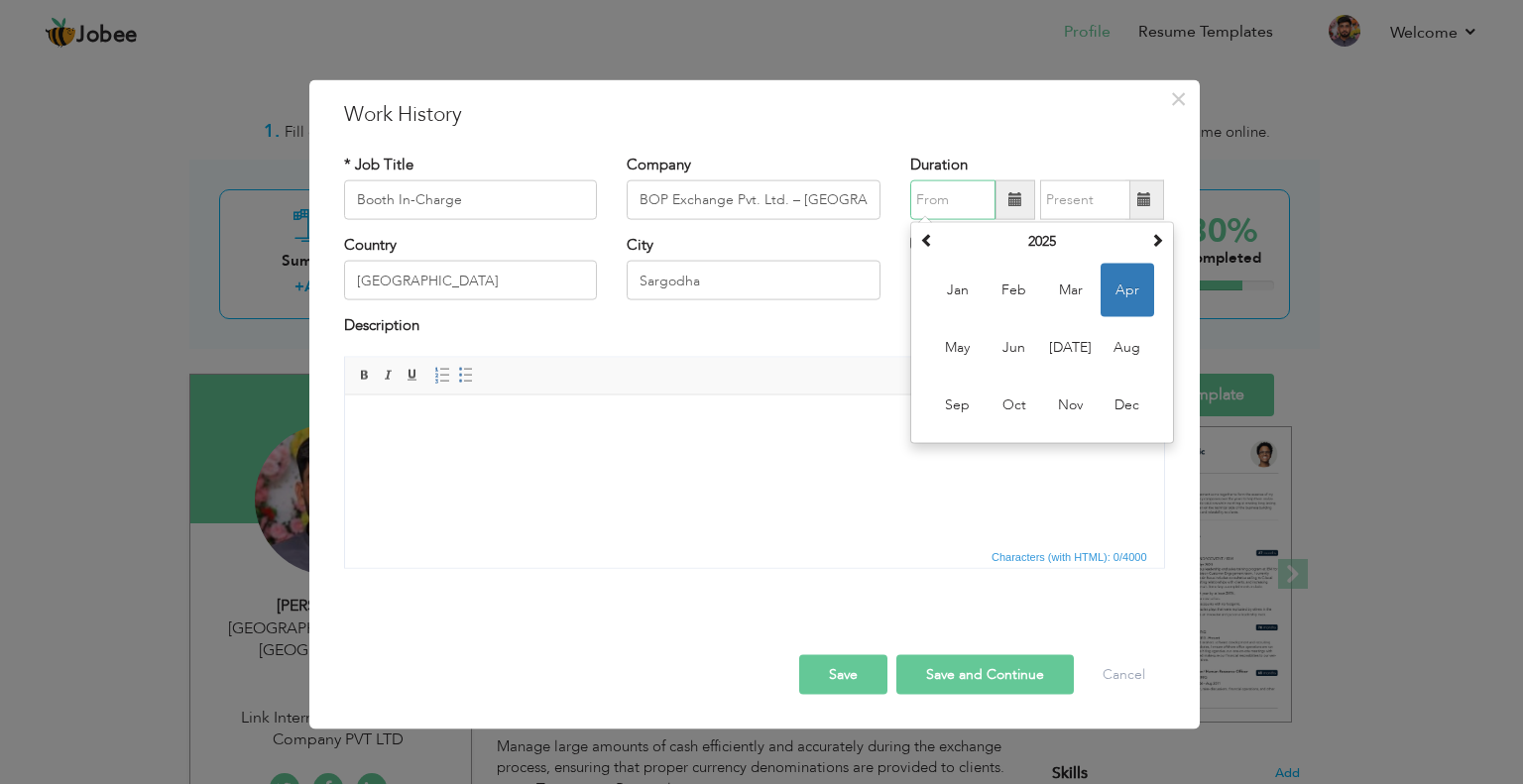click on "Apr" at bounding box center (1127, 290) 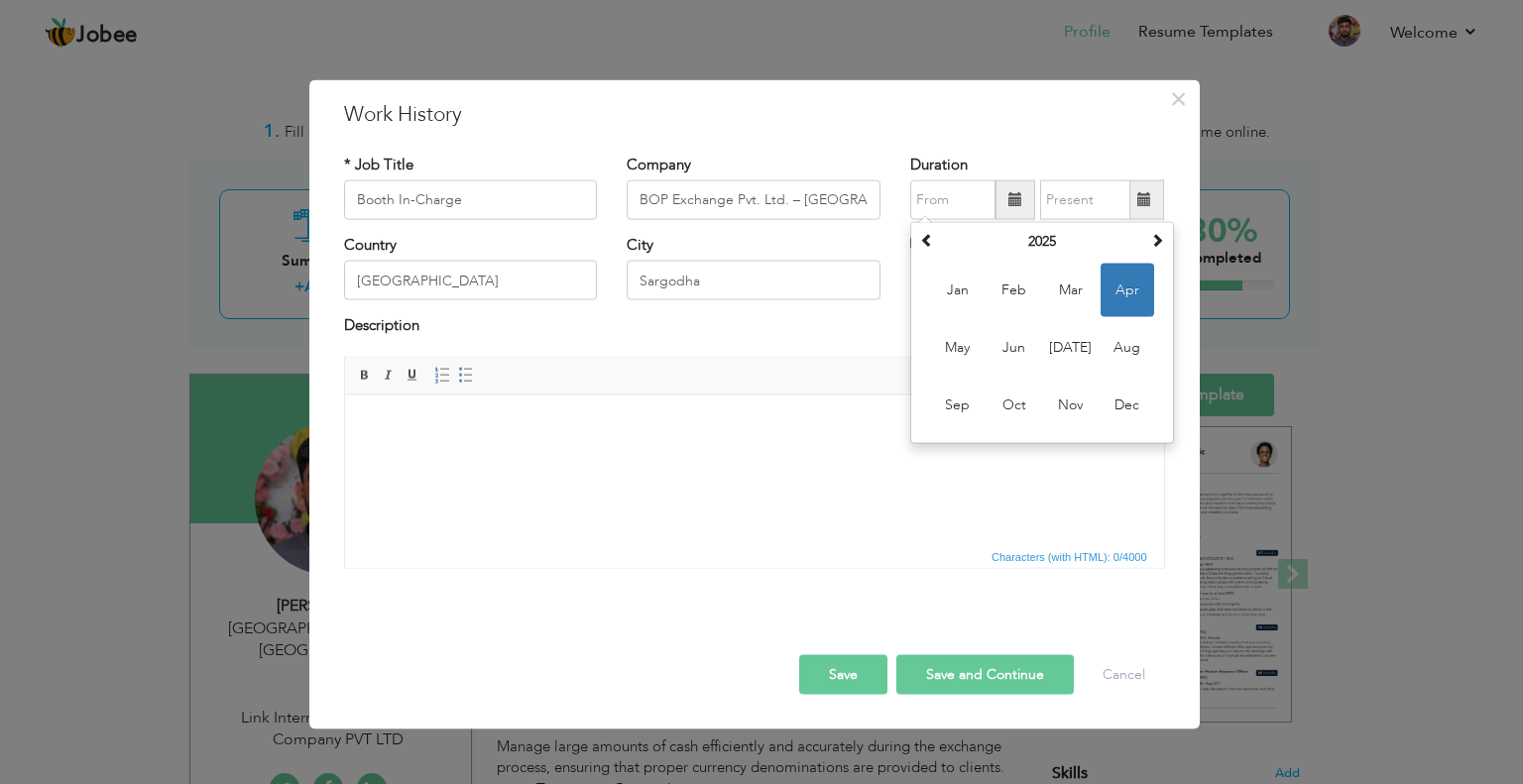 type on "04/2025" 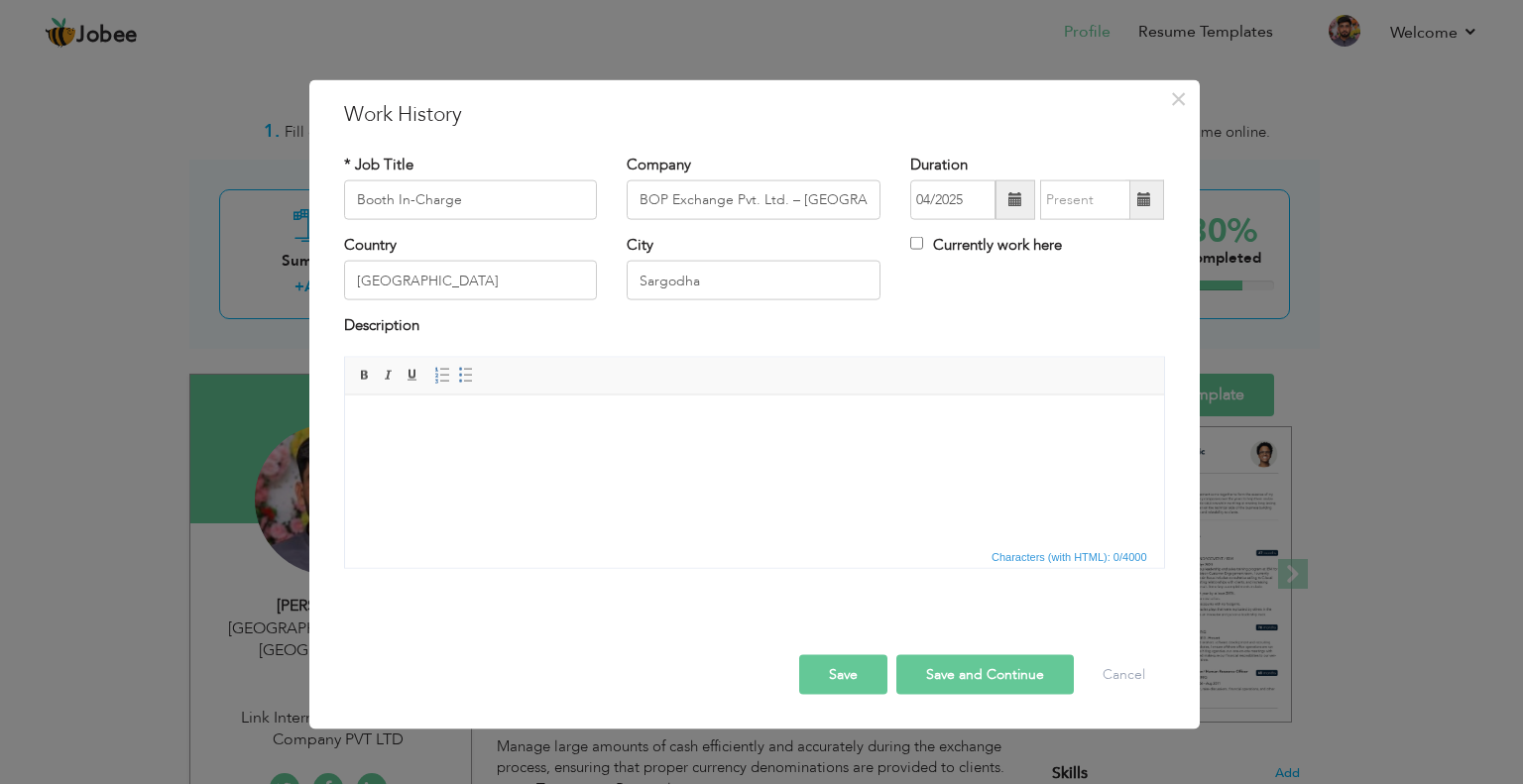 click on "Country
Pakistan
City
Sargodha
Currently work here" at bounding box center (755, 275) 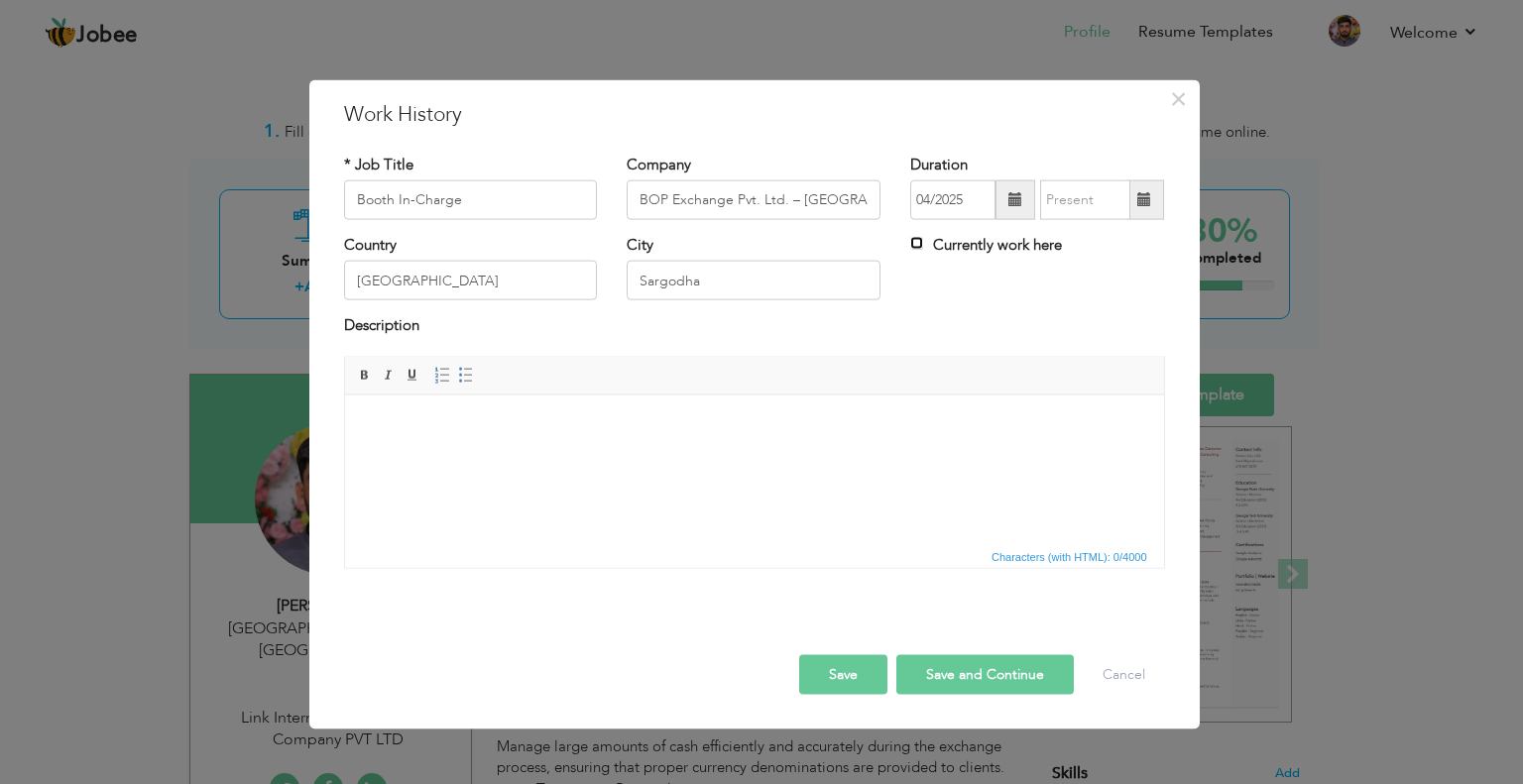 click on "Currently work here" at bounding box center (916, 243) 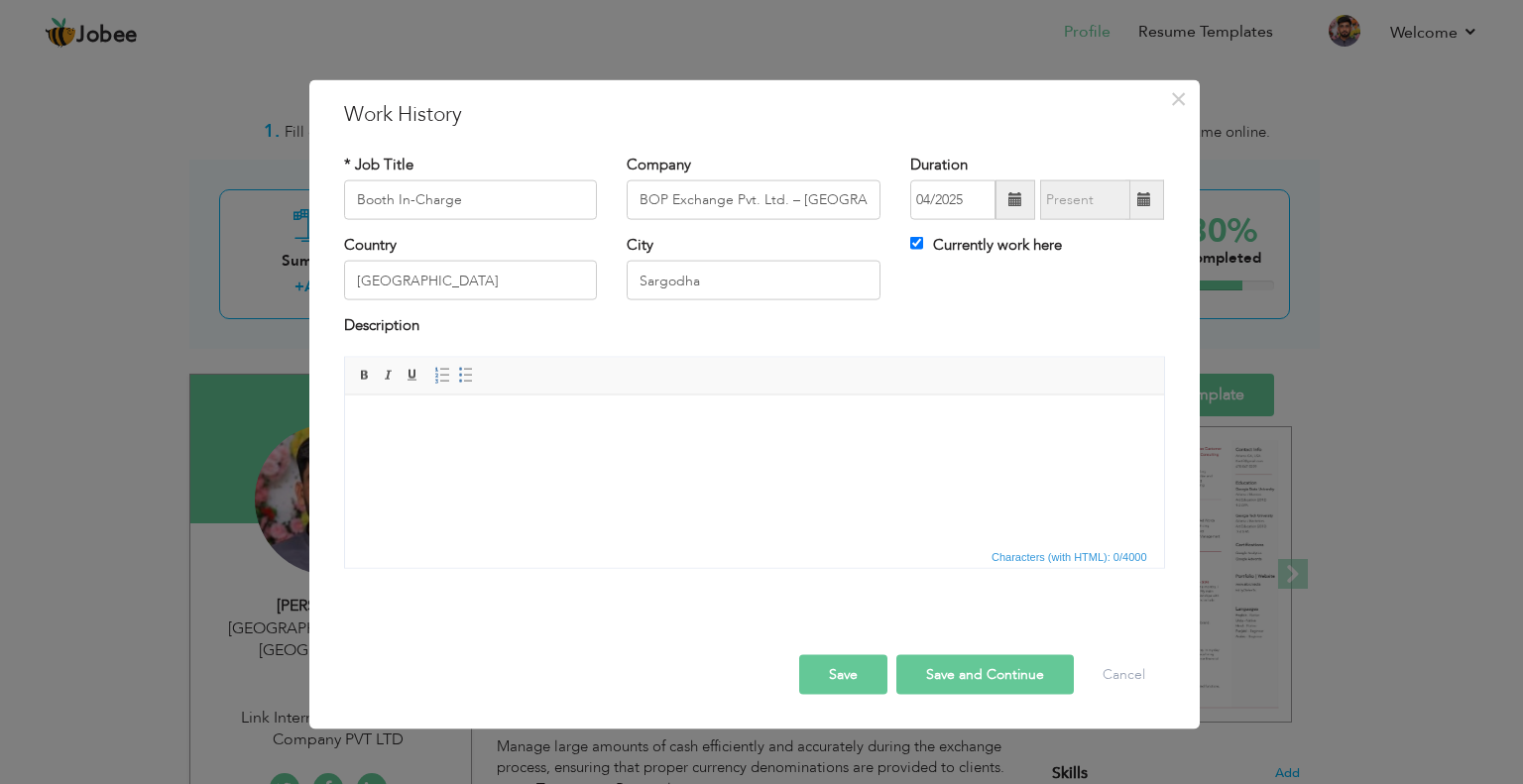 click at bounding box center (754, 424) 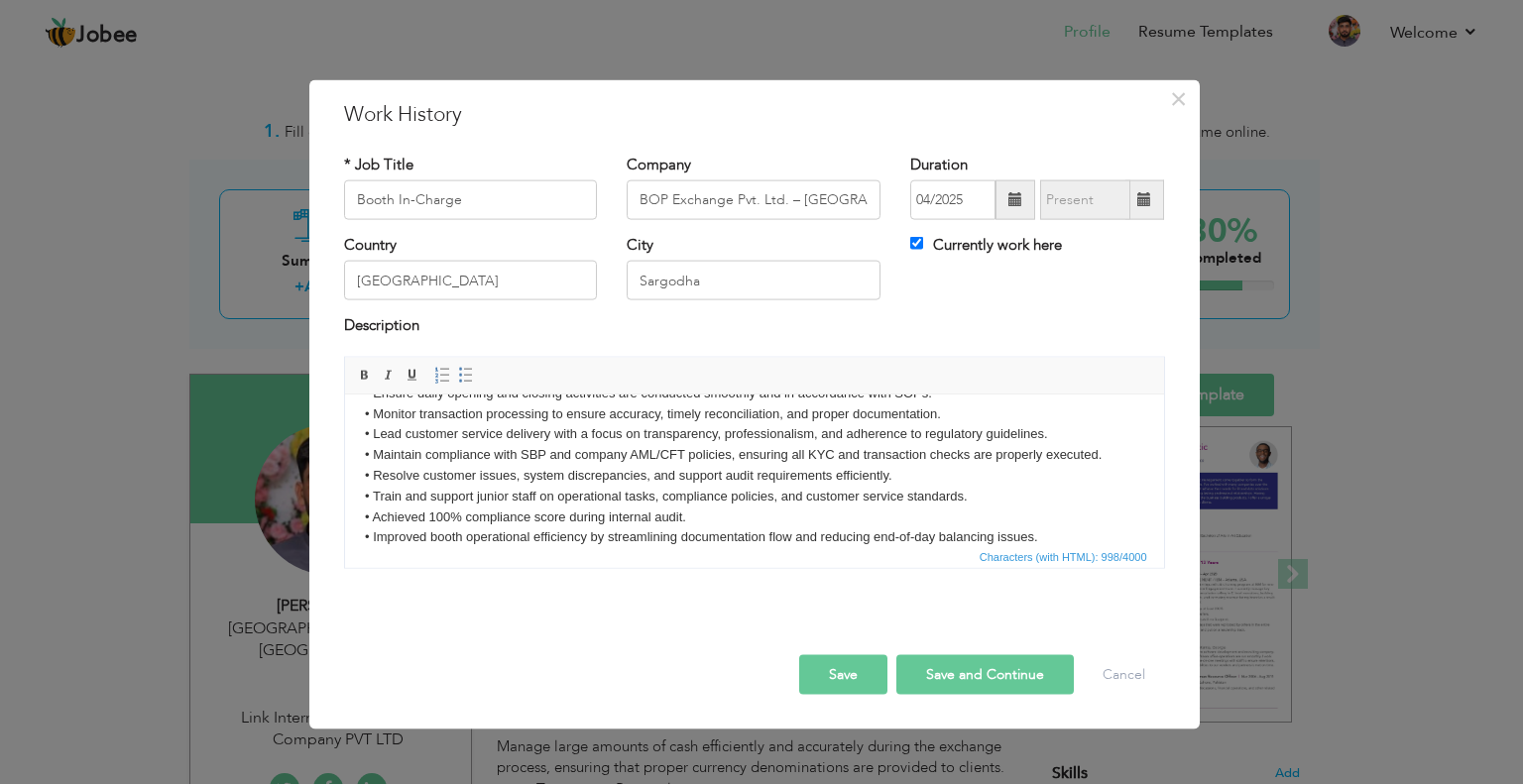 click on "Save and Continue" at bounding box center [985, 674] 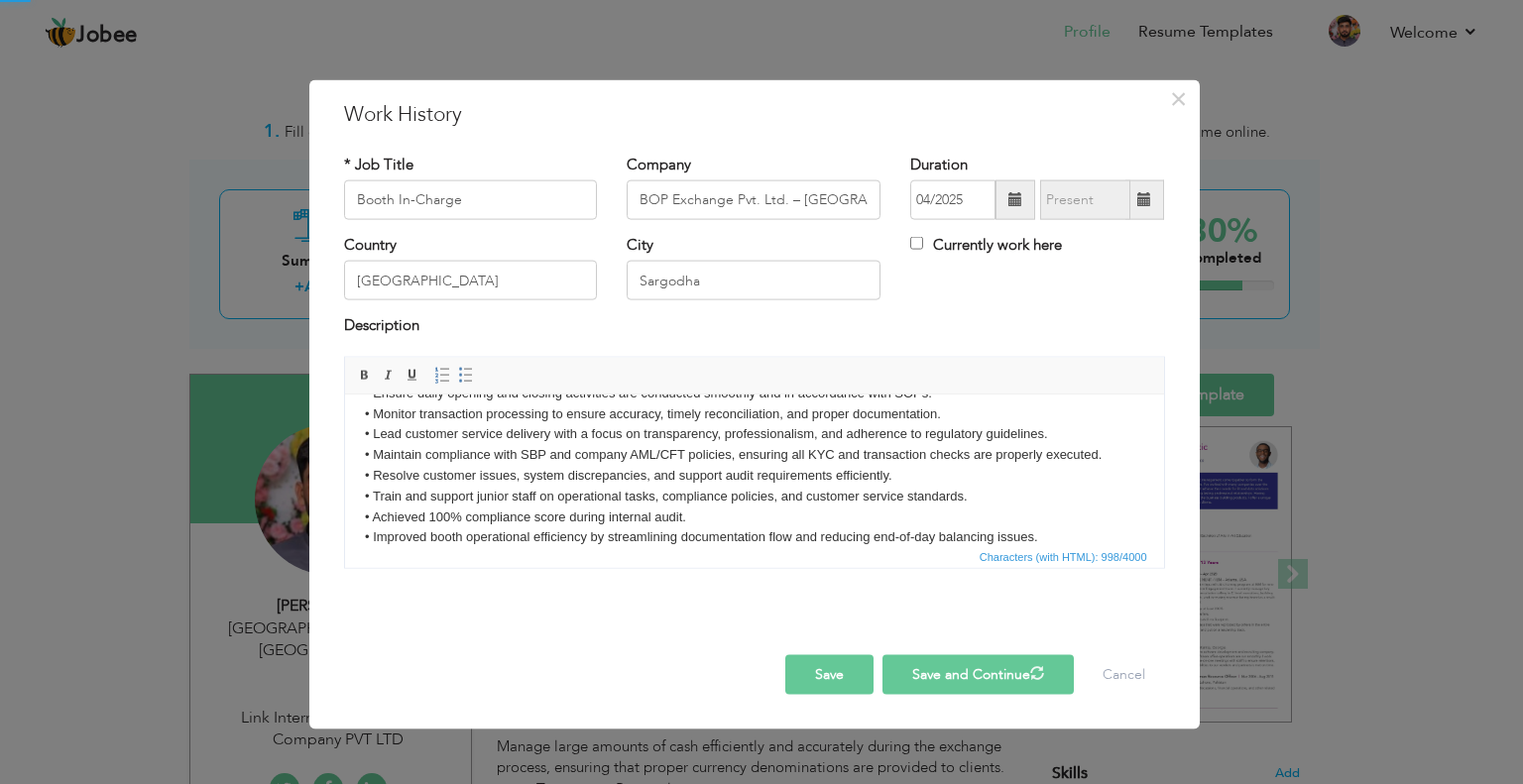 type 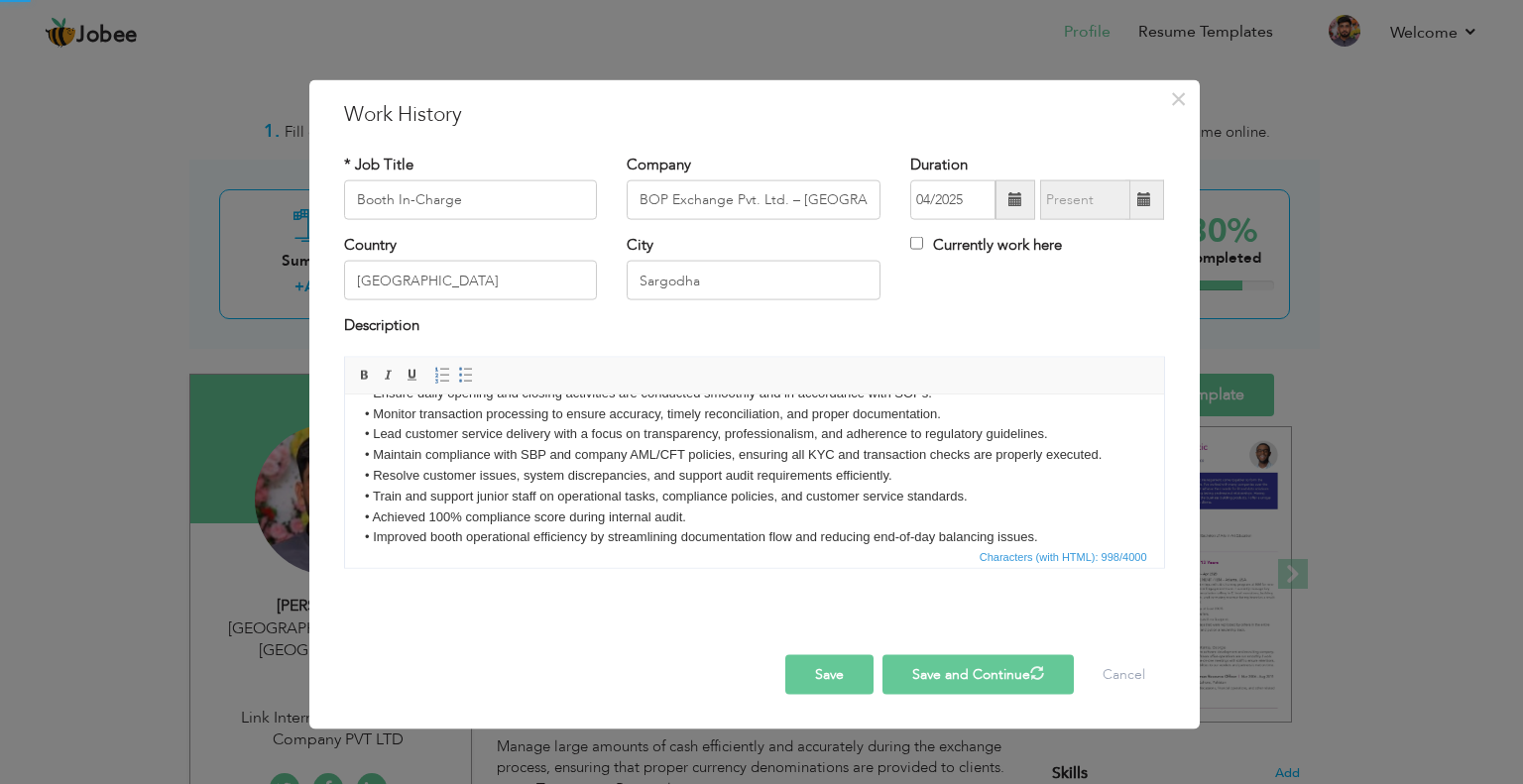 type 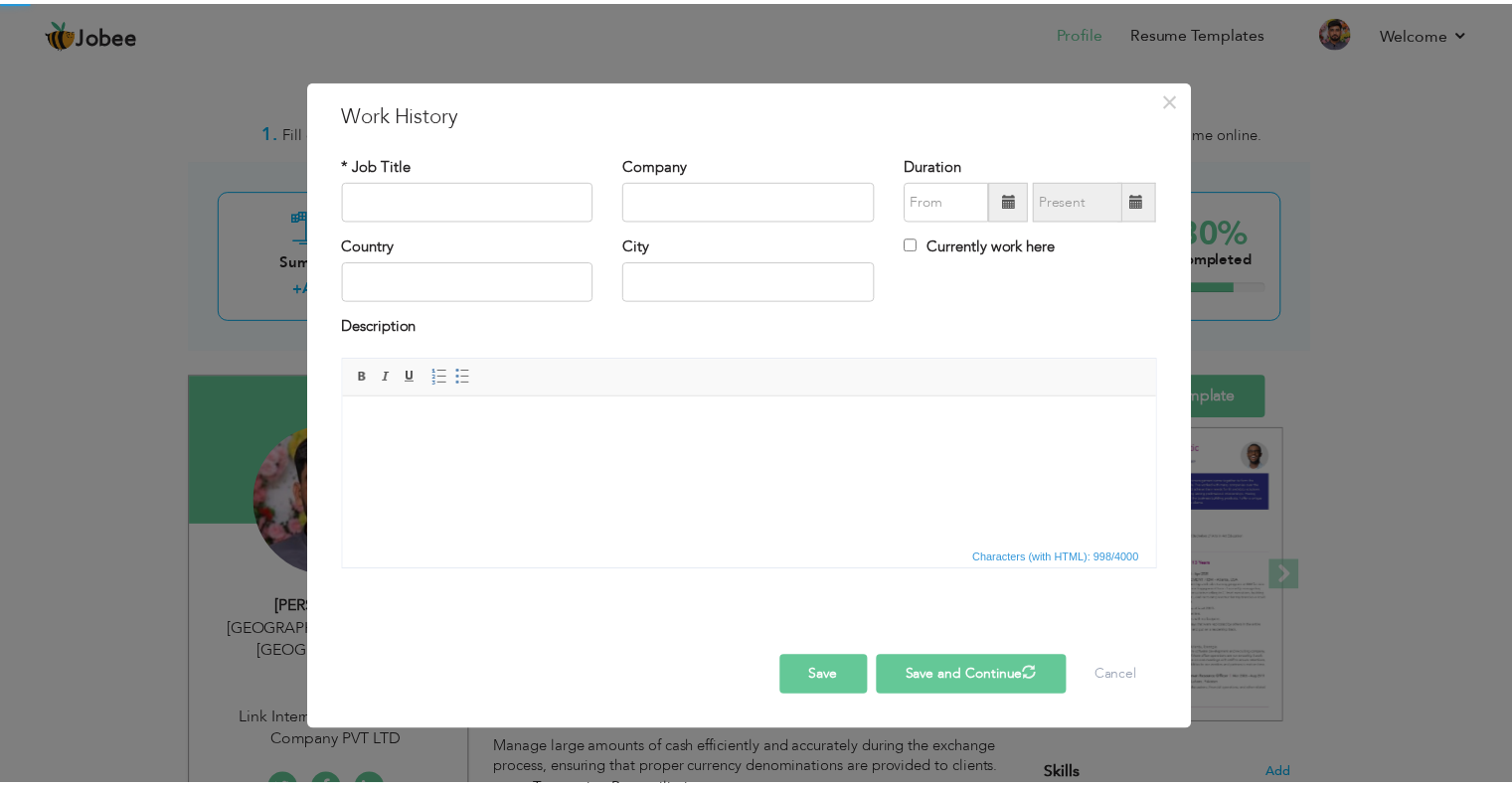 scroll, scrollTop: 0, scrollLeft: 0, axis: both 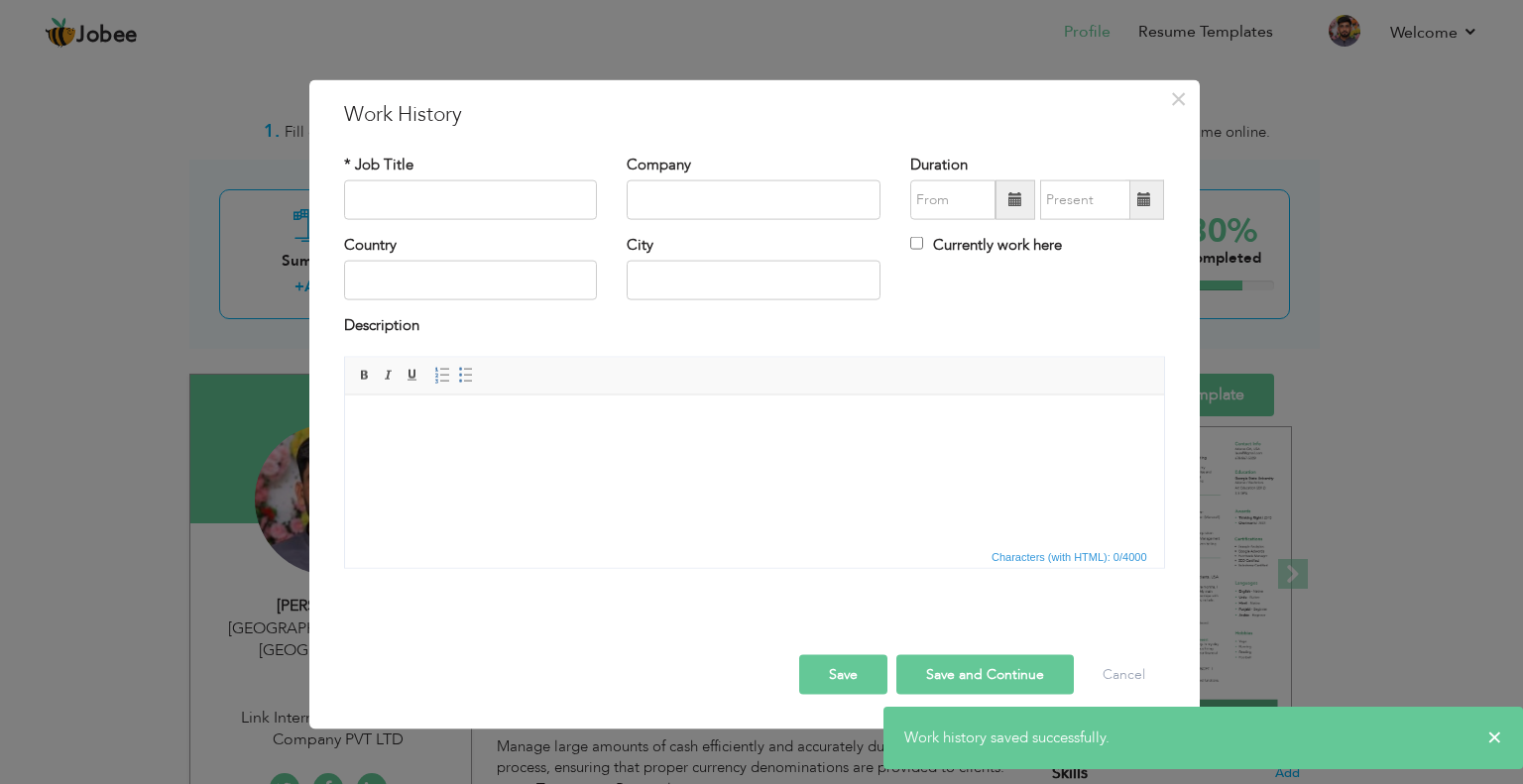 click on "Save and Continue" at bounding box center [985, 674] 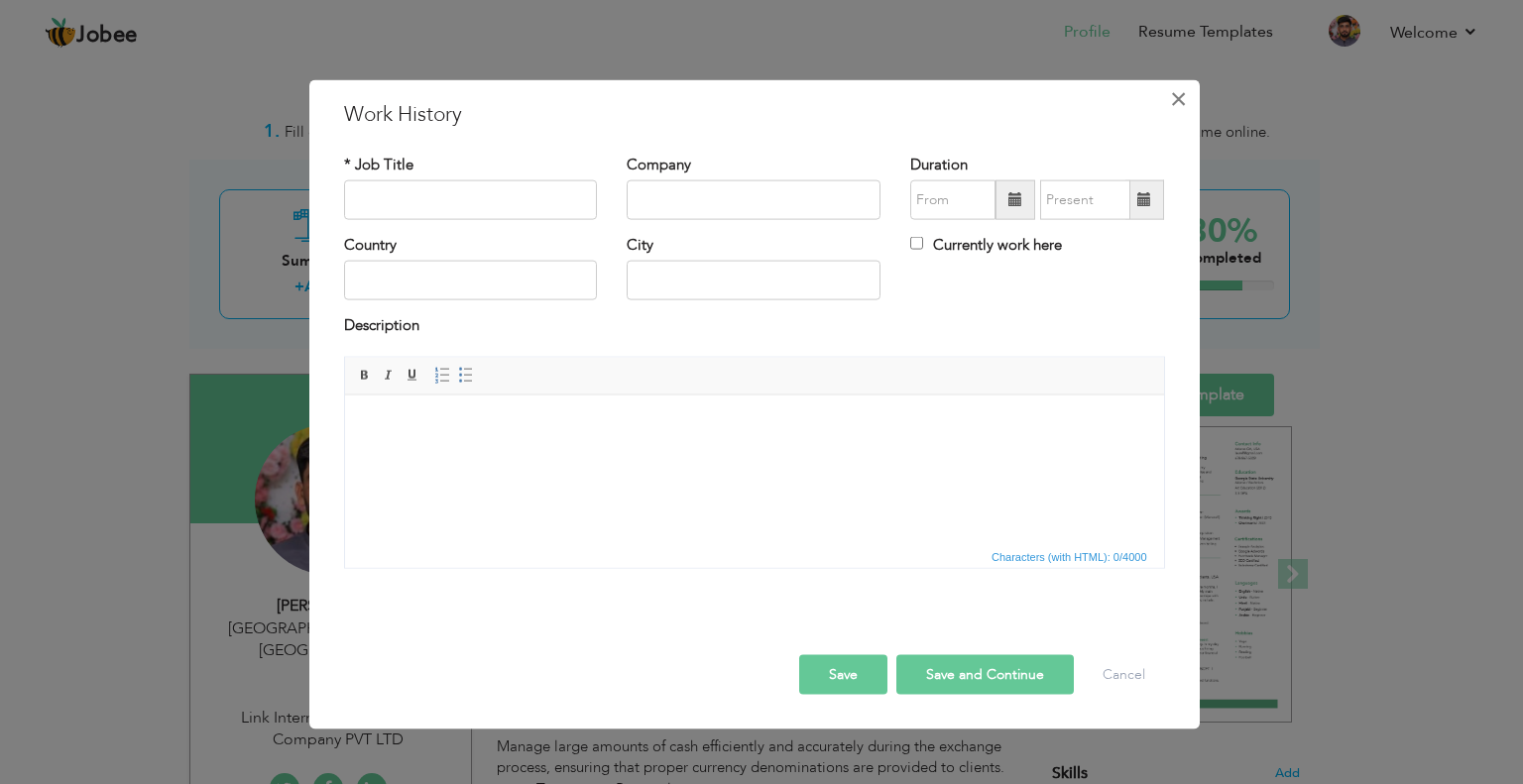 click on "×" at bounding box center (1178, 98) 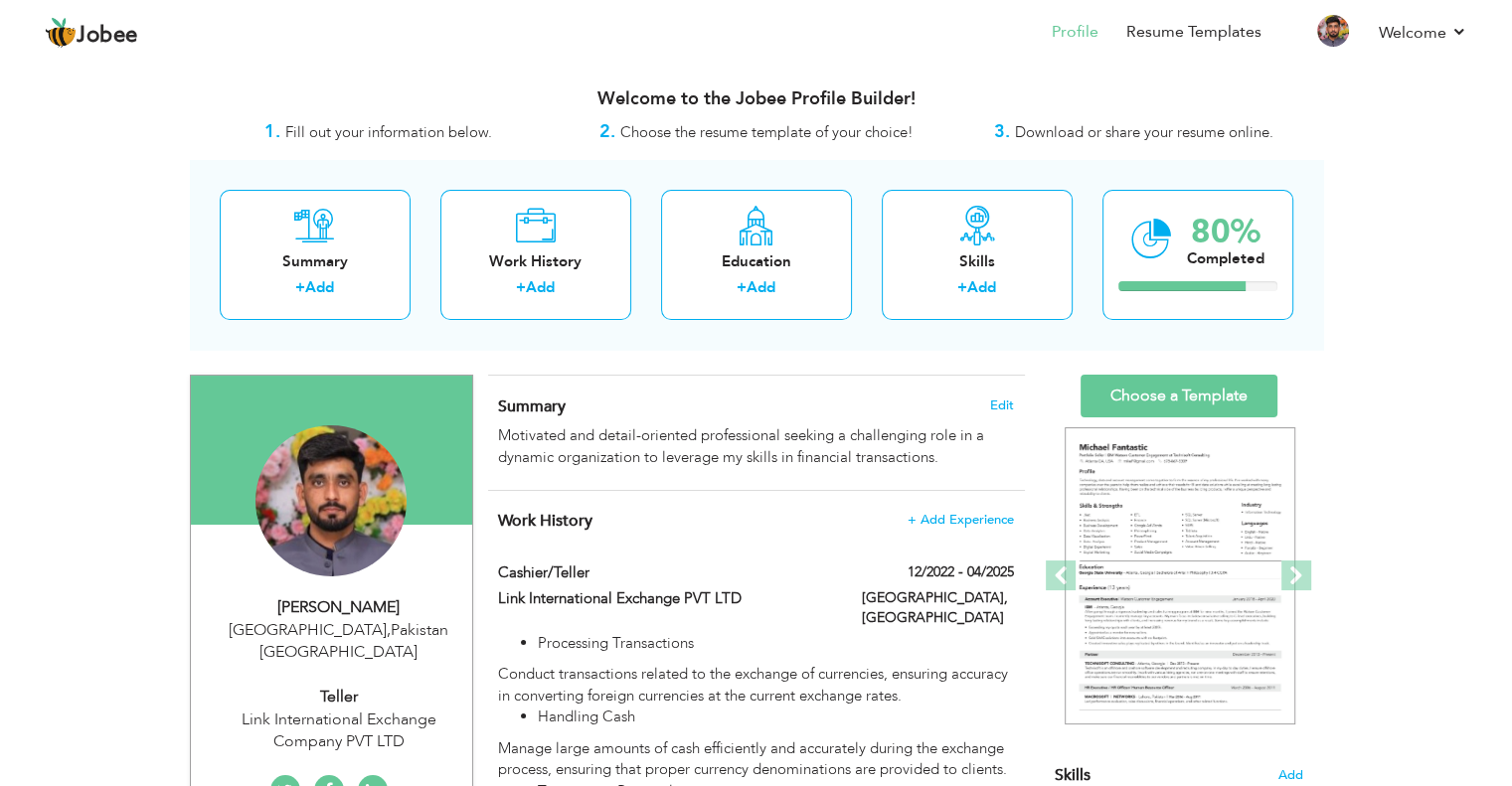 click on "Download or share your resume online." at bounding box center [1144, 132] 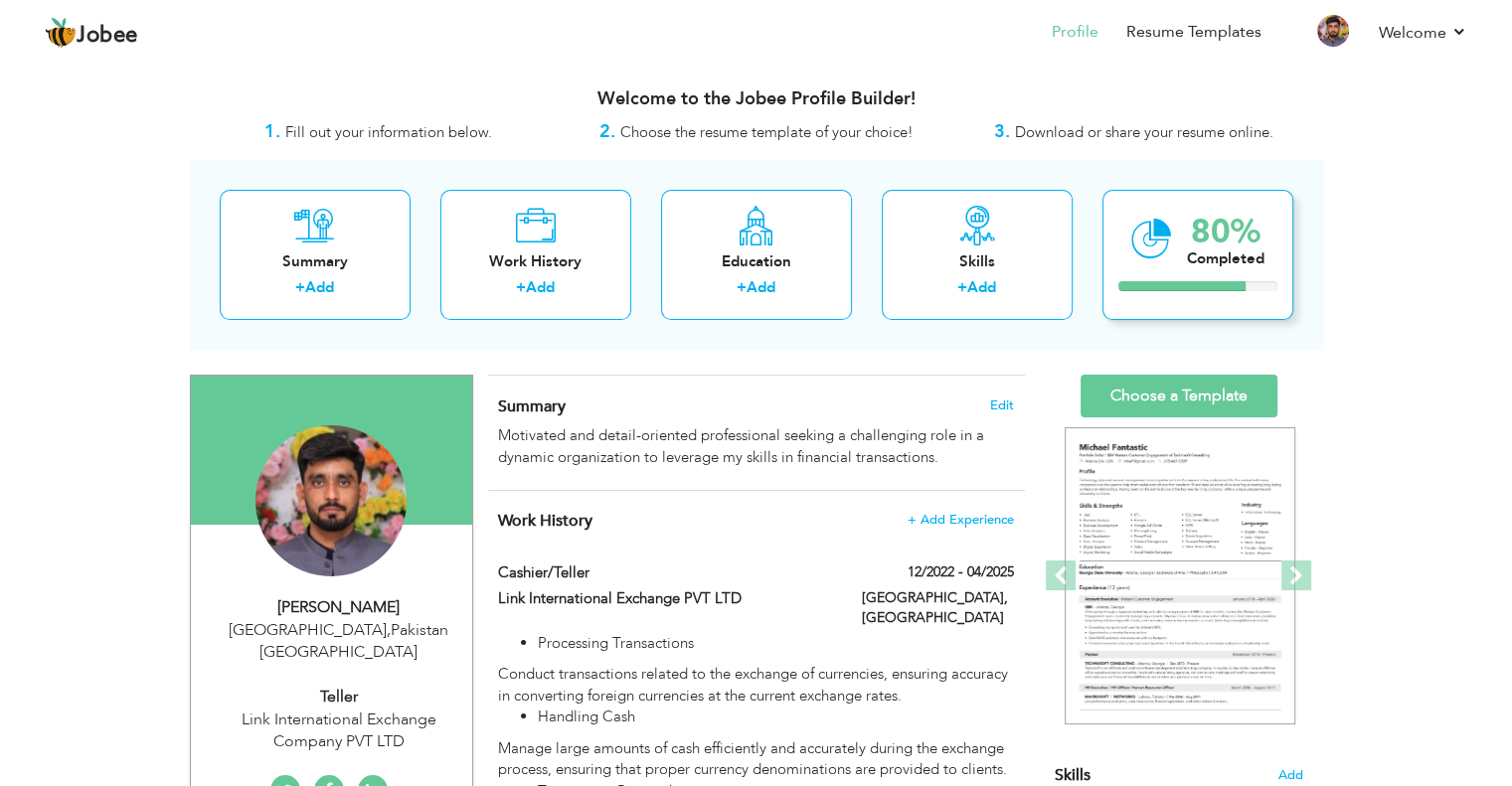 click on "Completed" at bounding box center (1226, 258) 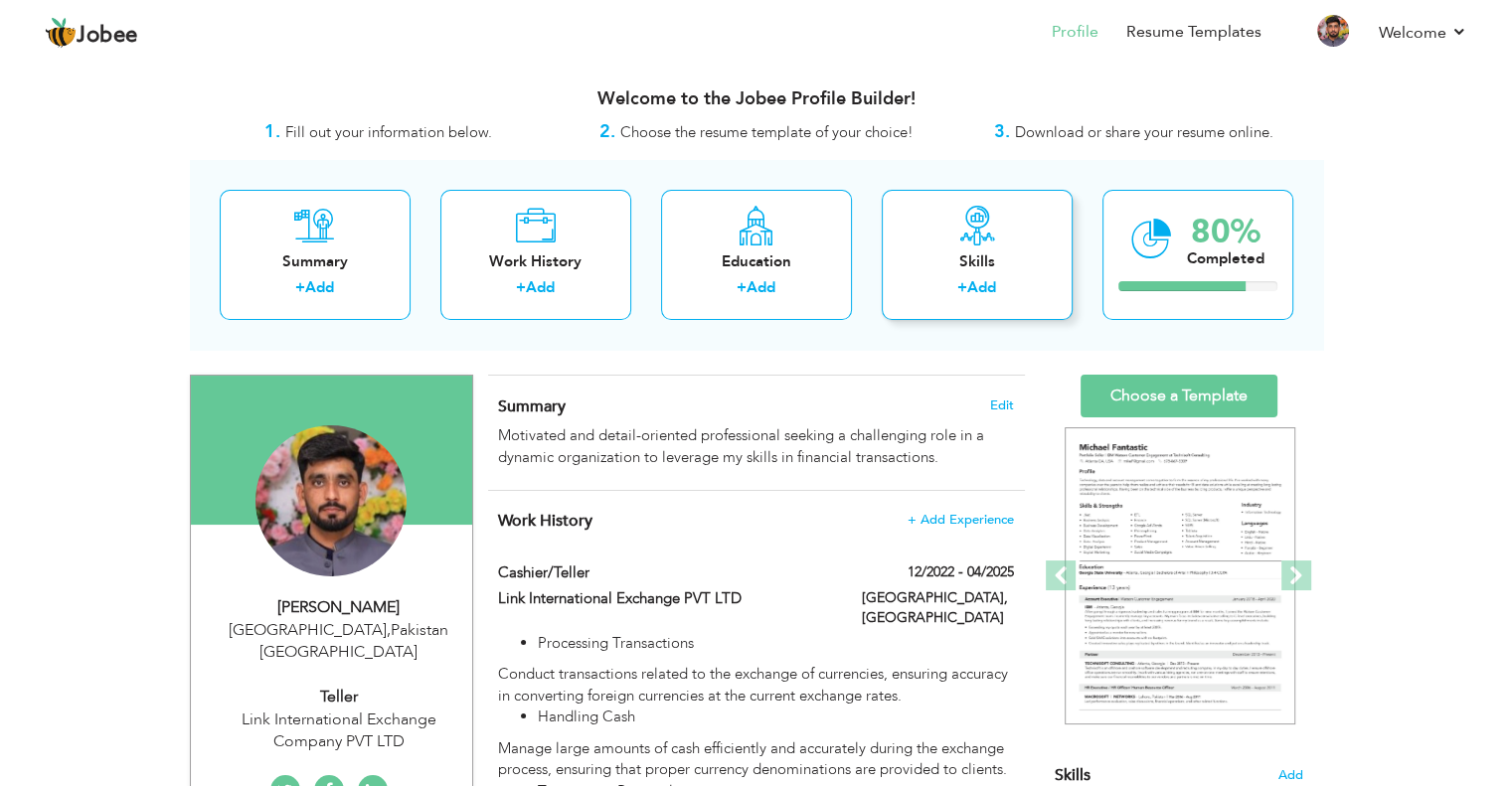 click on "Skills" at bounding box center (977, 261) 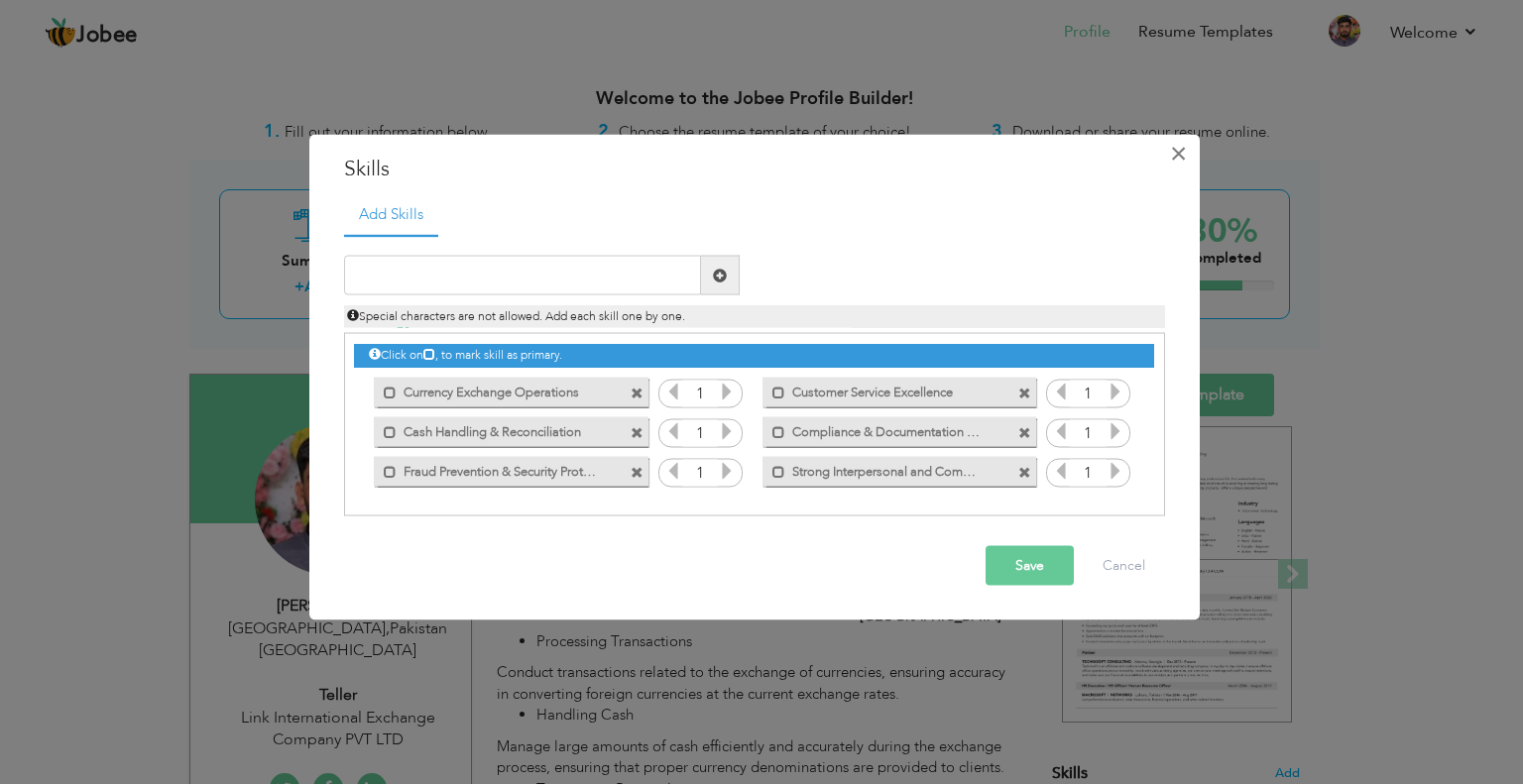 click on "×" at bounding box center (1178, 153) 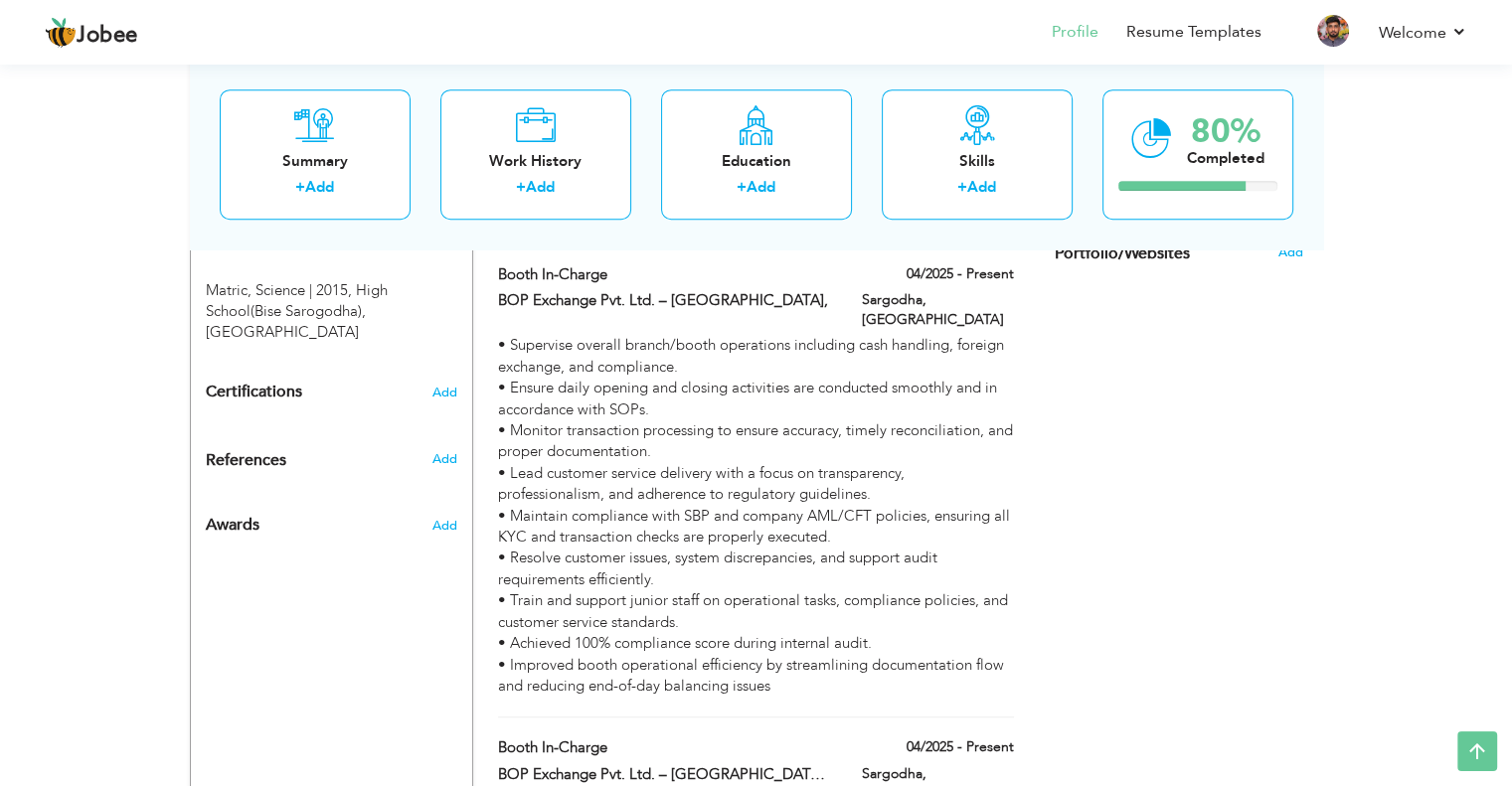 scroll, scrollTop: 1292, scrollLeft: 0, axis: vertical 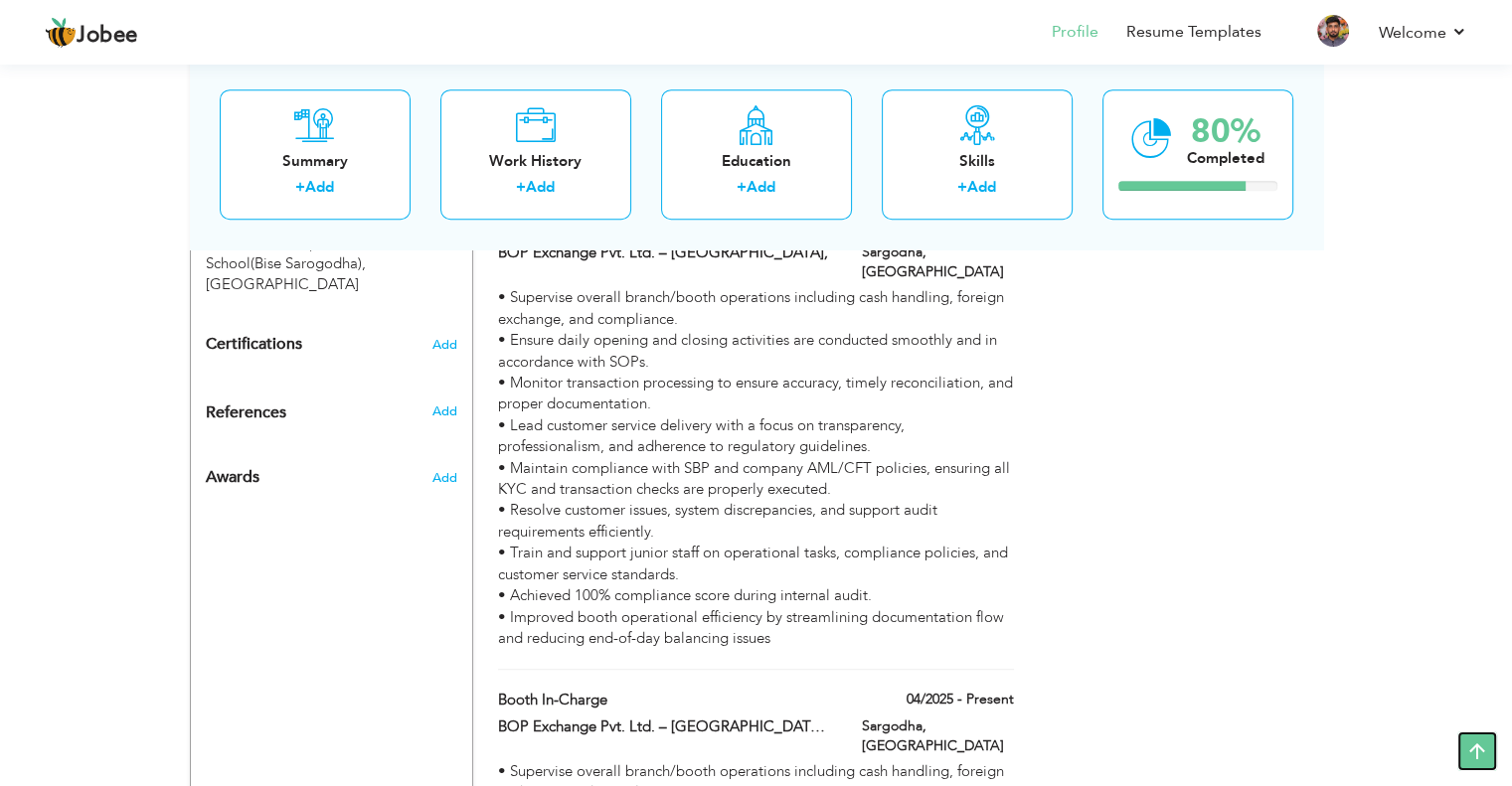 click at bounding box center (1477, 751) 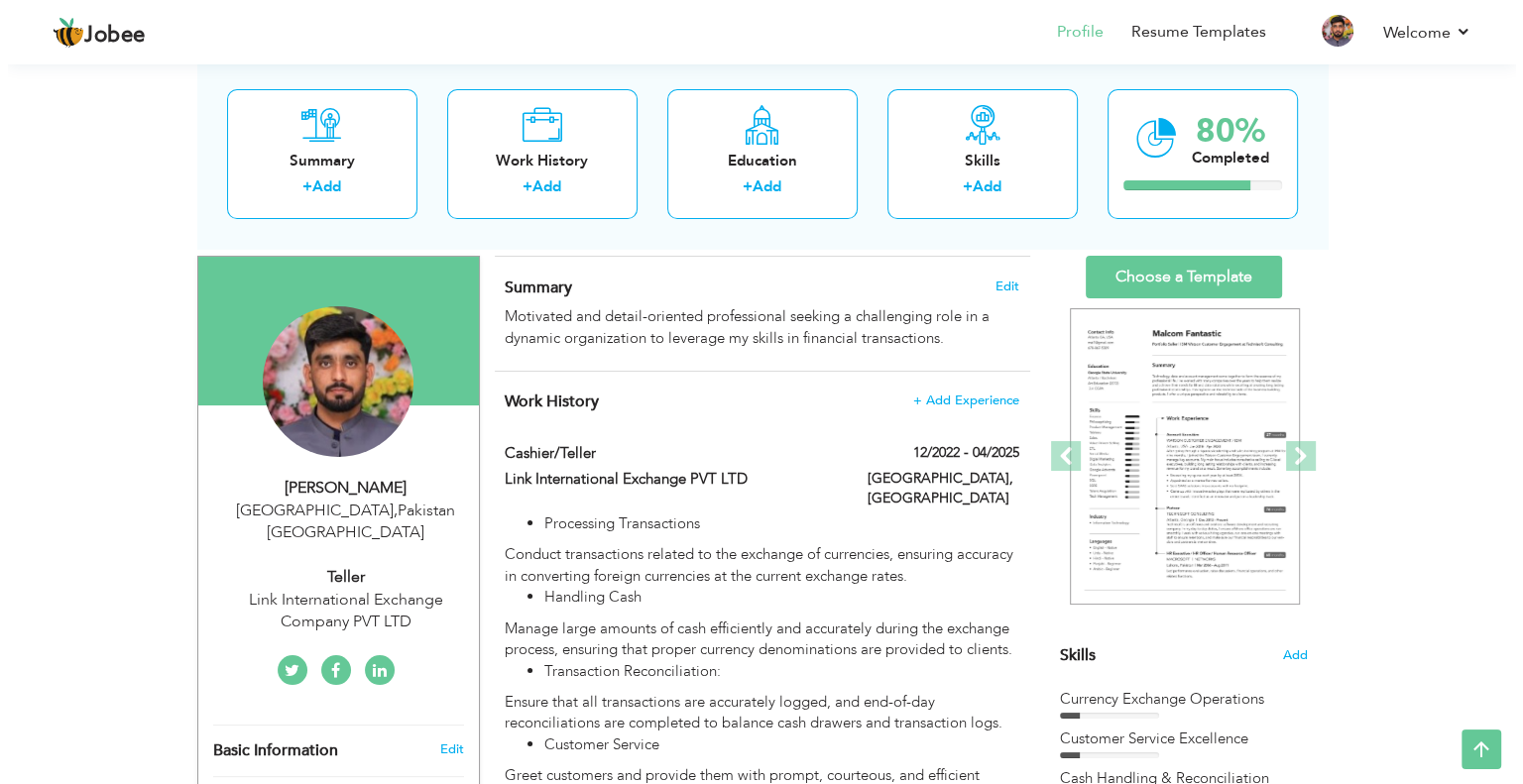 scroll, scrollTop: 99, scrollLeft: 0, axis: vertical 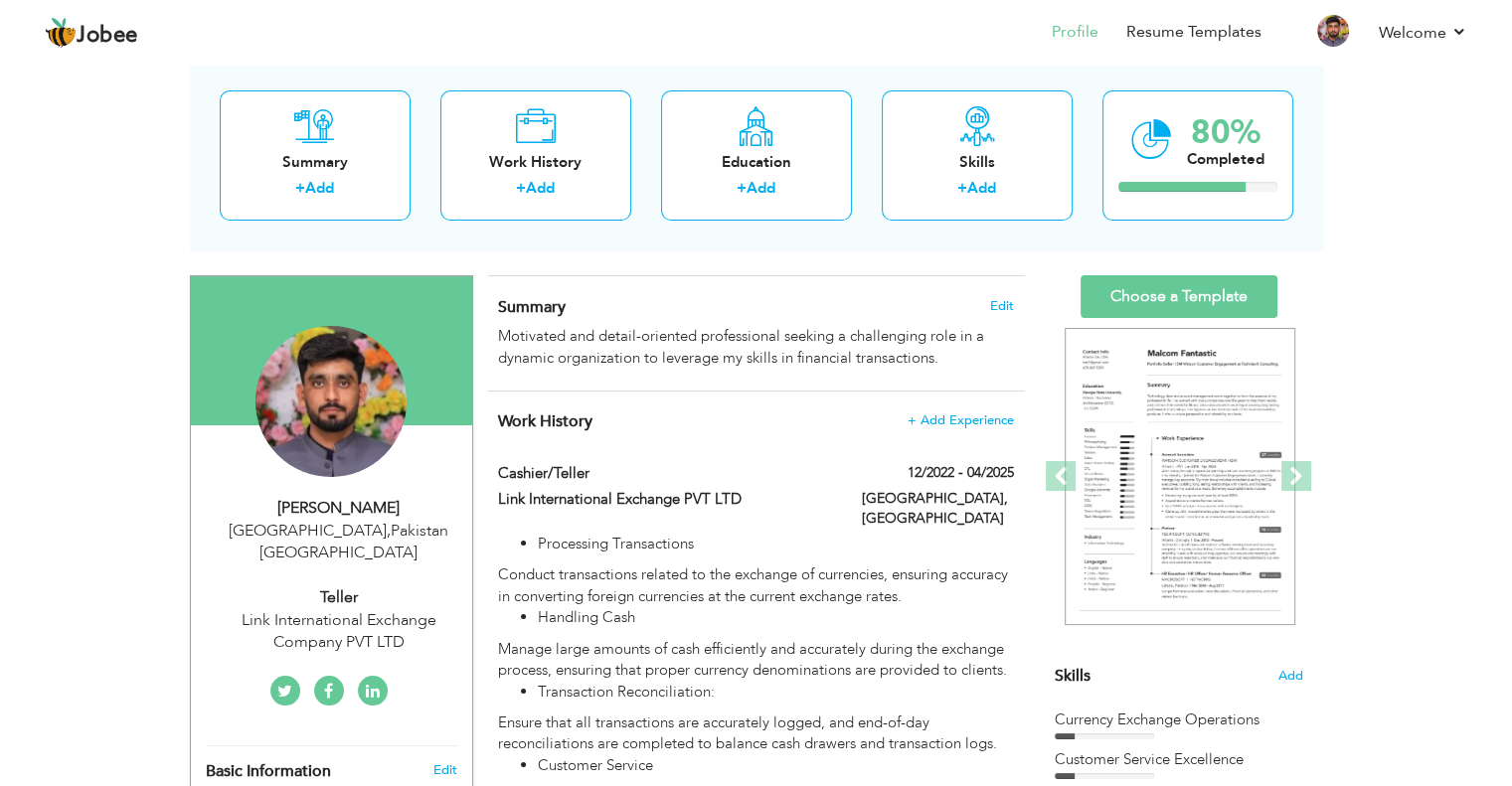 click on "Teller" at bounding box center [339, 597] 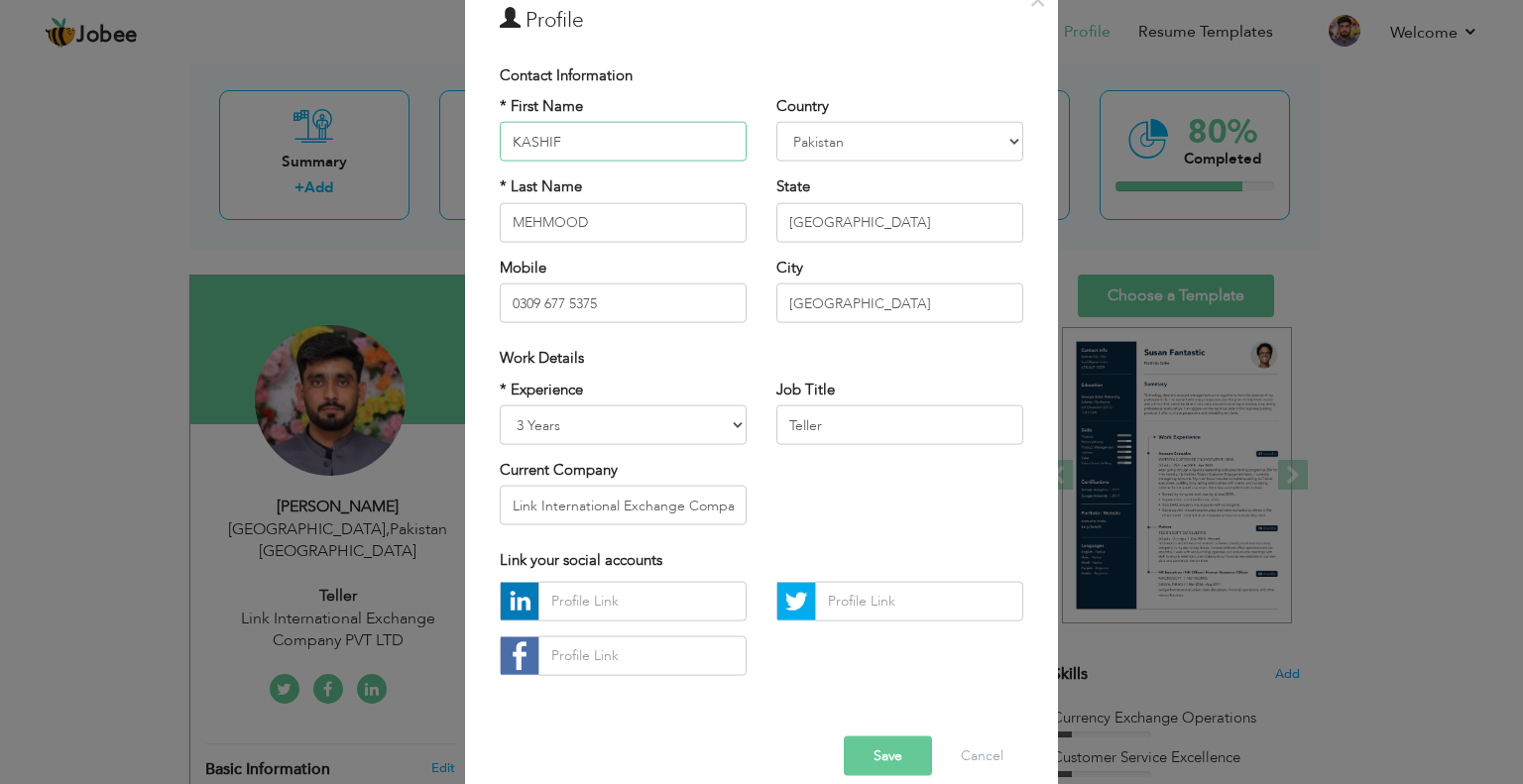 scroll, scrollTop: 125, scrollLeft: 0, axis: vertical 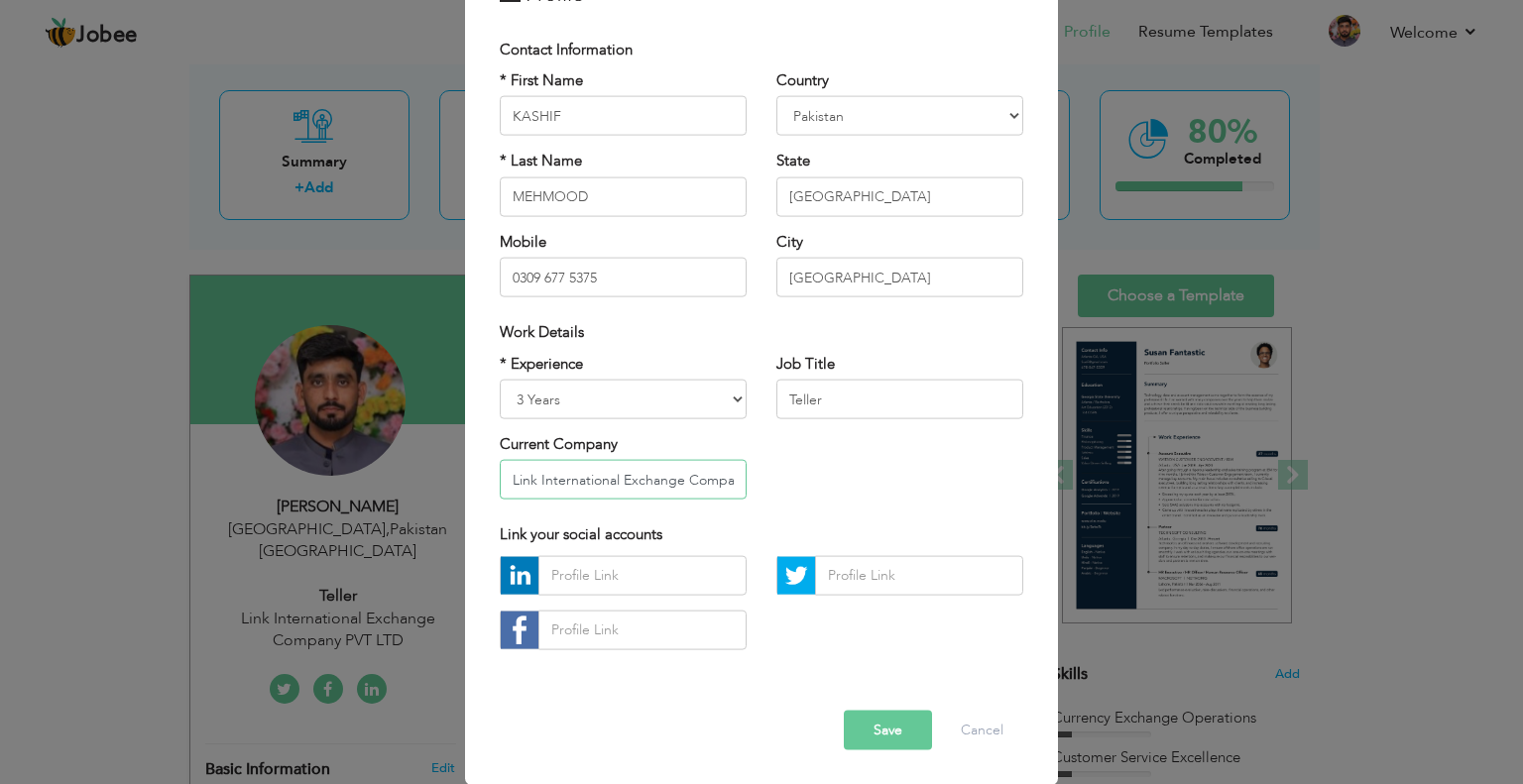 click on "Link International Exchange Company PVT LTD" at bounding box center (623, 480) 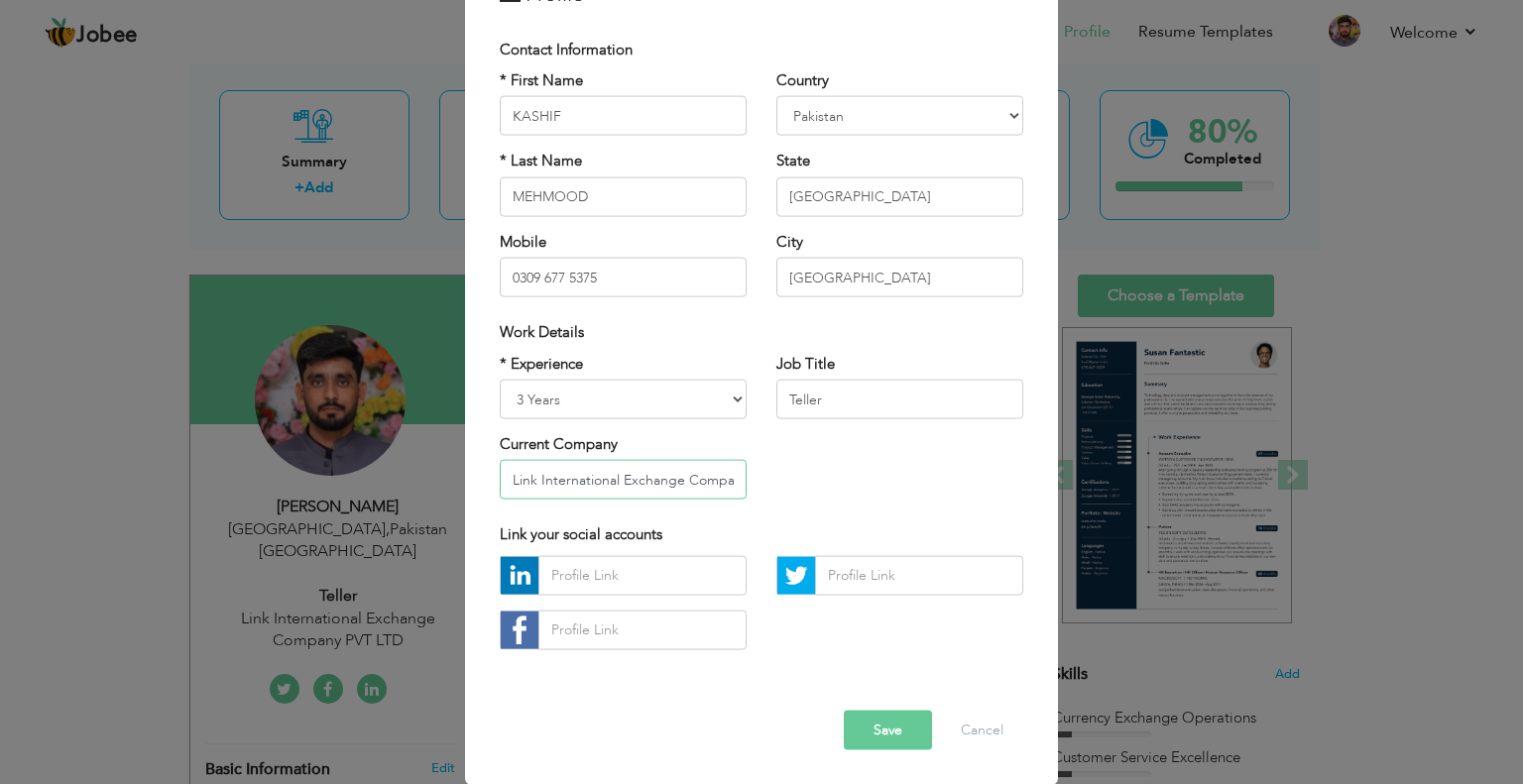paste on "BOP Exchange Pvt. Ltd. – Lahore, Pakistan" 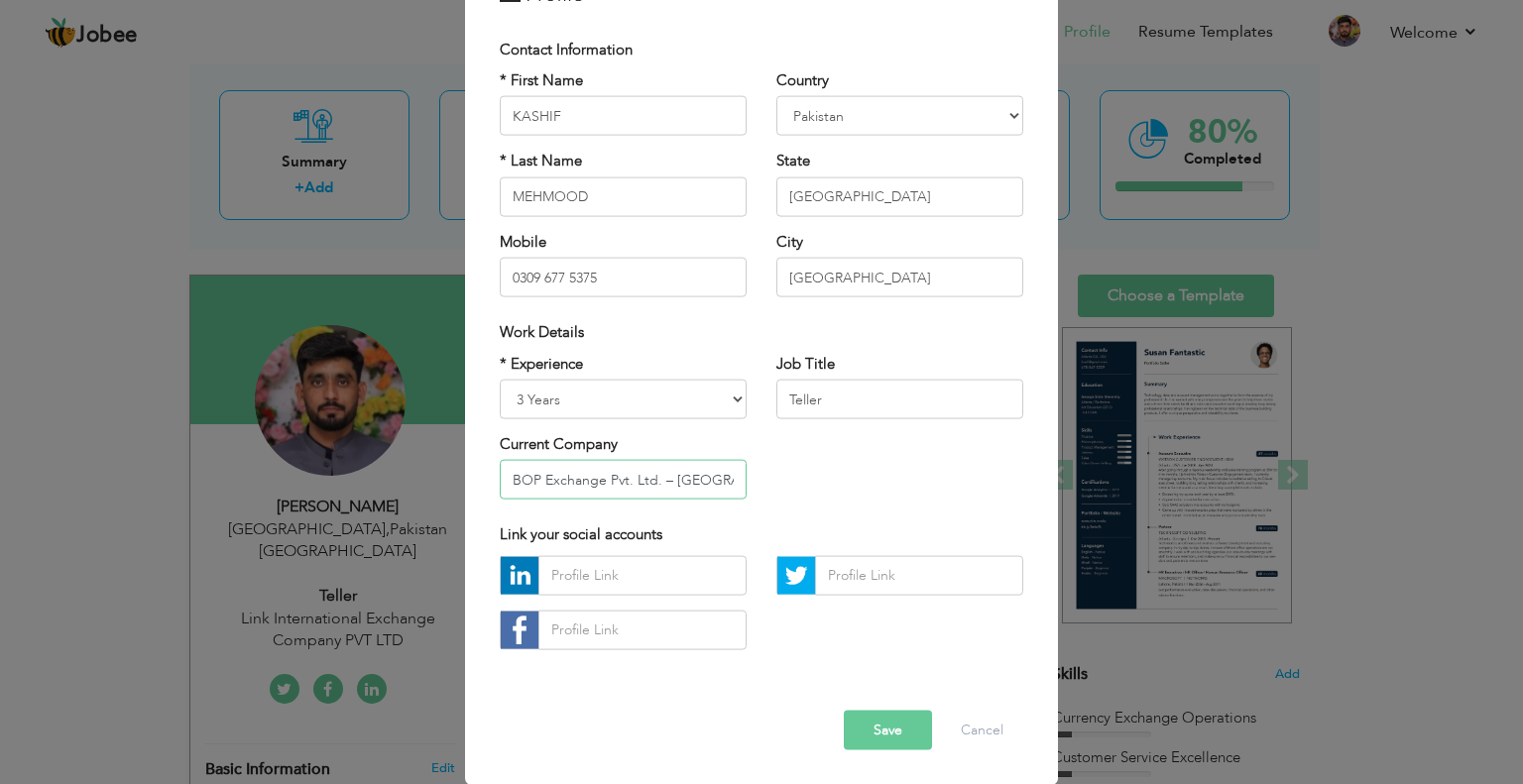 scroll, scrollTop: 0, scrollLeft: 38, axis: horizontal 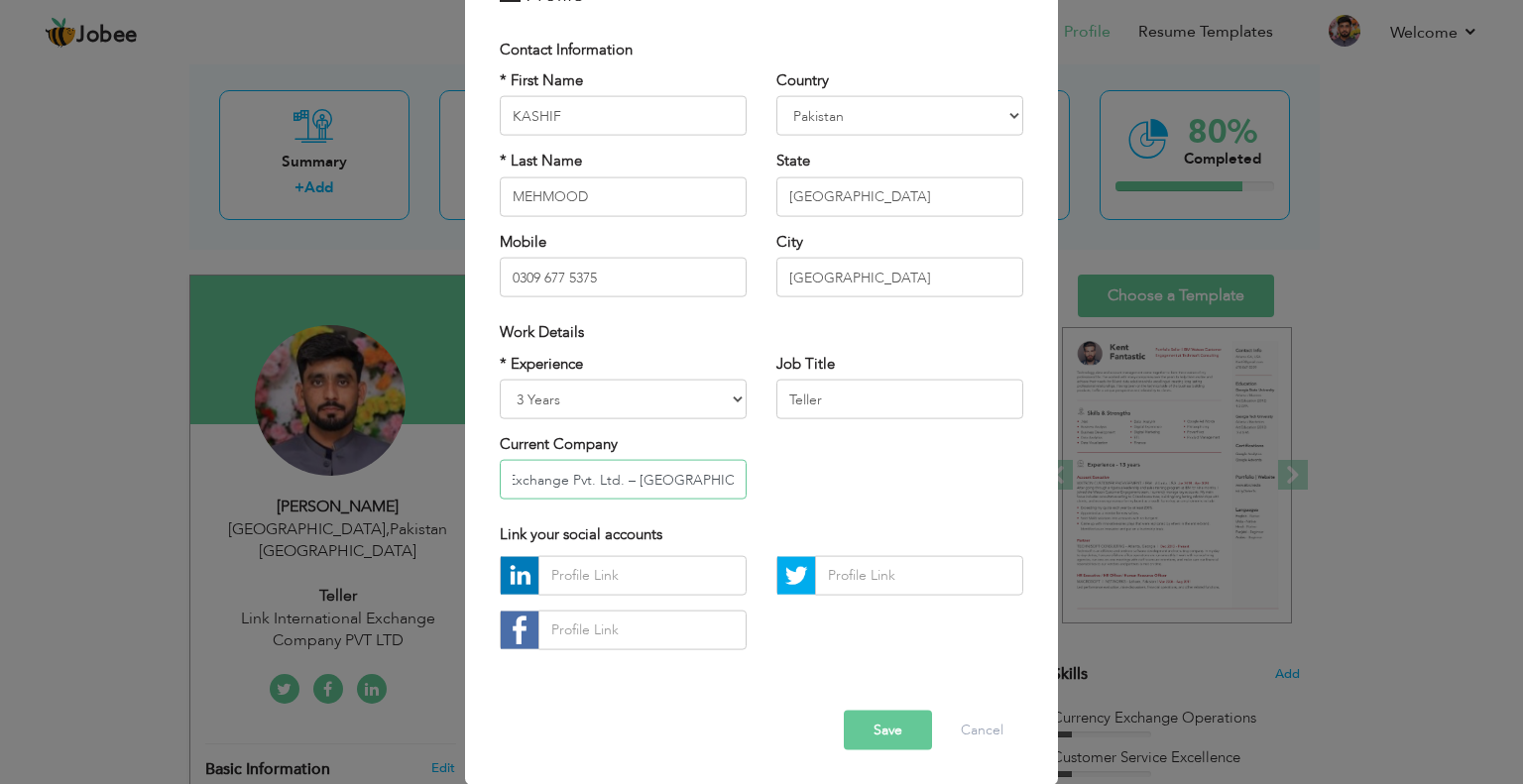 type on "BOP Exchange Pvt. Ltd. – Lahore, Pakistan" 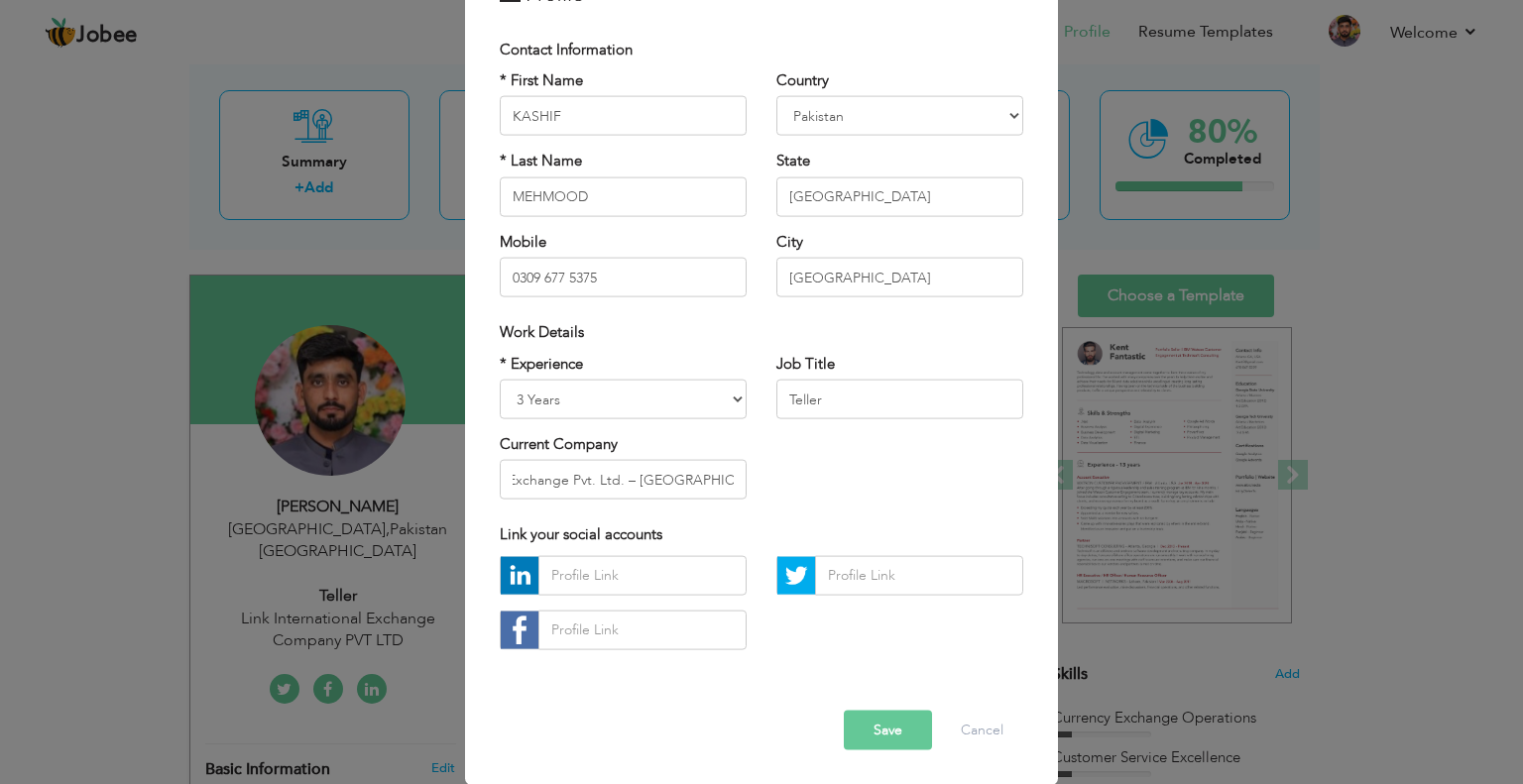 click on "* Experience
Entry Level Less than 1 Year 1 Year 2 Years 3 Years 4 Years 5 Years 6 Years 7 Years 8 Years 9 Years 10 Years 11 Years 12 Years 13 Years 14 Years 15 Years 16 Years 17 Years 18 Years 19 Years 20 Years 21 Years 22 Years 23 Years 24 Years 25 Years 26 Years 27 Years 28 Years 29 Years 30 Years 31 Years 32 Years 33 Years 34 Years 35 Years More than 35 Years
Current Company
BOP Exchange Pvt. Ltd. – Lahore, Pakistan
Job Title Teller" at bounding box center (762, 433) 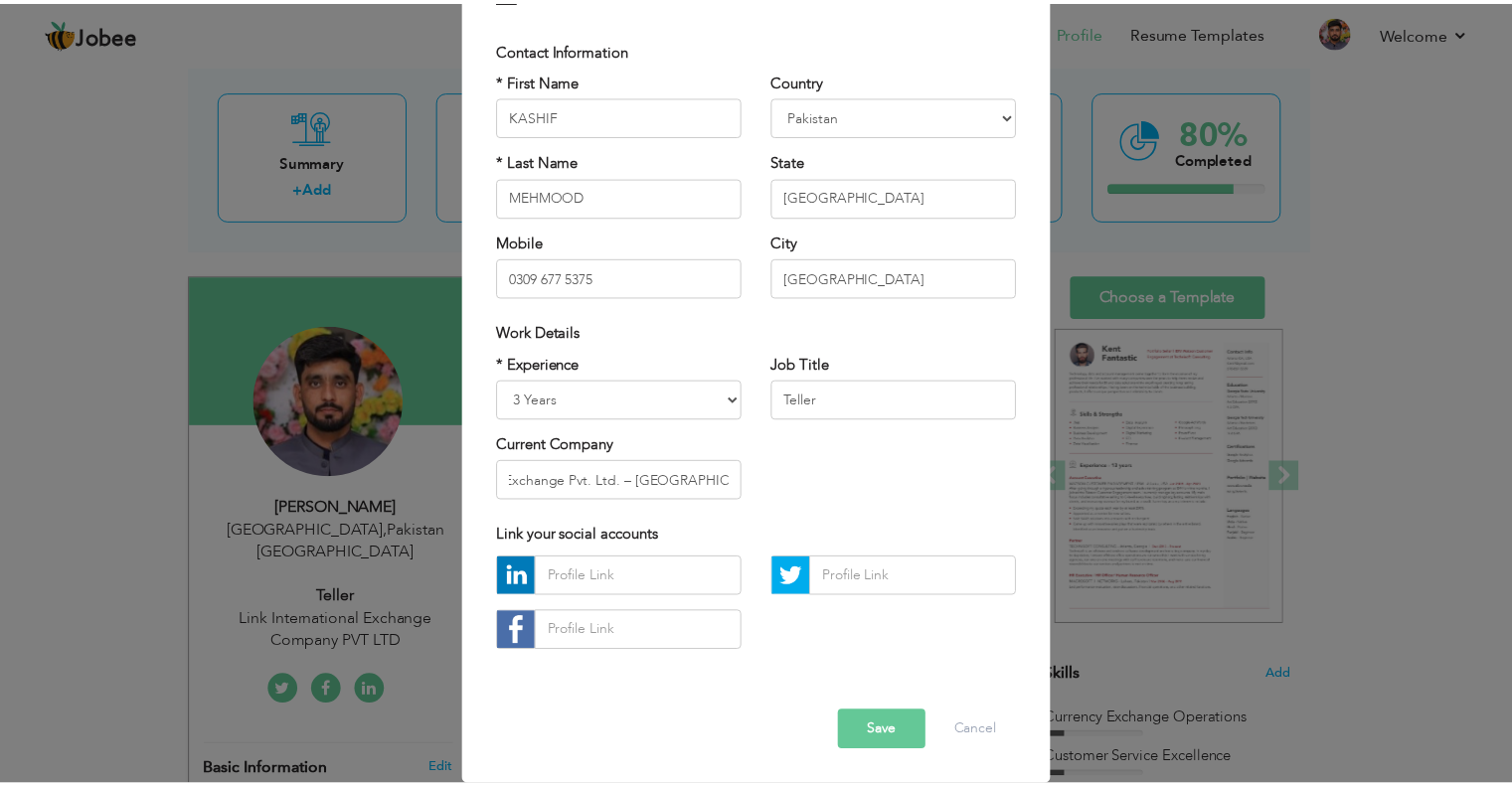 scroll, scrollTop: 0, scrollLeft: 0, axis: both 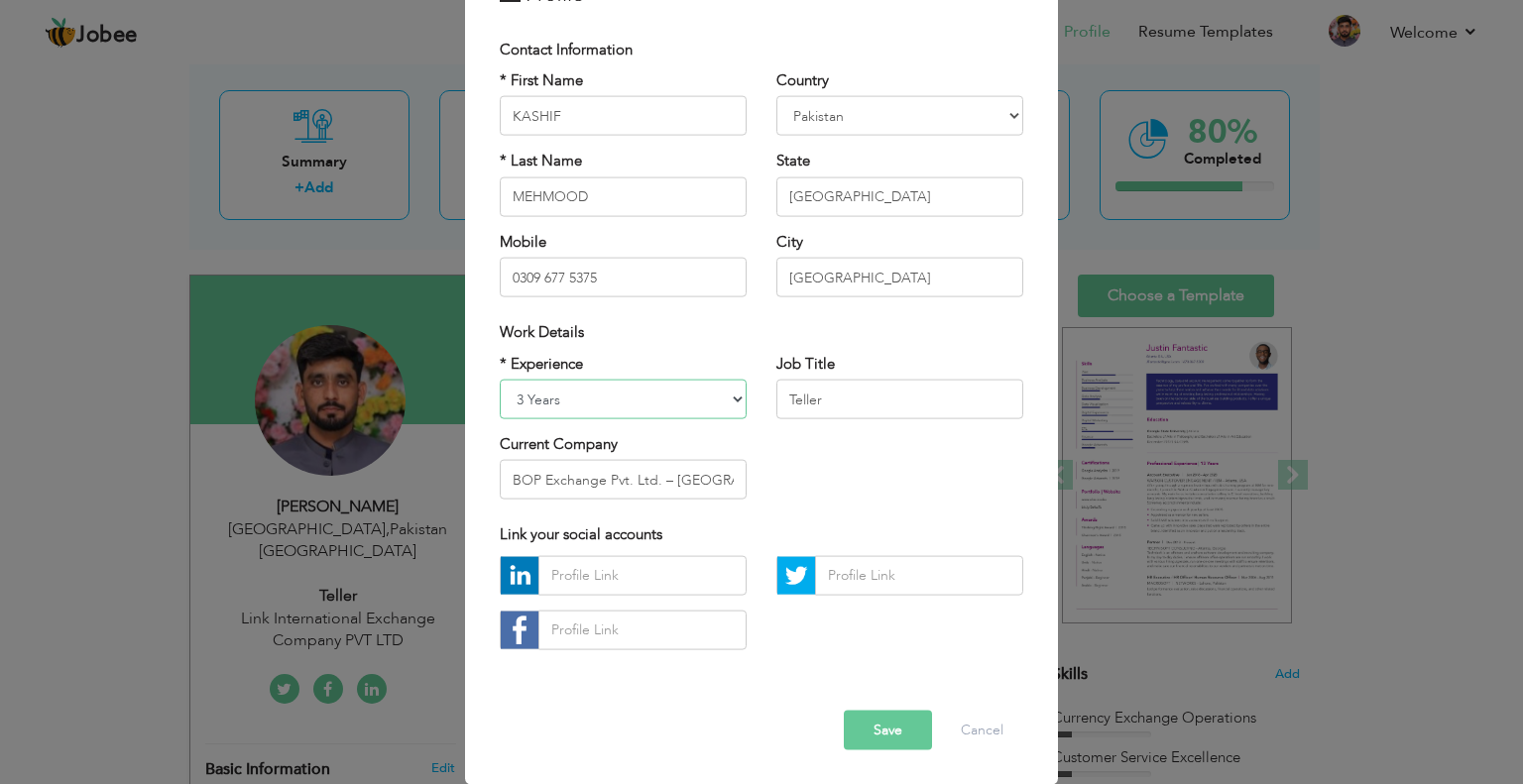 click on "Entry Level Less than 1 Year 1 Year 2 Years 3 Years 4 Years 5 Years 6 Years 7 Years 8 Years 9 Years 10 Years 11 Years 12 Years 13 Years 14 Years 15 Years 16 Years 17 Years 18 Years 19 Years 20 Years 21 Years 22 Years 23 Years 24 Years 25 Years 26 Years 27 Years 28 Years 29 Years 30 Years 31 Years 32 Years 33 Years 34 Years 35 Years More than 35 Years" at bounding box center (623, 399) 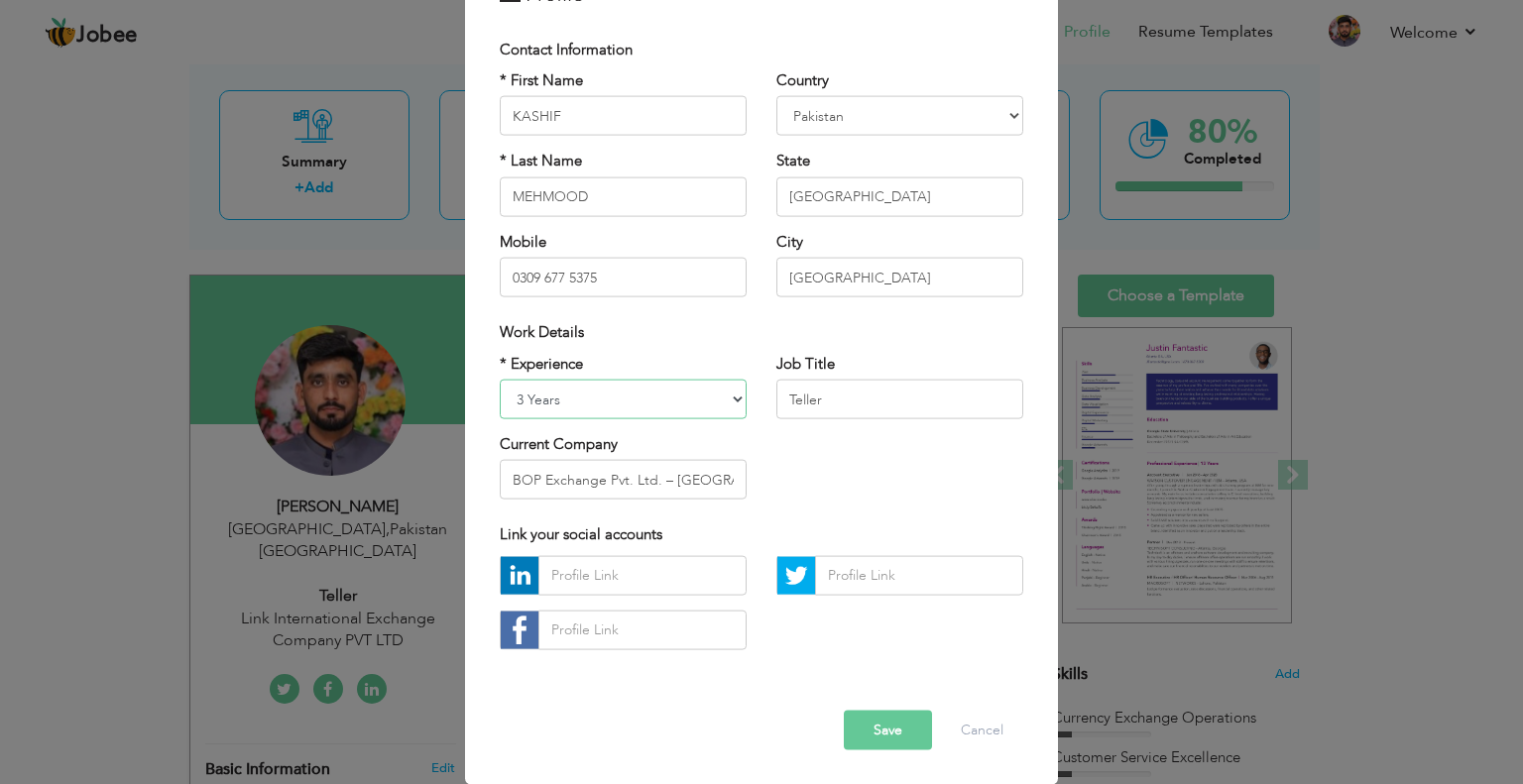 select on "number:2" 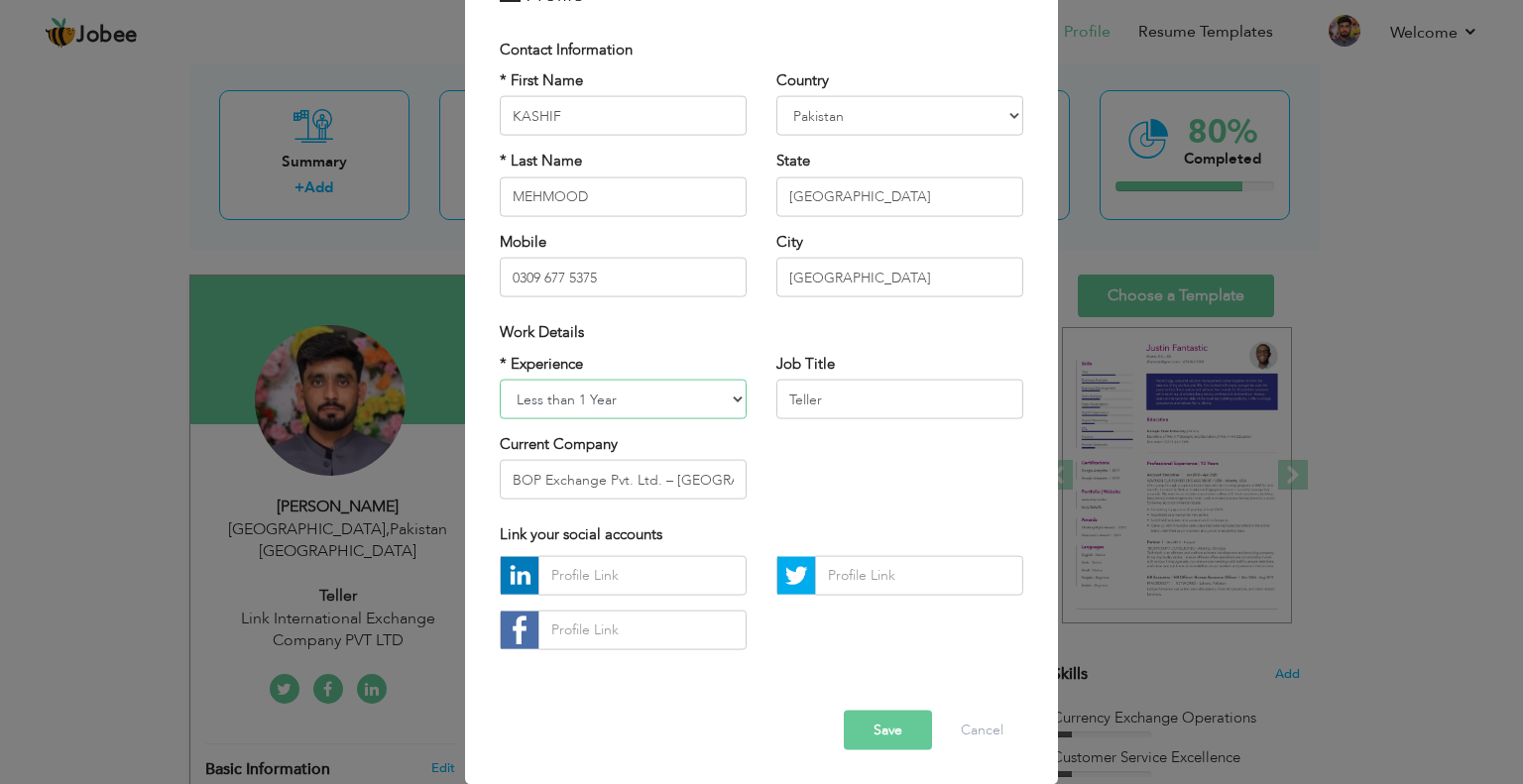click on "Entry Level Less than 1 Year 1 Year 2 Years 3 Years 4 Years 5 Years 6 Years 7 Years 8 Years 9 Years 10 Years 11 Years 12 Years 13 Years 14 Years 15 Years 16 Years 17 Years 18 Years 19 Years 20 Years 21 Years 22 Years 23 Years 24 Years 25 Years 26 Years 27 Years 28 Years 29 Years 30 Years 31 Years 32 Years 33 Years 34 Years 35 Years More than 35 Years" at bounding box center (623, 399) 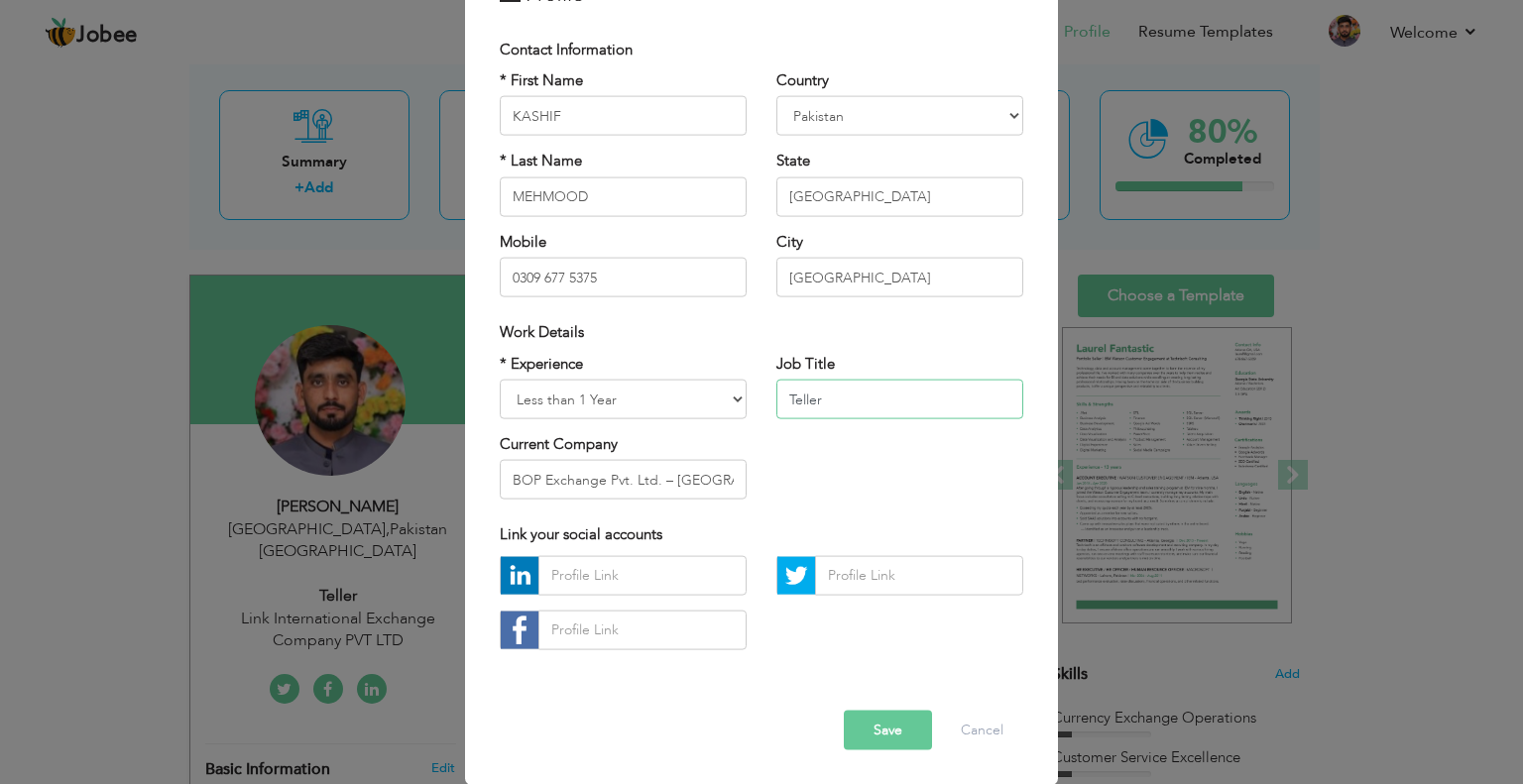 click on "Teller" at bounding box center (899, 399) 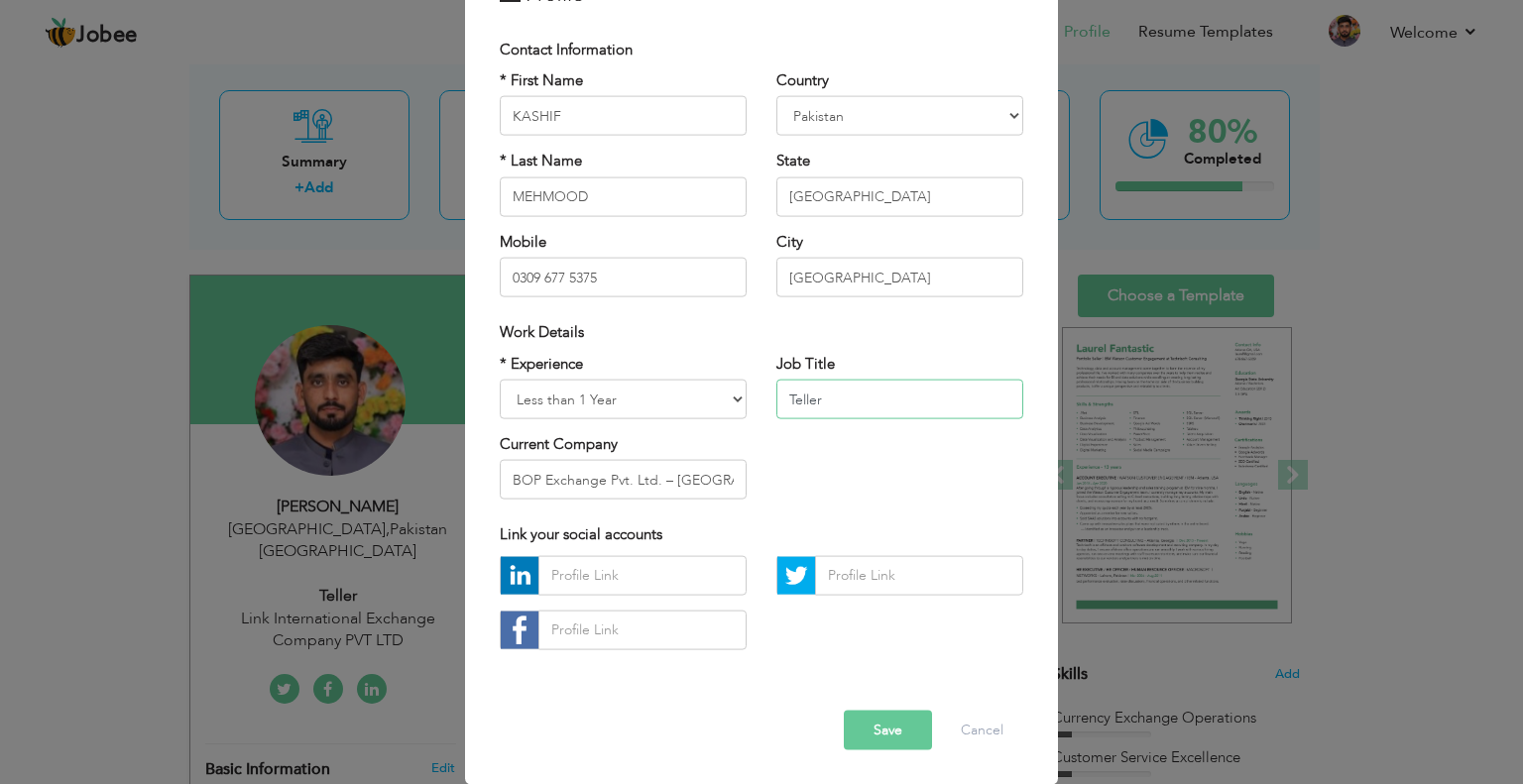 paste on "Booth In-Charge" 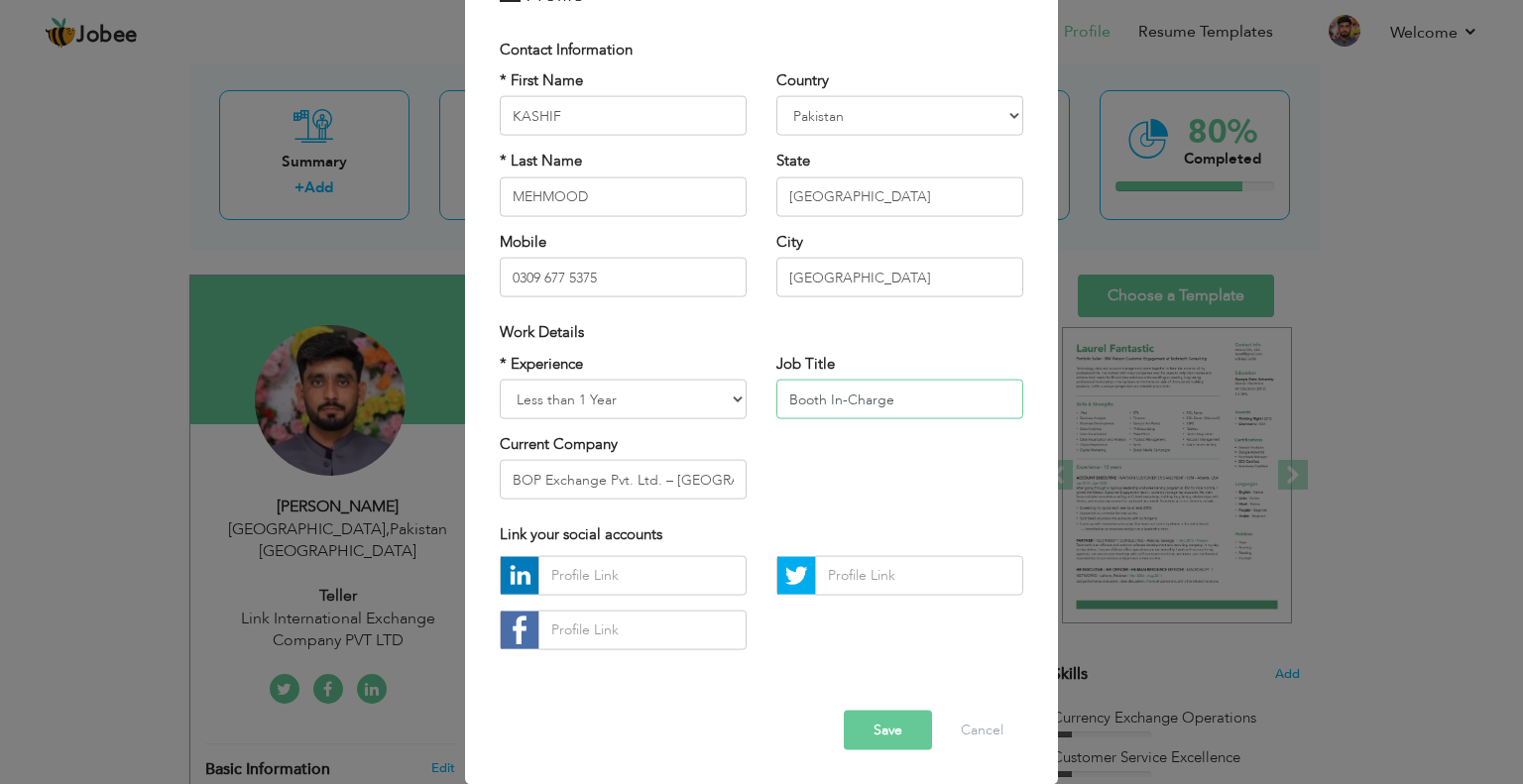 type on "Booth In-Charge" 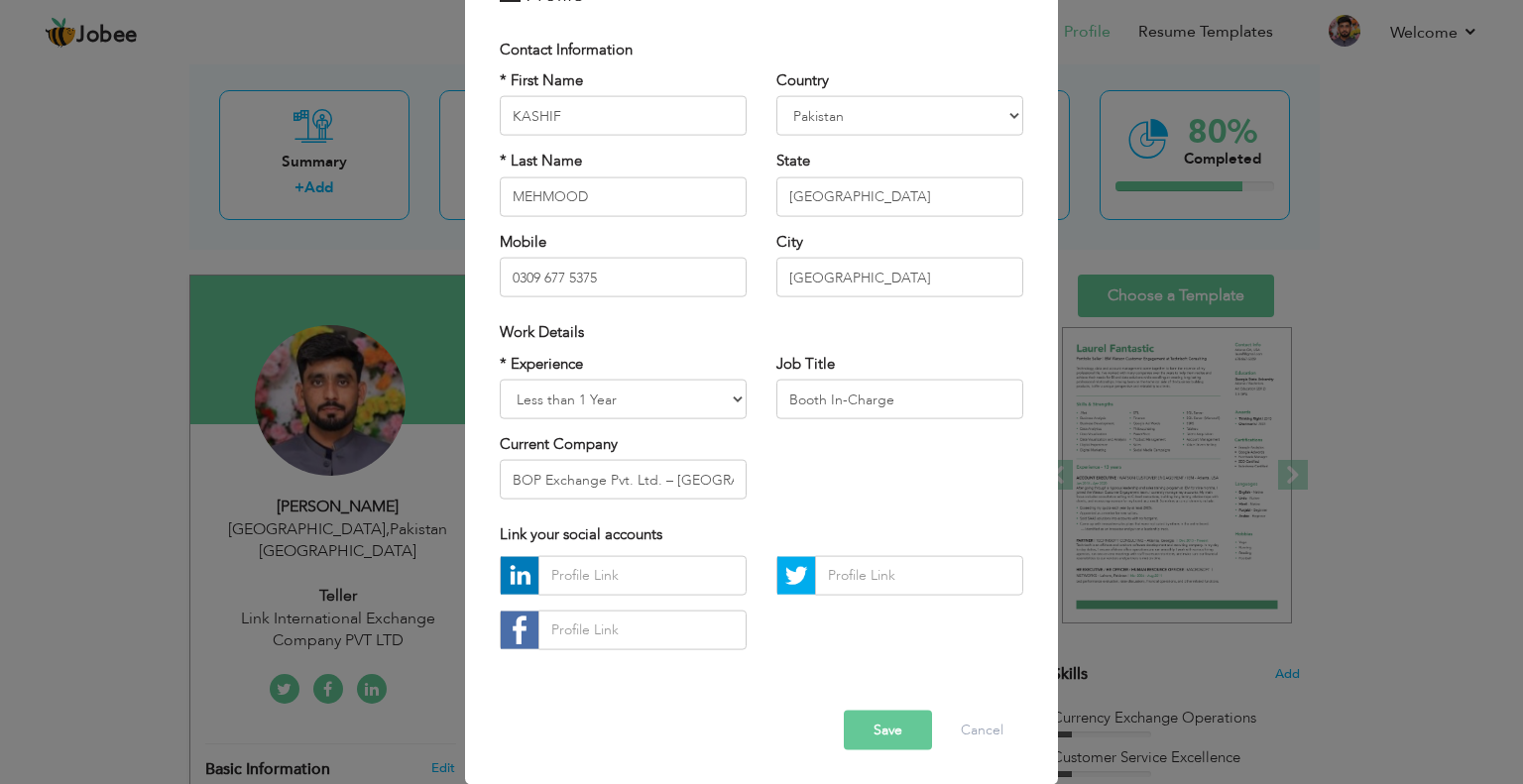 click on "* Experience
Entry Level Less than 1 Year 1 Year 2 Years 3 Years 4 Years 5 Years 6 Years 7 Years 8 Years 9 Years 10 Years 11 Years 12 Years 13 Years 14 Years 15 Years 16 Years 17 Years 18 Years 19 Years 20 Years 21 Years 22 Years 23 Years 24 Years 25 Years 26 Years 27 Years 28 Years 29 Years 30 Years 31 Years 32 Years 33 Years 34 Years 35 Years More than 35 Years
Current Company
BOP Exchange Pvt. Ltd. – Lahore, Pakistan
Job Title Booth In-Charge" at bounding box center (762, 433) 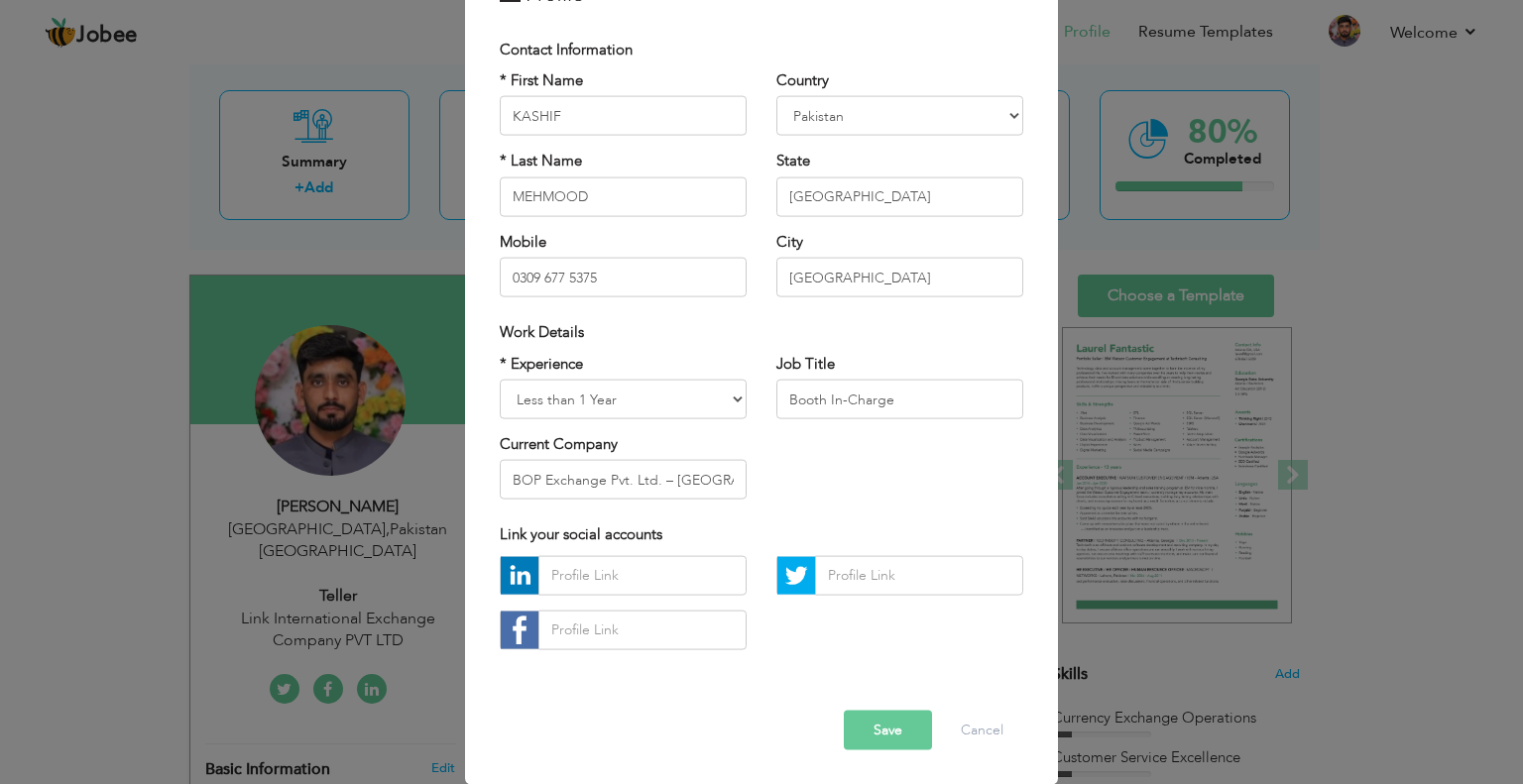 click on "Save" at bounding box center (887, 729) 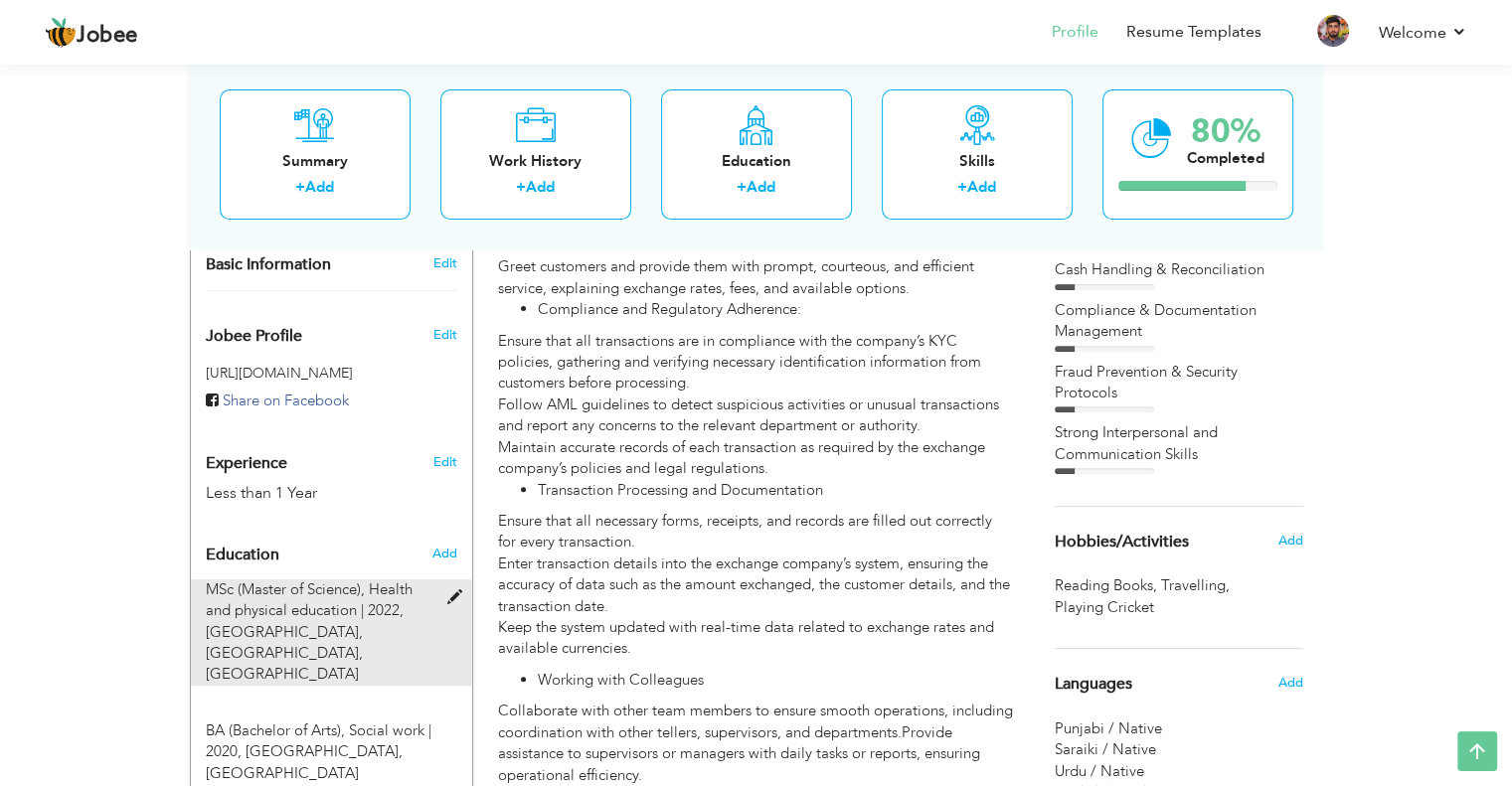 scroll, scrollTop: 497, scrollLeft: 0, axis: vertical 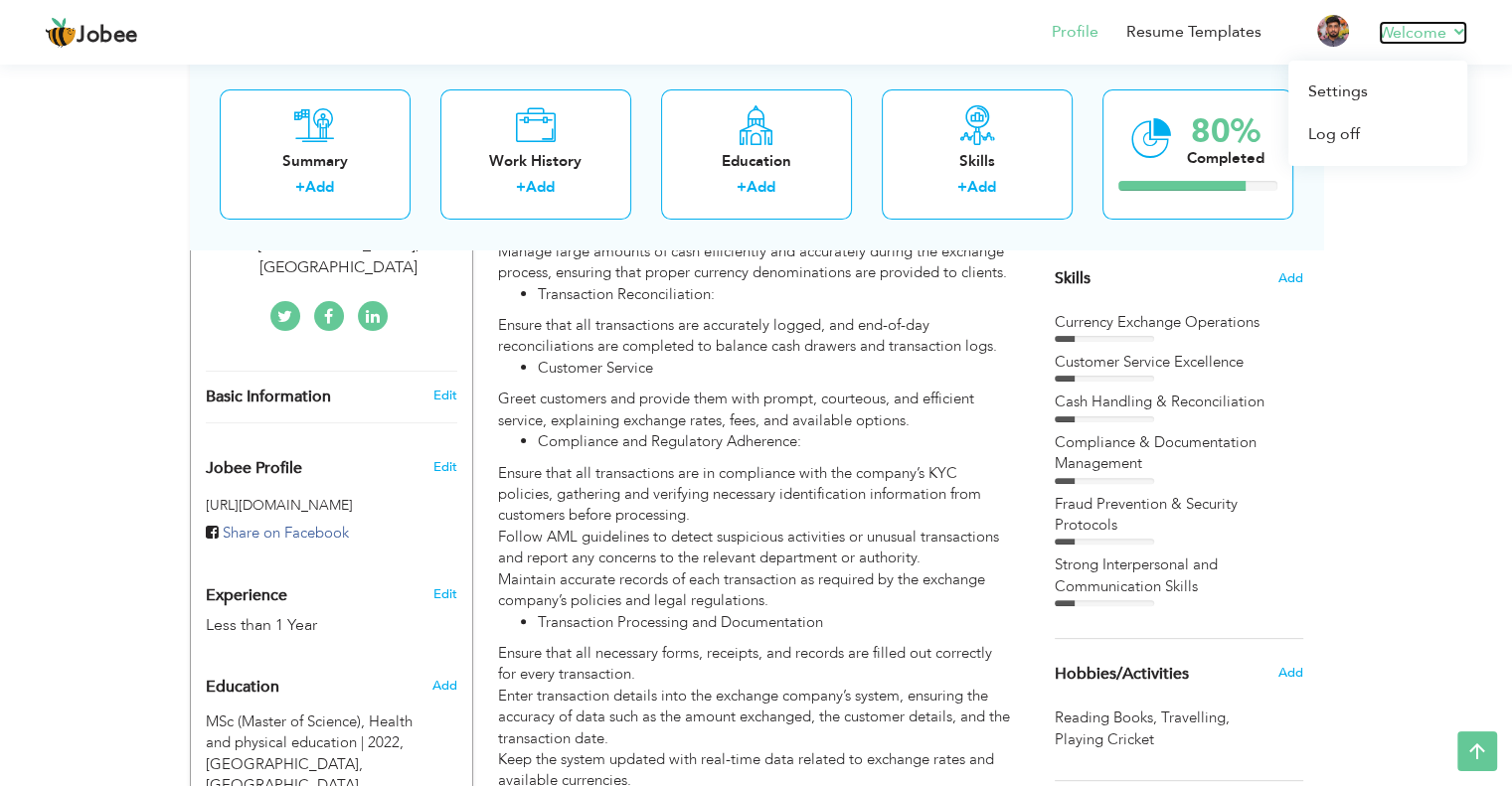 click on "Welcome" at bounding box center (1423, 33) 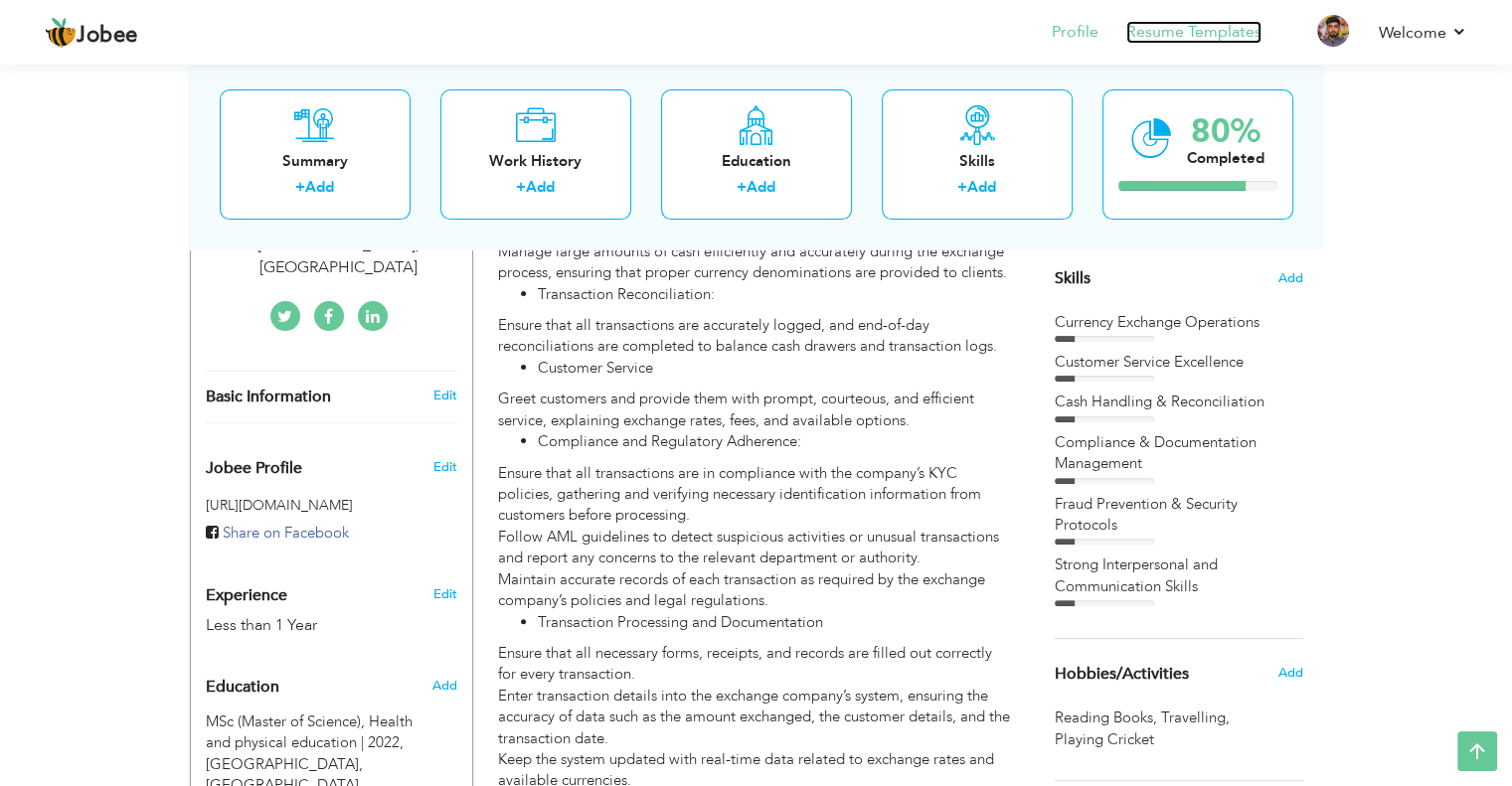 click on "Resume Templates" at bounding box center (1194, 32) 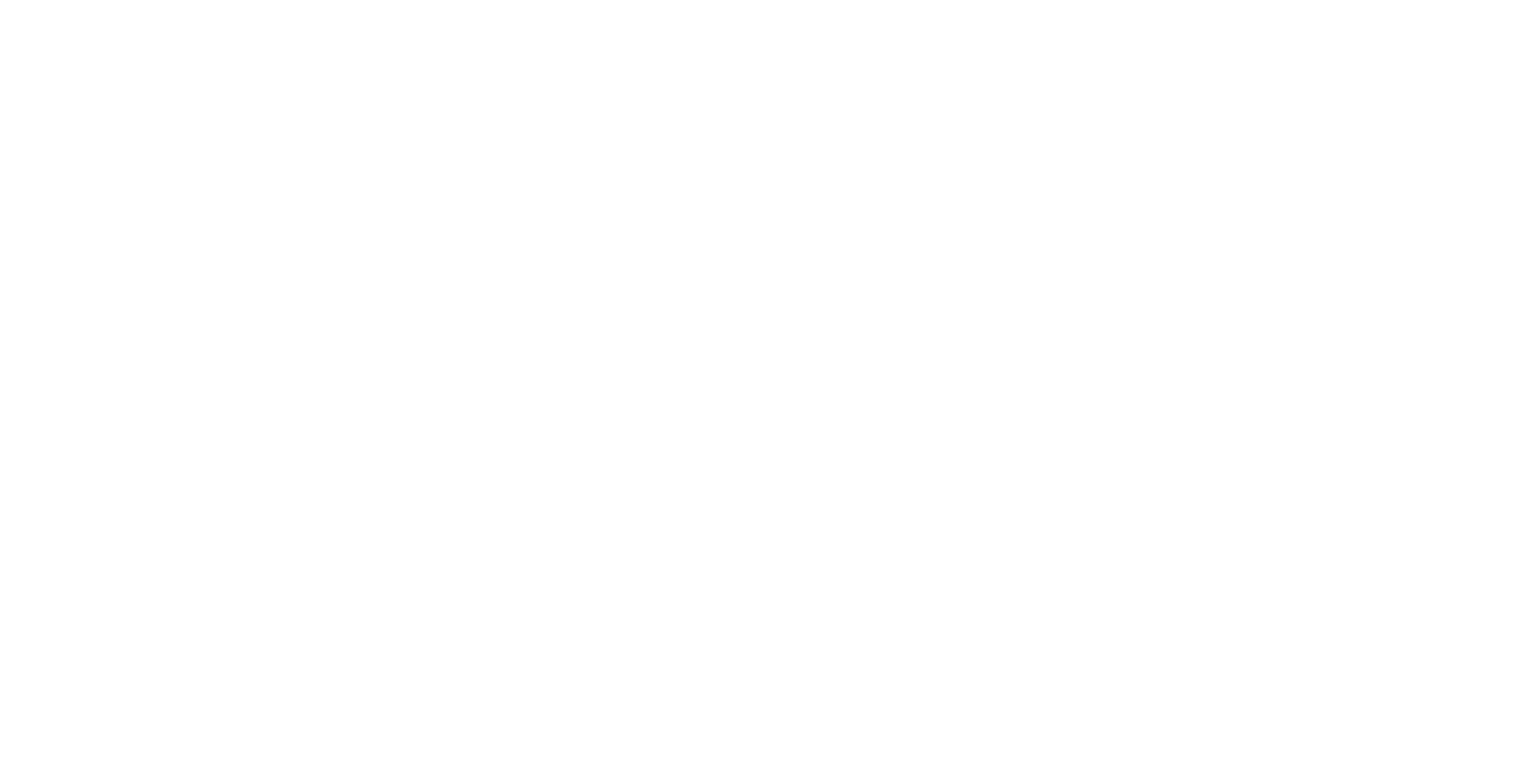 scroll, scrollTop: 0, scrollLeft: 0, axis: both 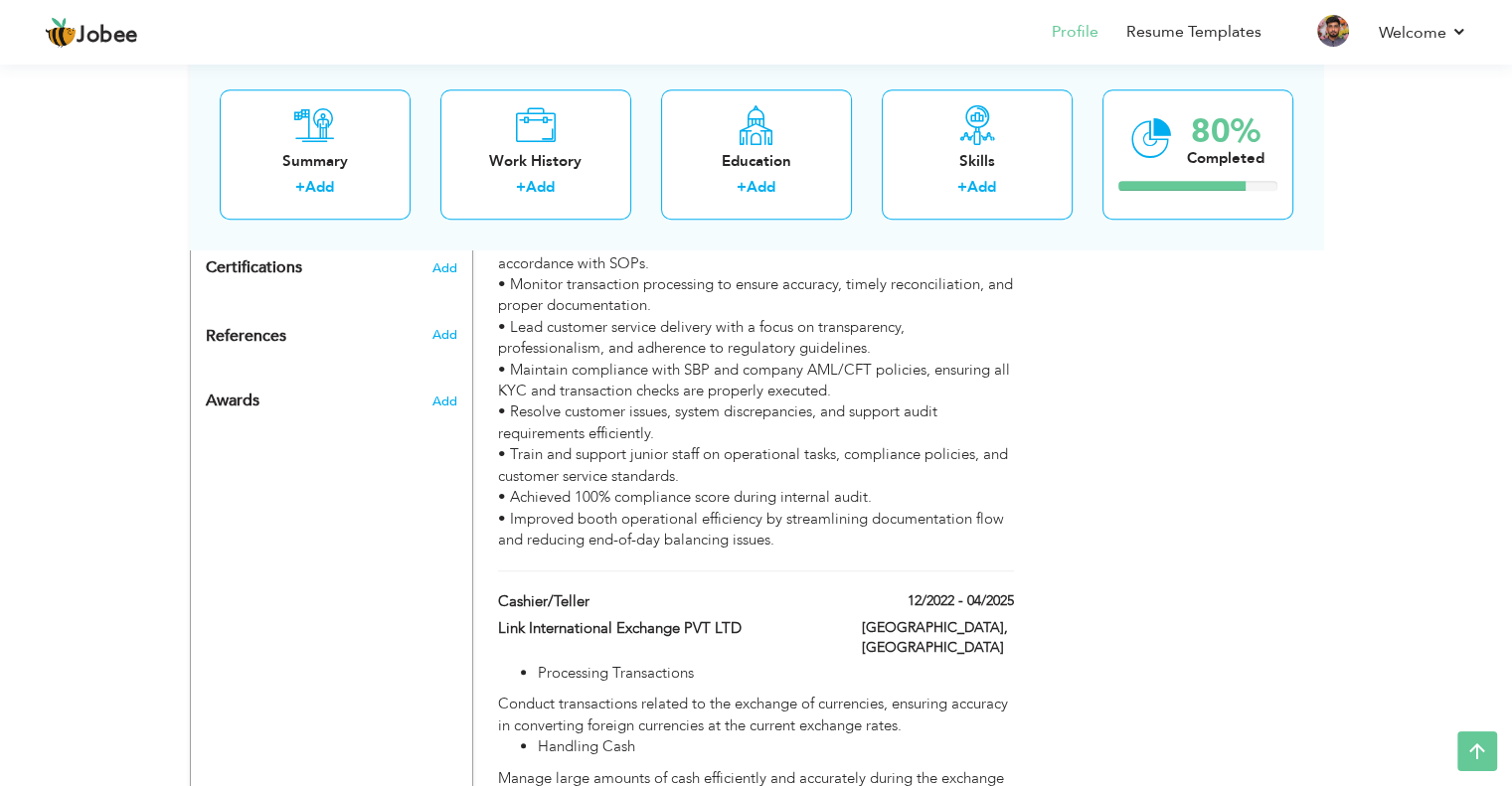 click on "Choose a Template
‹" at bounding box center (1181, 261) 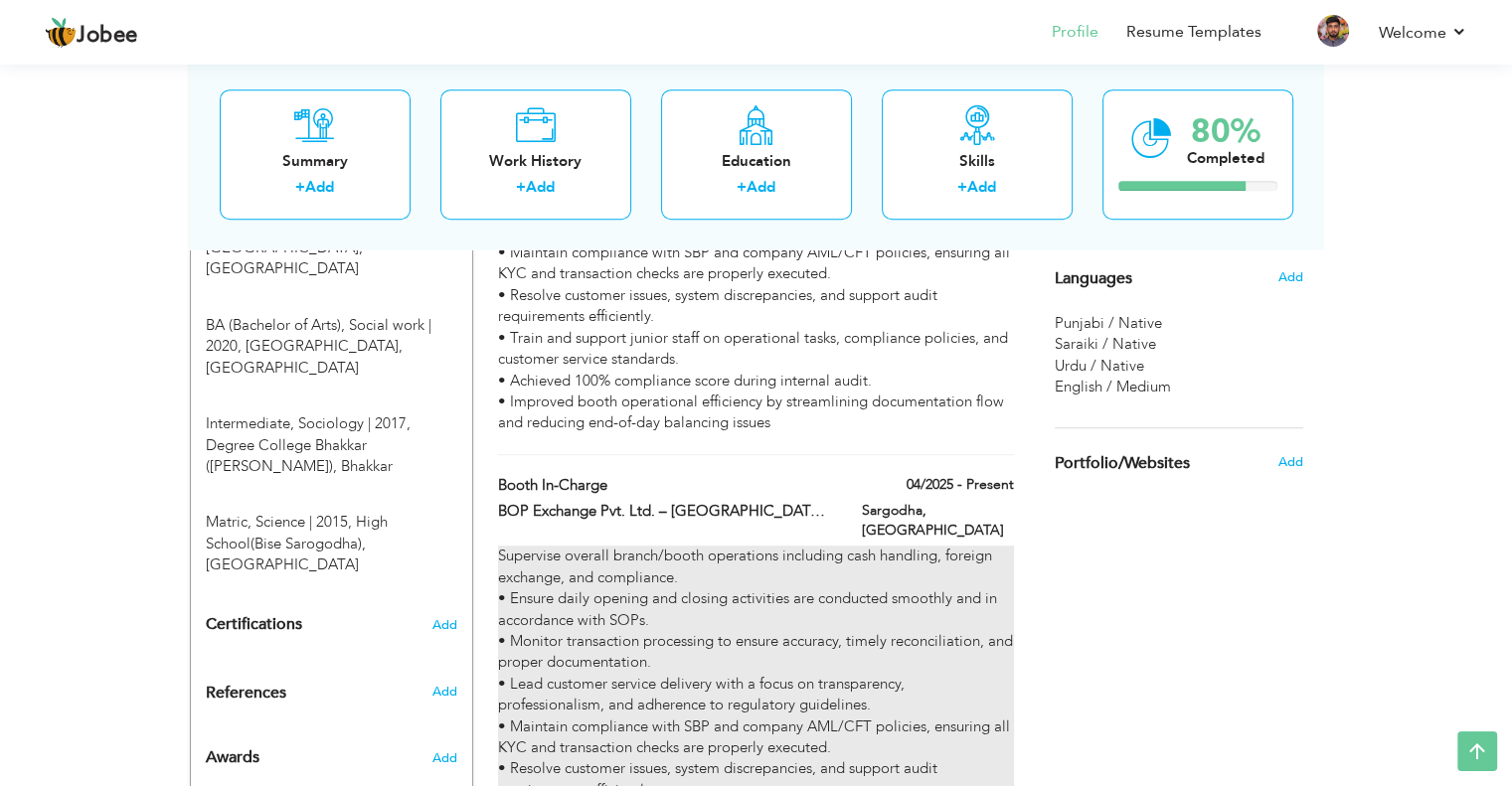scroll, scrollTop: 994, scrollLeft: 0, axis: vertical 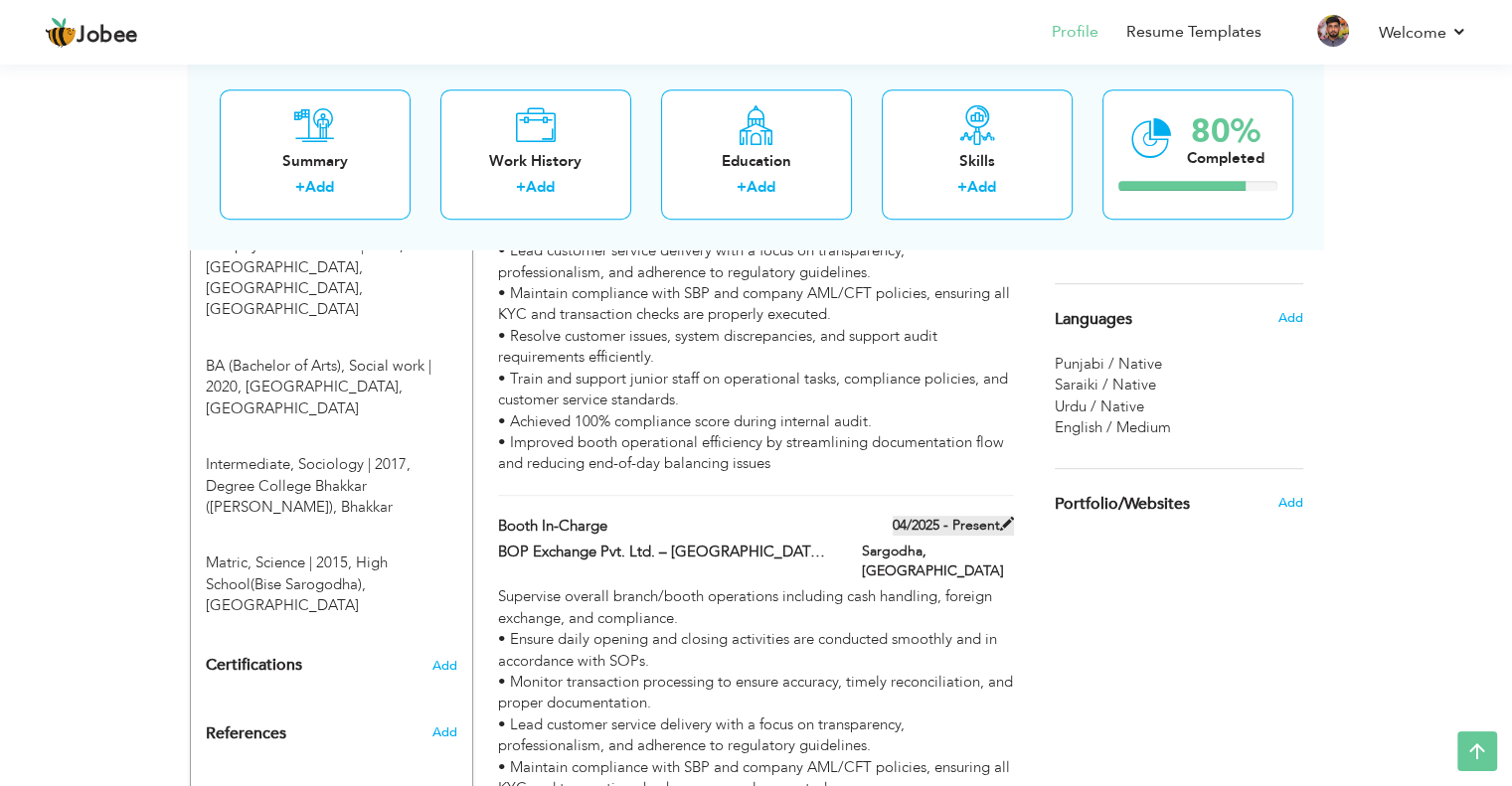 click at bounding box center [1007, 524] 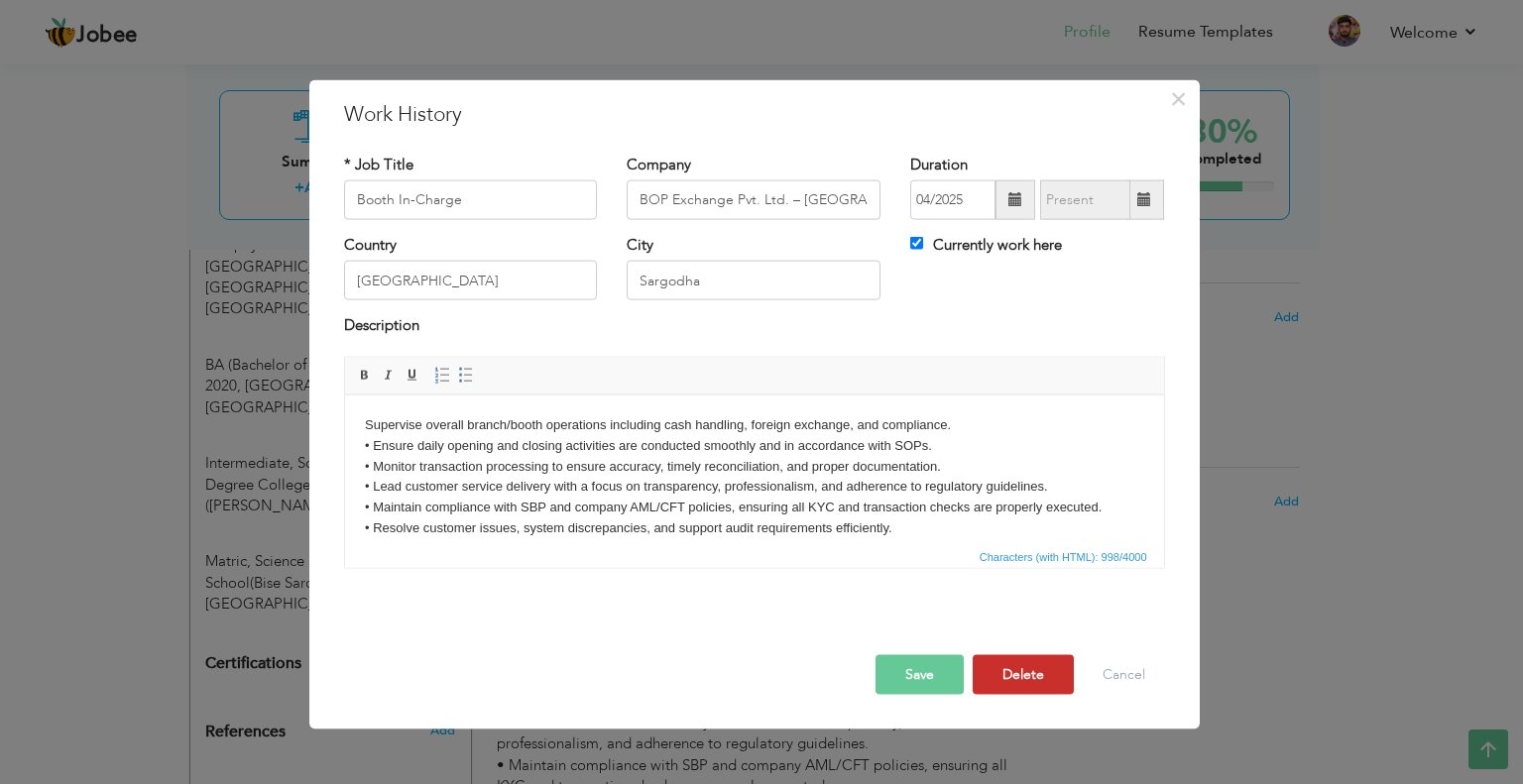 click on "Delete" at bounding box center [1023, 674] 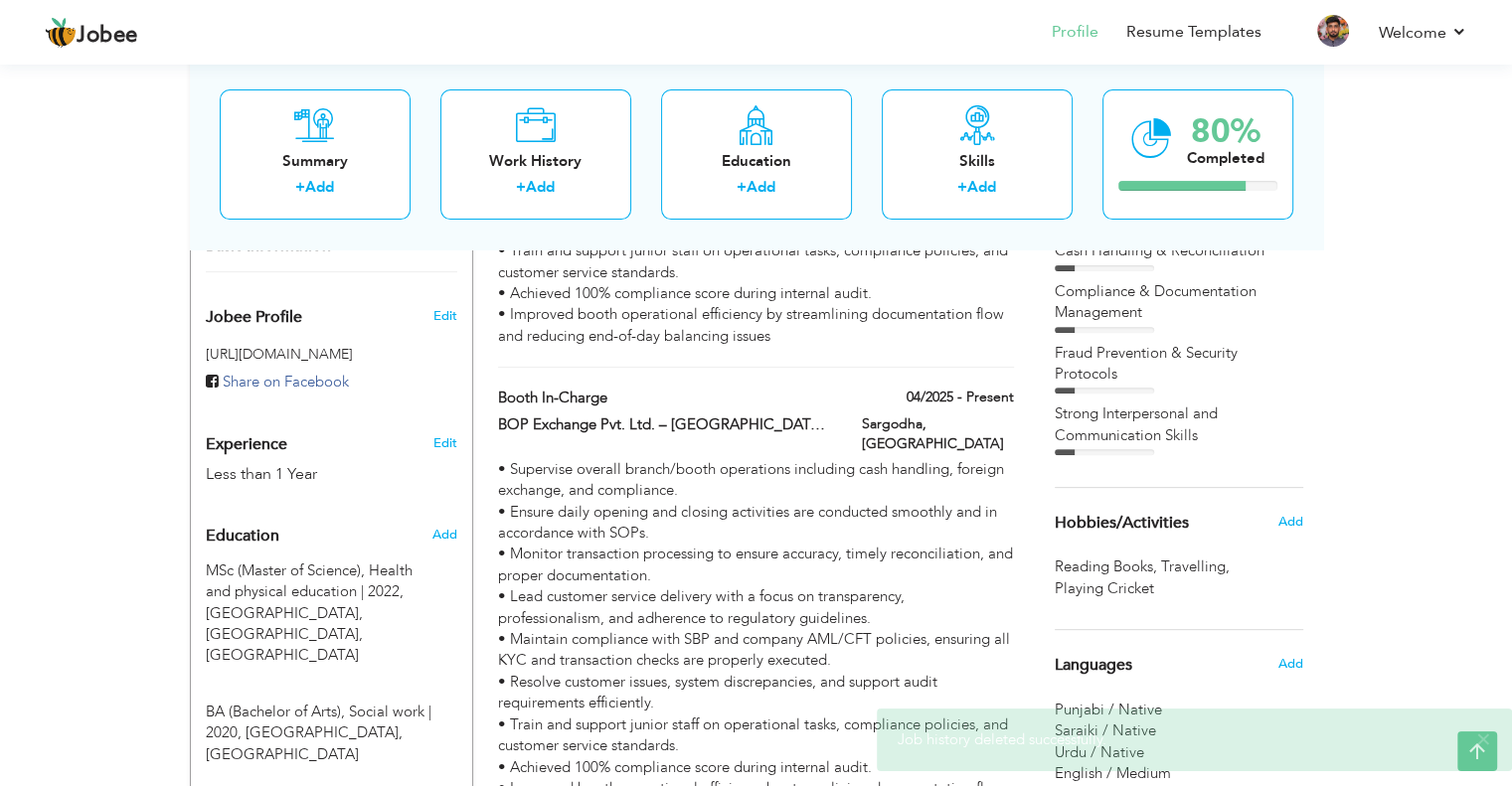 scroll, scrollTop: 696, scrollLeft: 0, axis: vertical 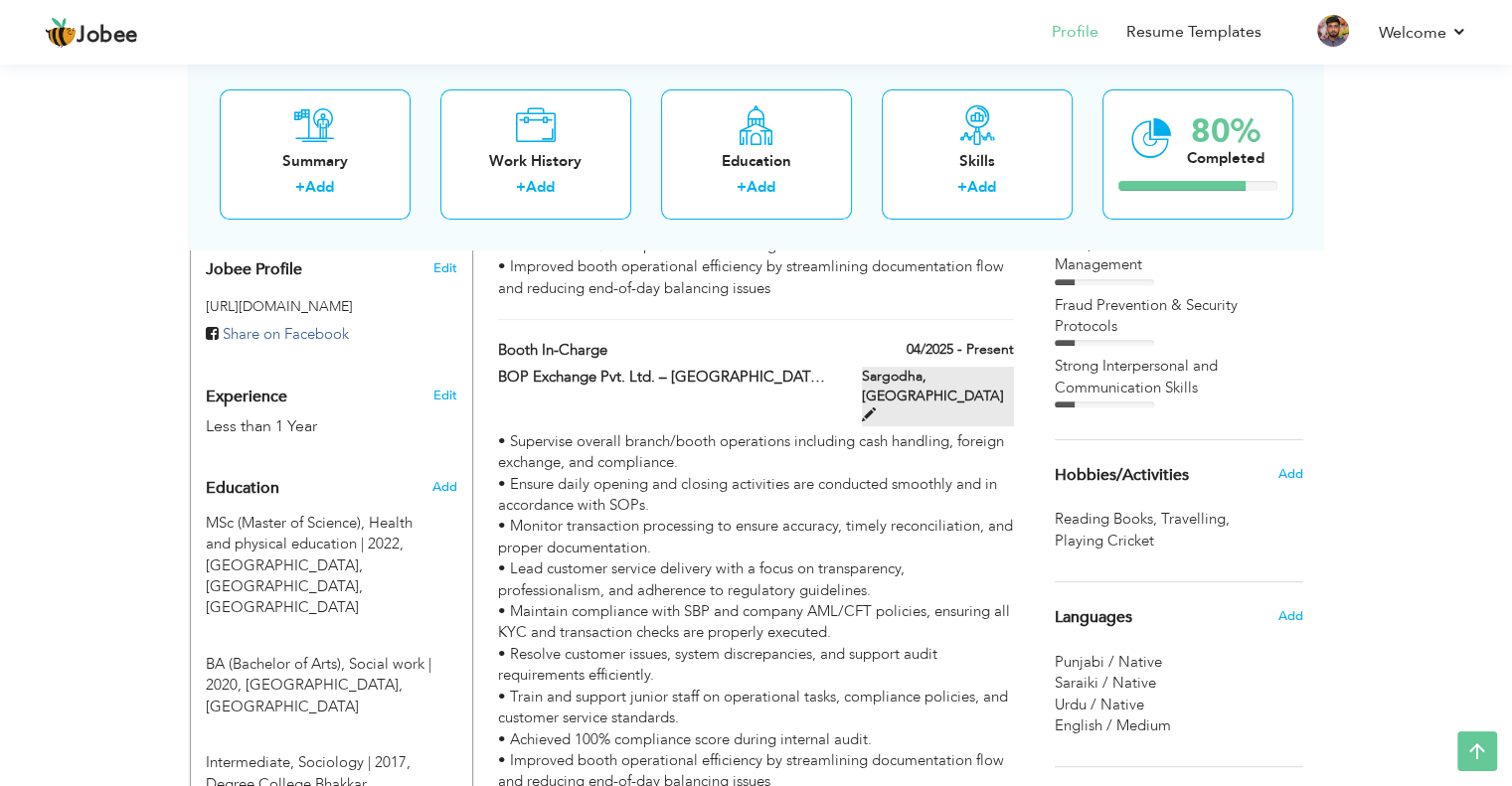 click at bounding box center (869, 414) 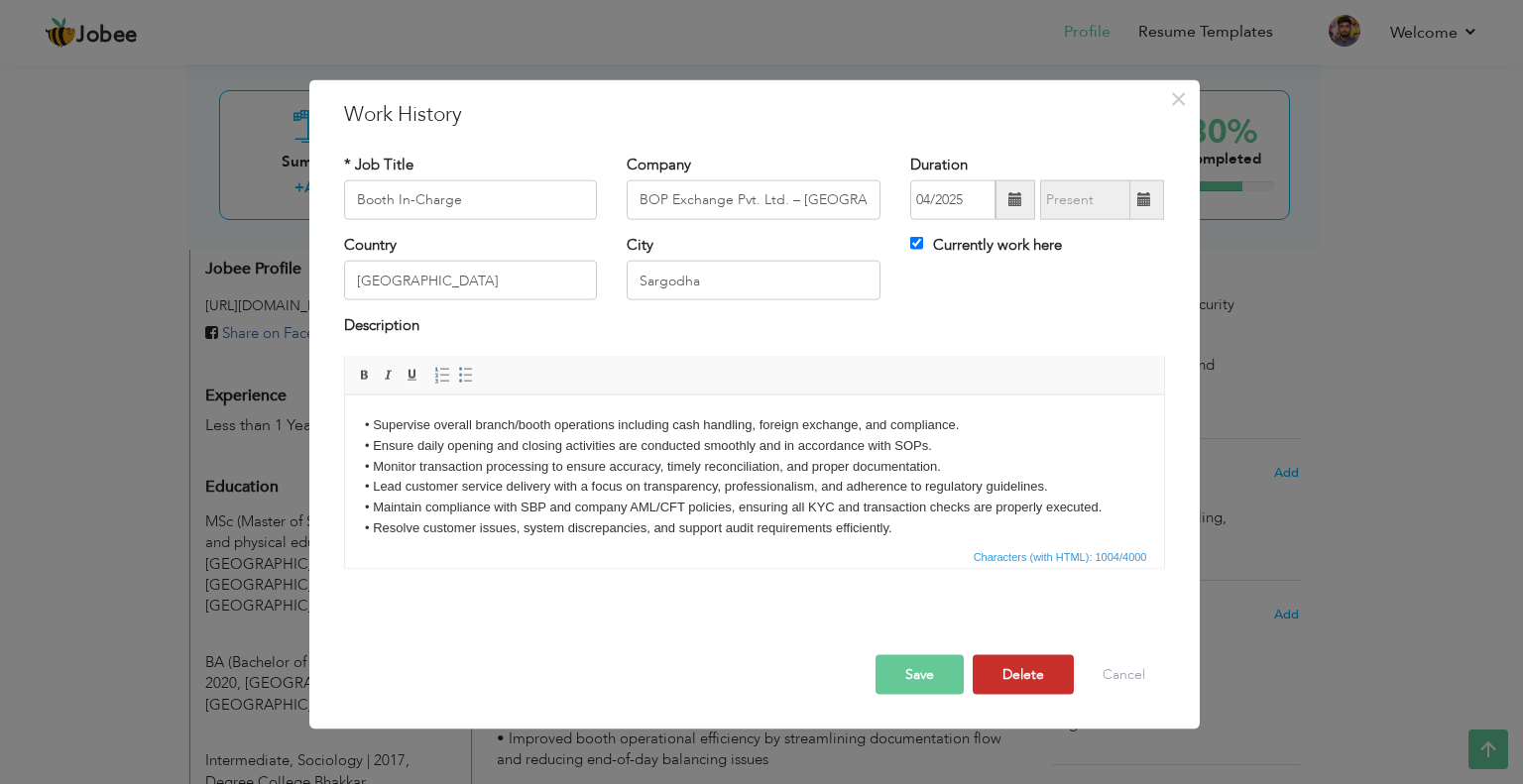 click on "Delete" at bounding box center [1023, 674] 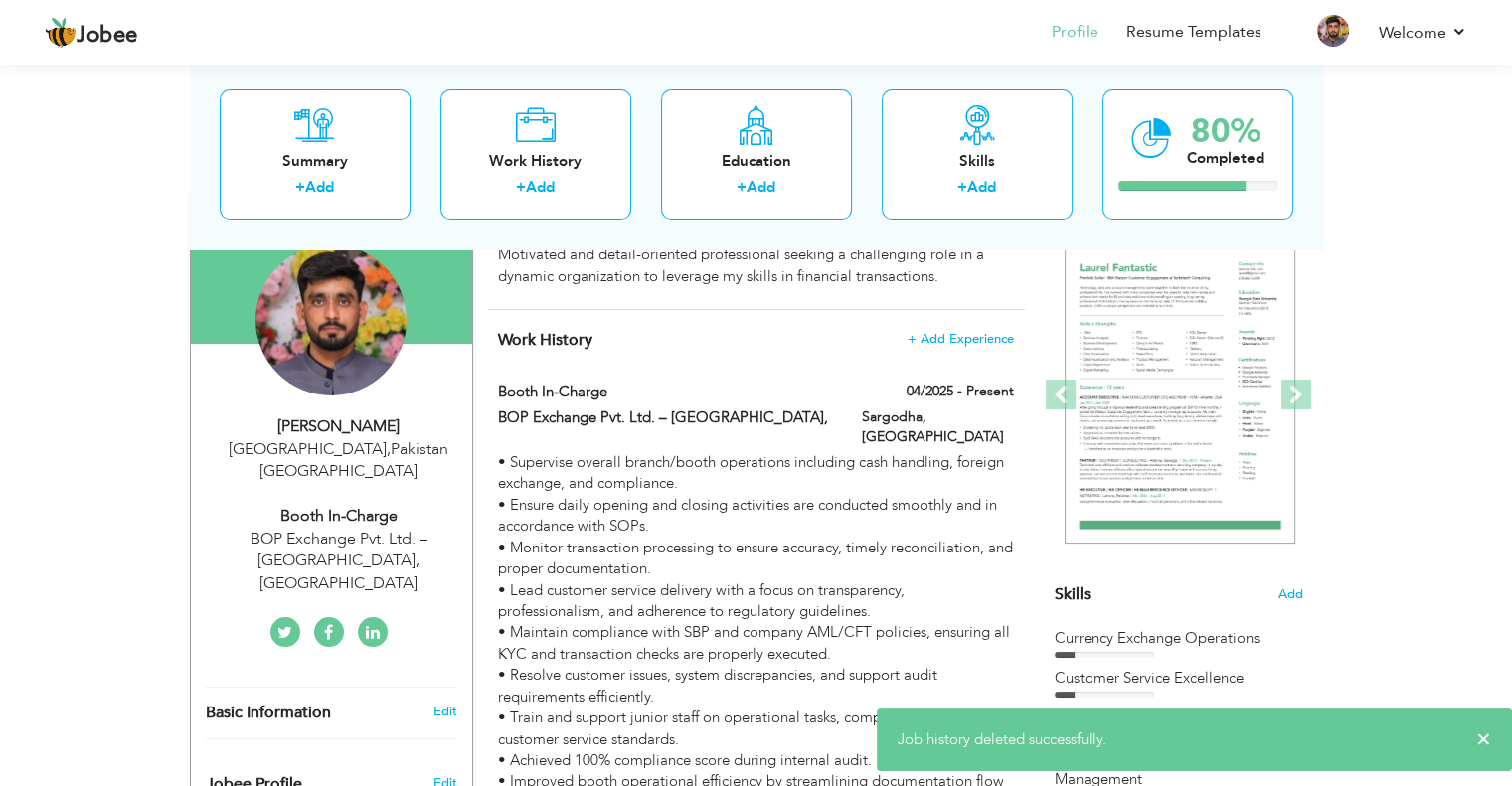 scroll, scrollTop: 0, scrollLeft: 0, axis: both 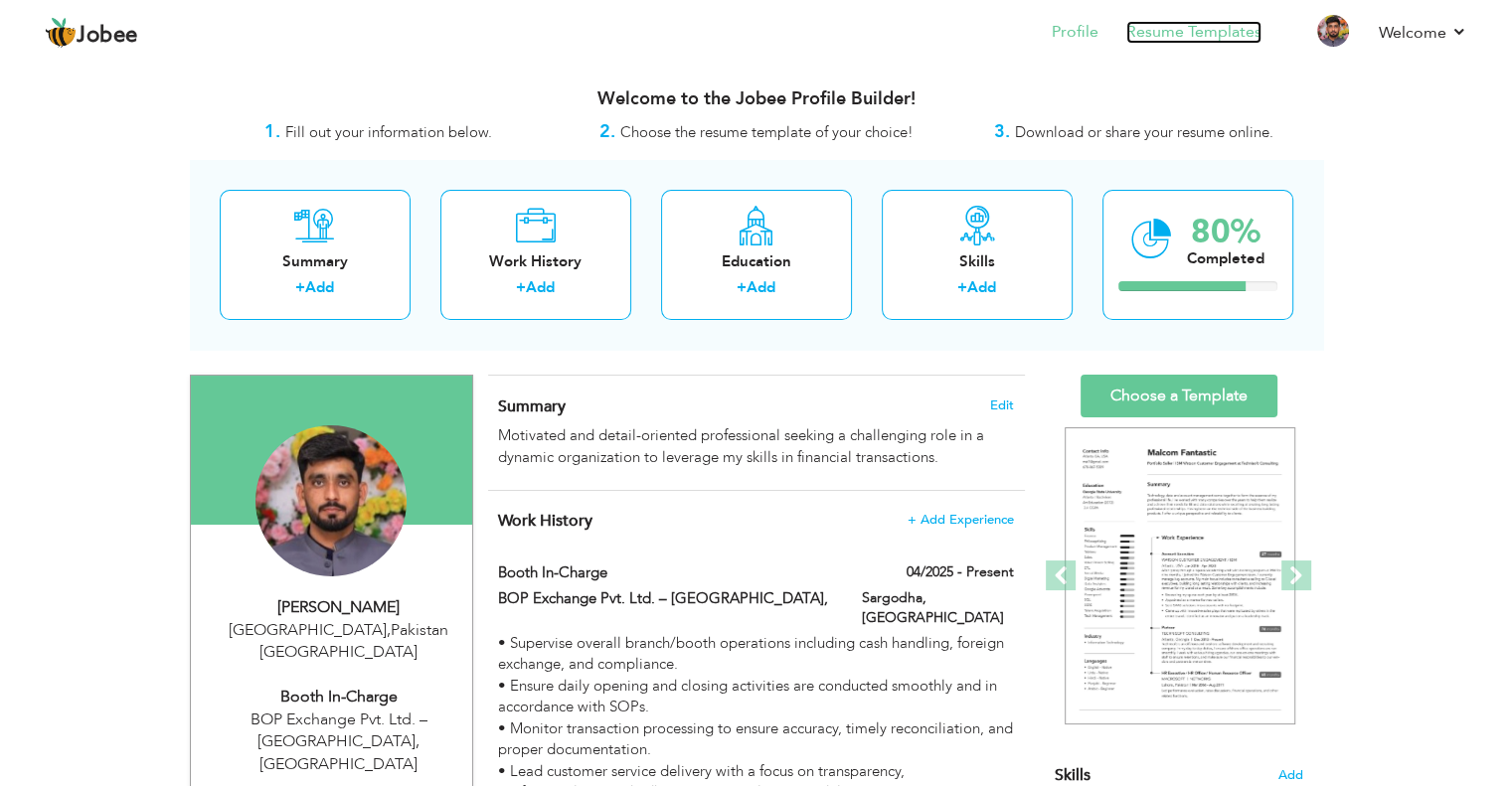 click on "Resume Templates" at bounding box center [1194, 32] 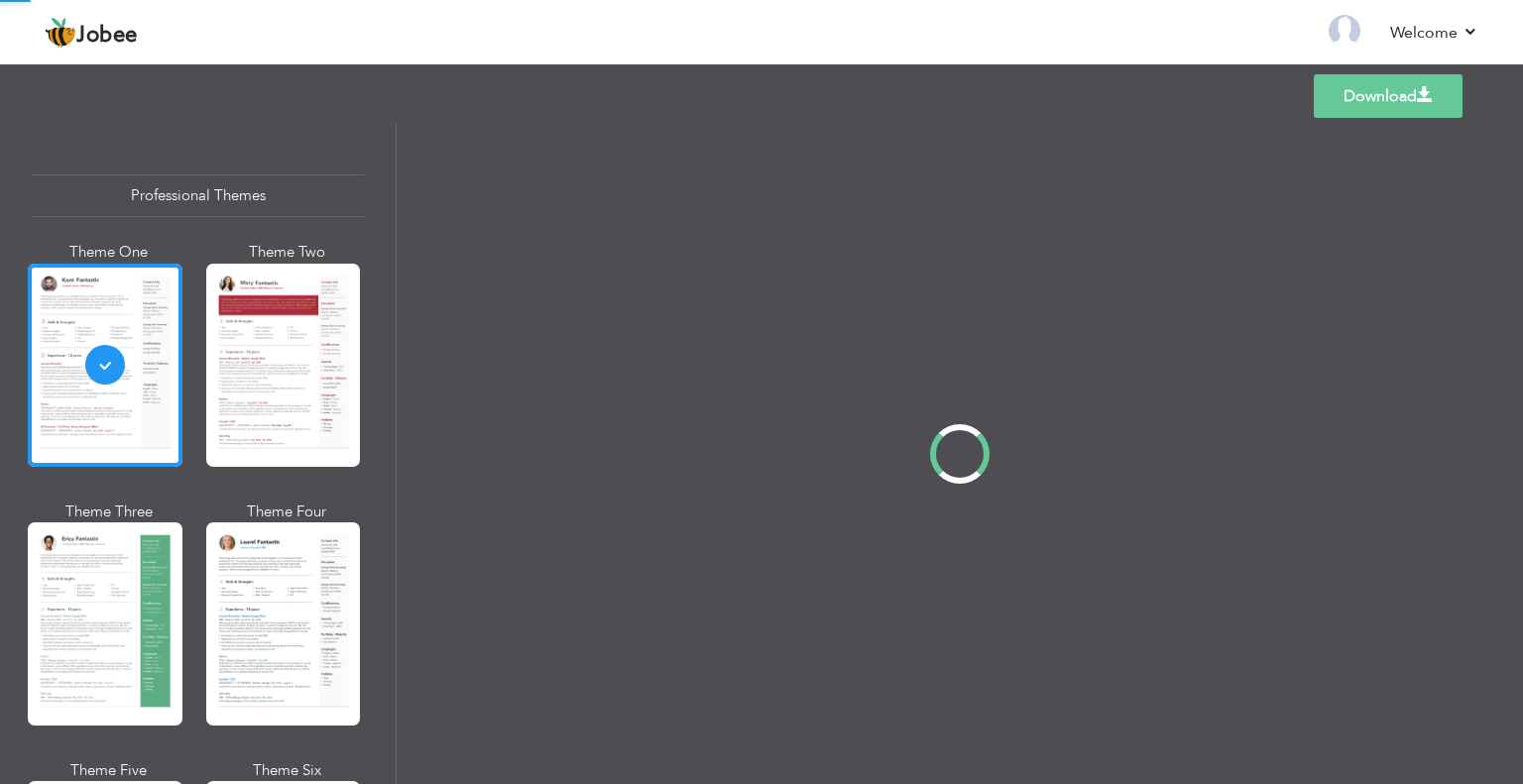 scroll, scrollTop: 0, scrollLeft: 0, axis: both 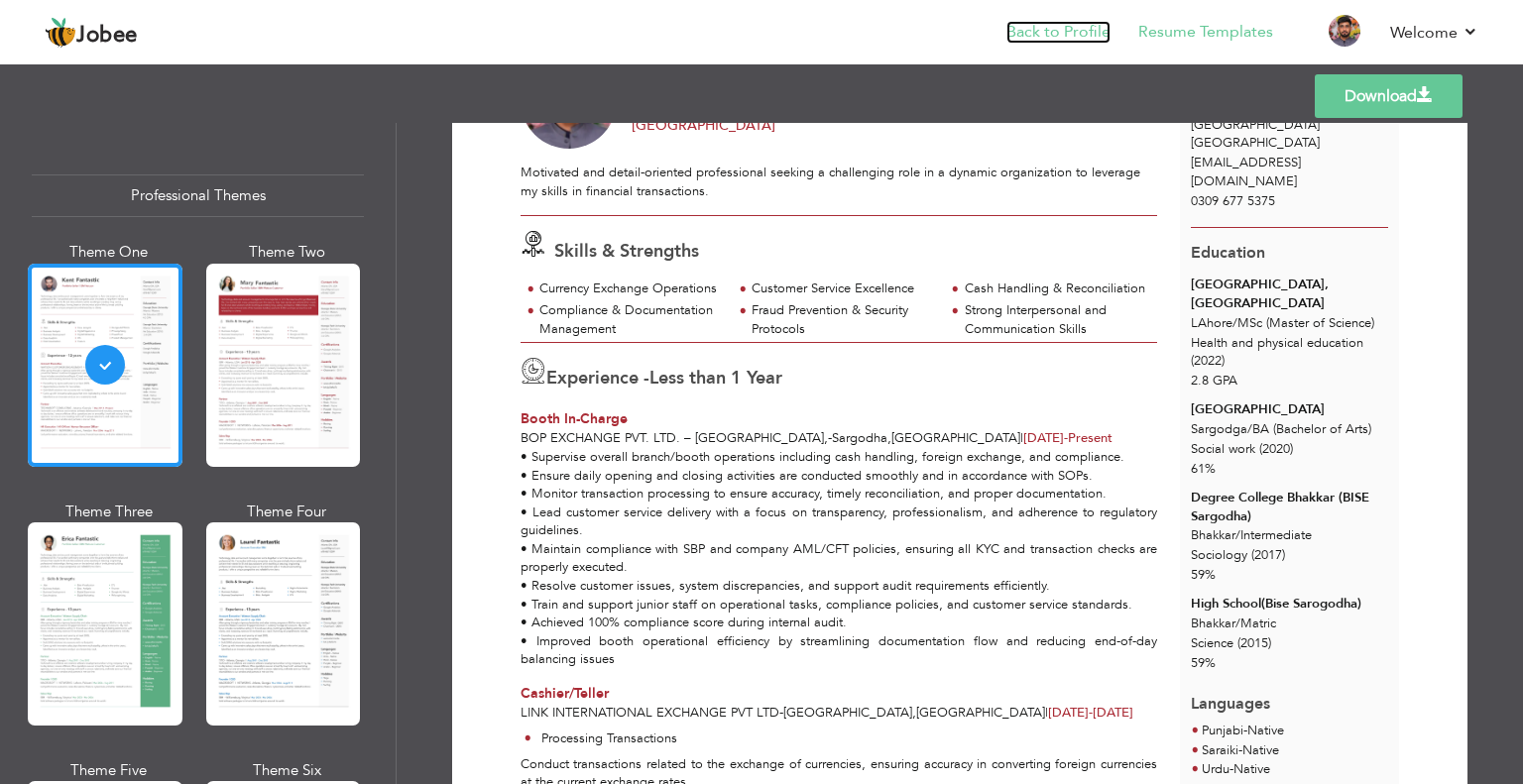 click on "Back to Profile" at bounding box center (1058, 32) 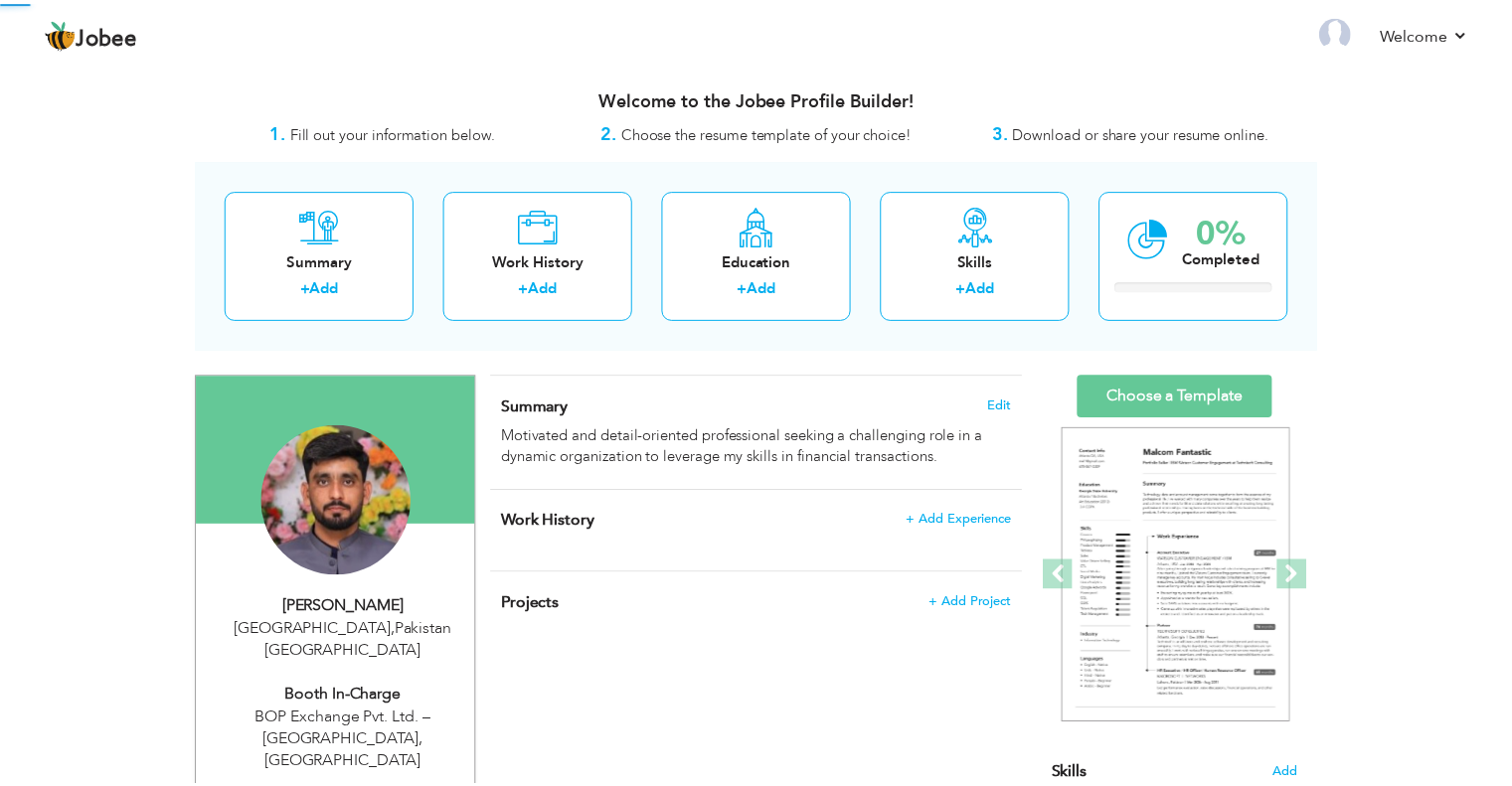 scroll, scrollTop: 0, scrollLeft: 0, axis: both 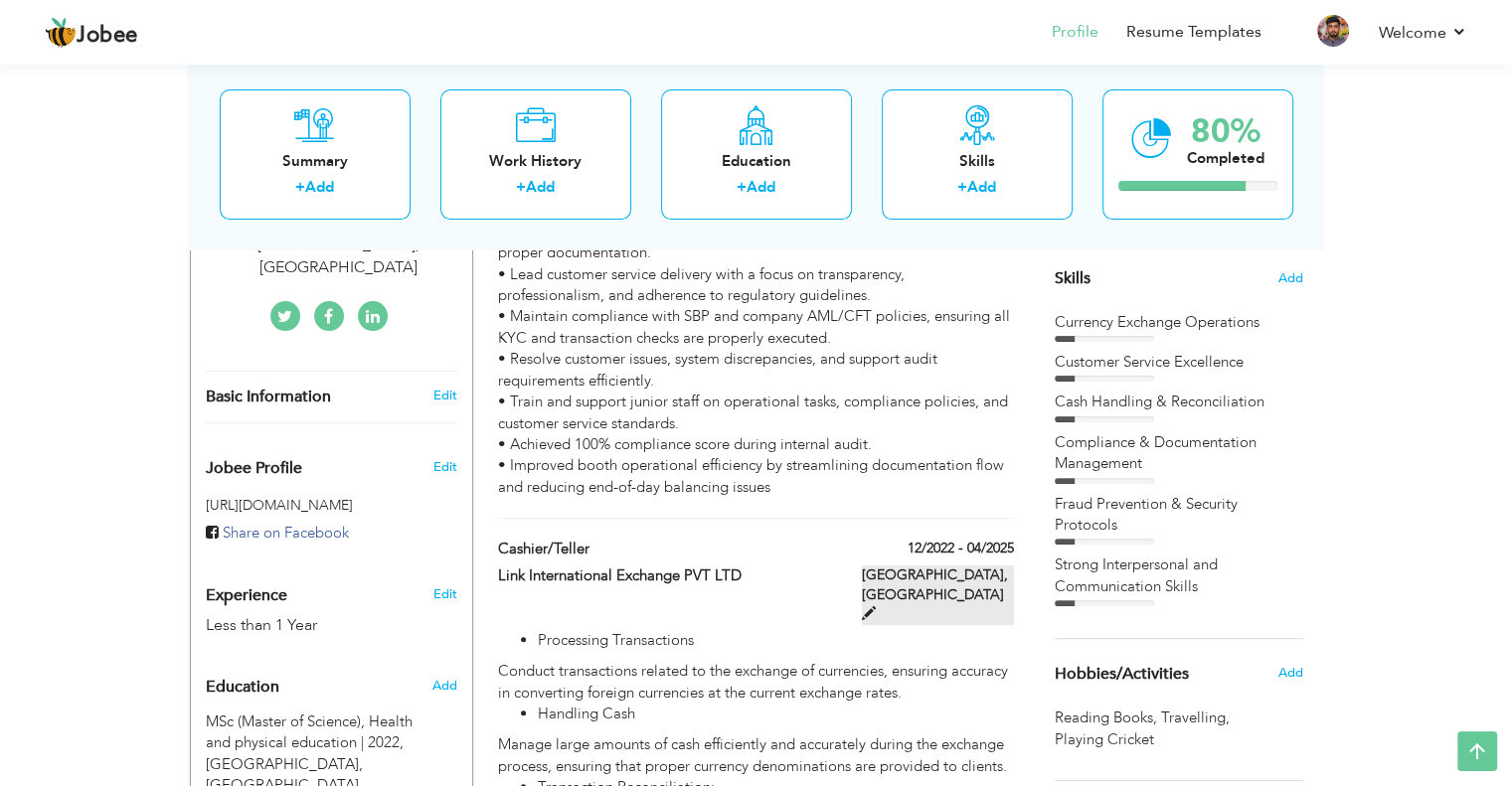 click at bounding box center [869, 613] 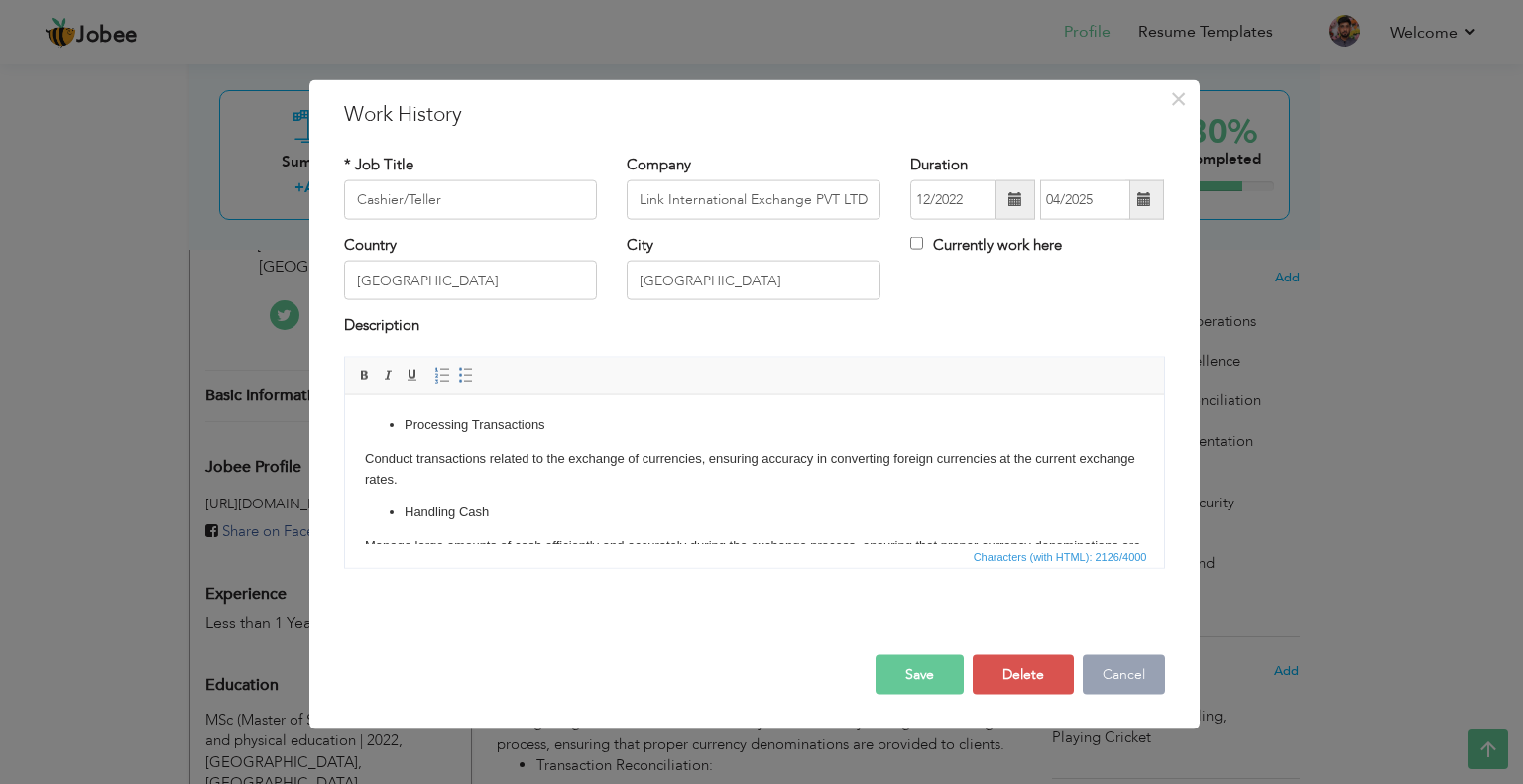 click on "Cancel" at bounding box center [1123, 674] 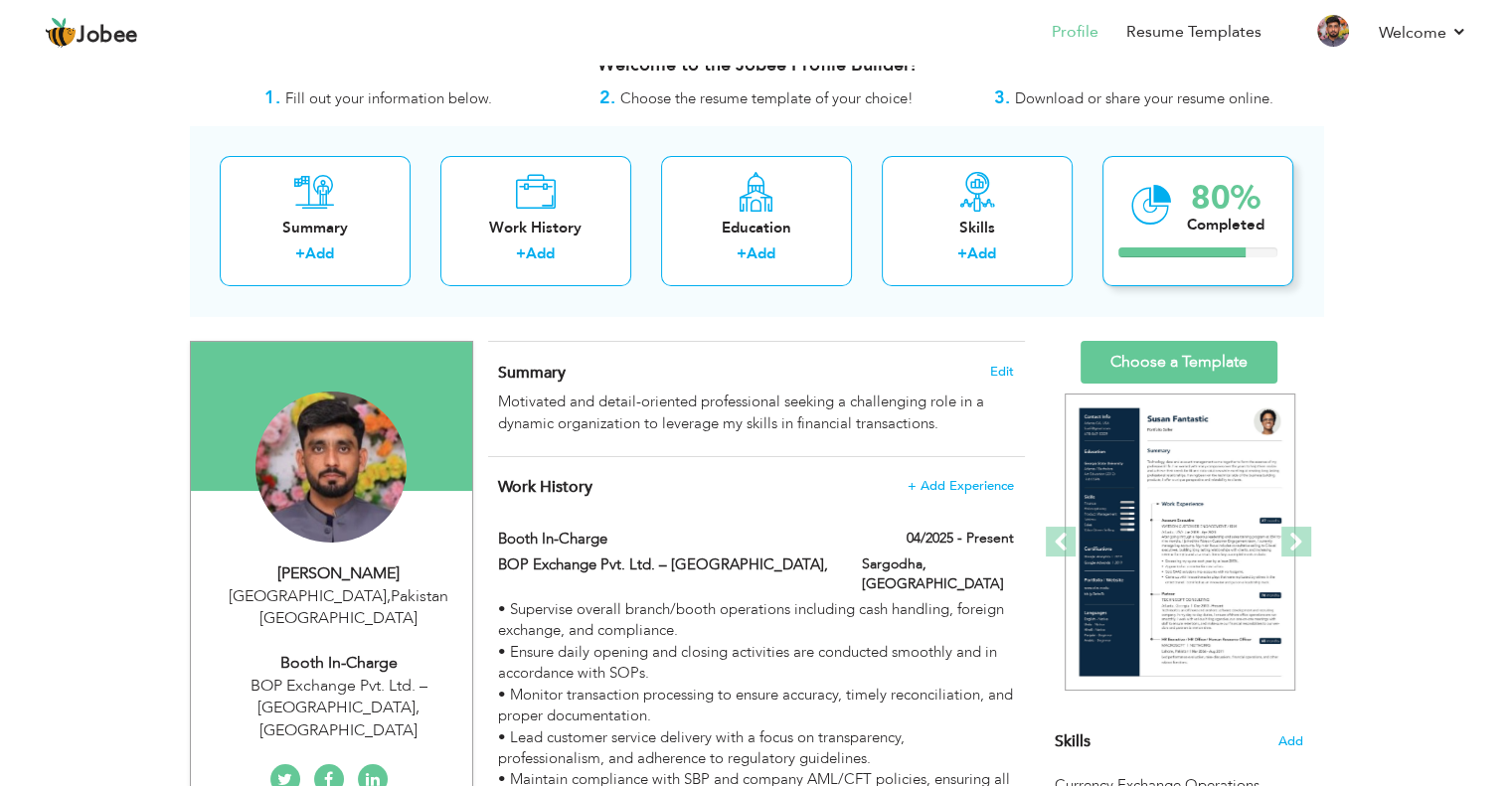 scroll, scrollTop: 0, scrollLeft: 0, axis: both 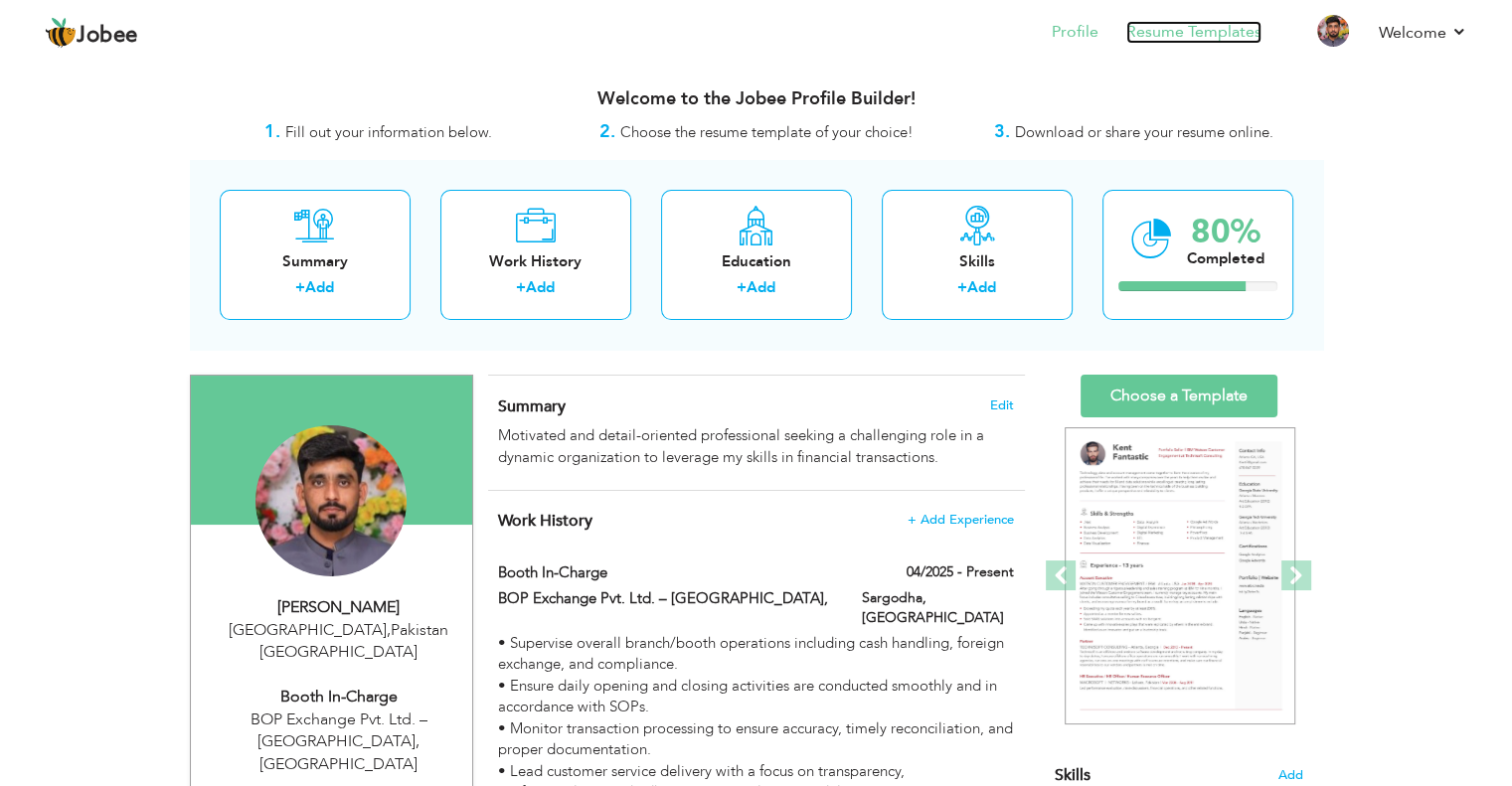 click on "Resume Templates" at bounding box center (1194, 32) 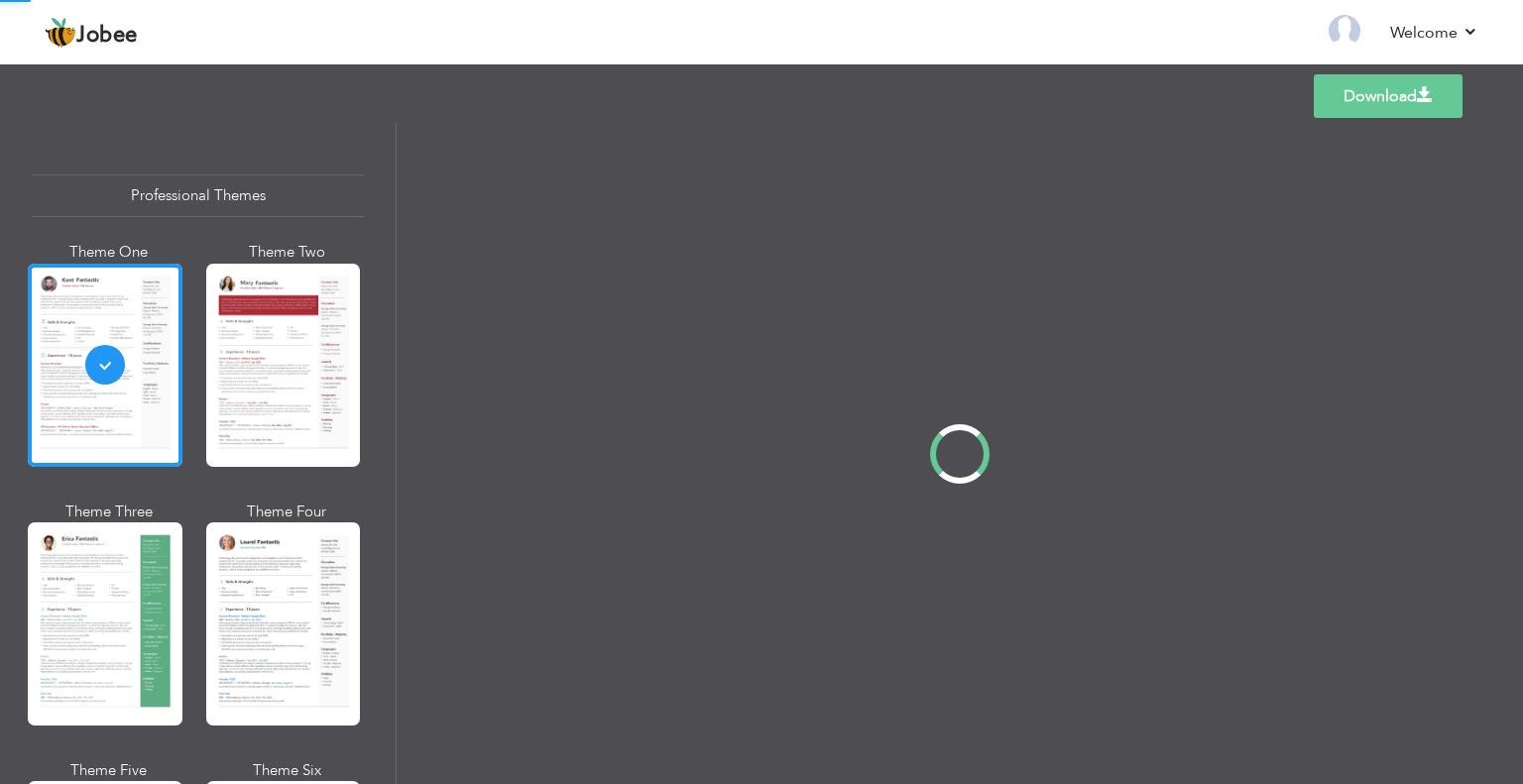 scroll, scrollTop: 0, scrollLeft: 0, axis: both 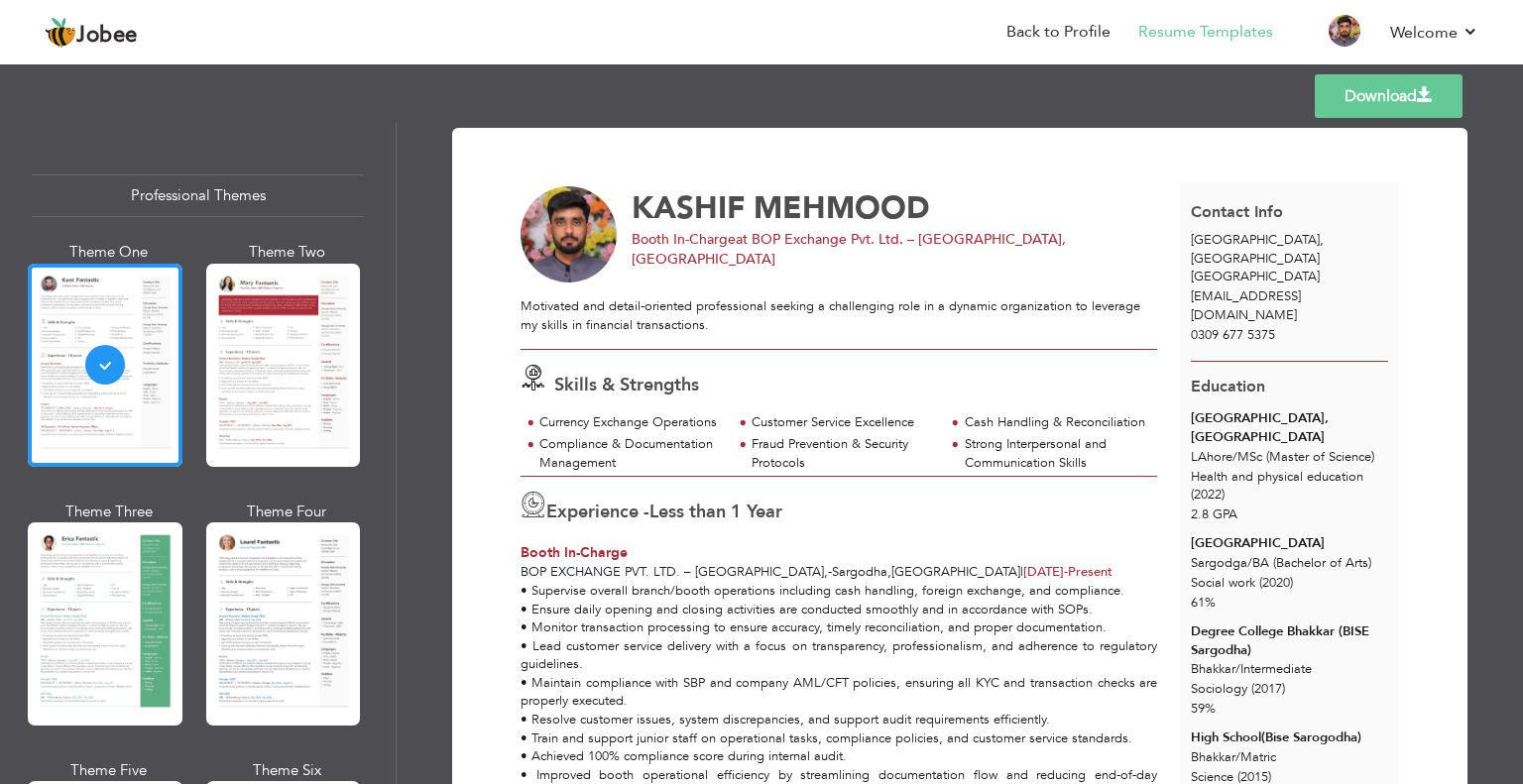 click on "Download" at bounding box center (1388, 96) 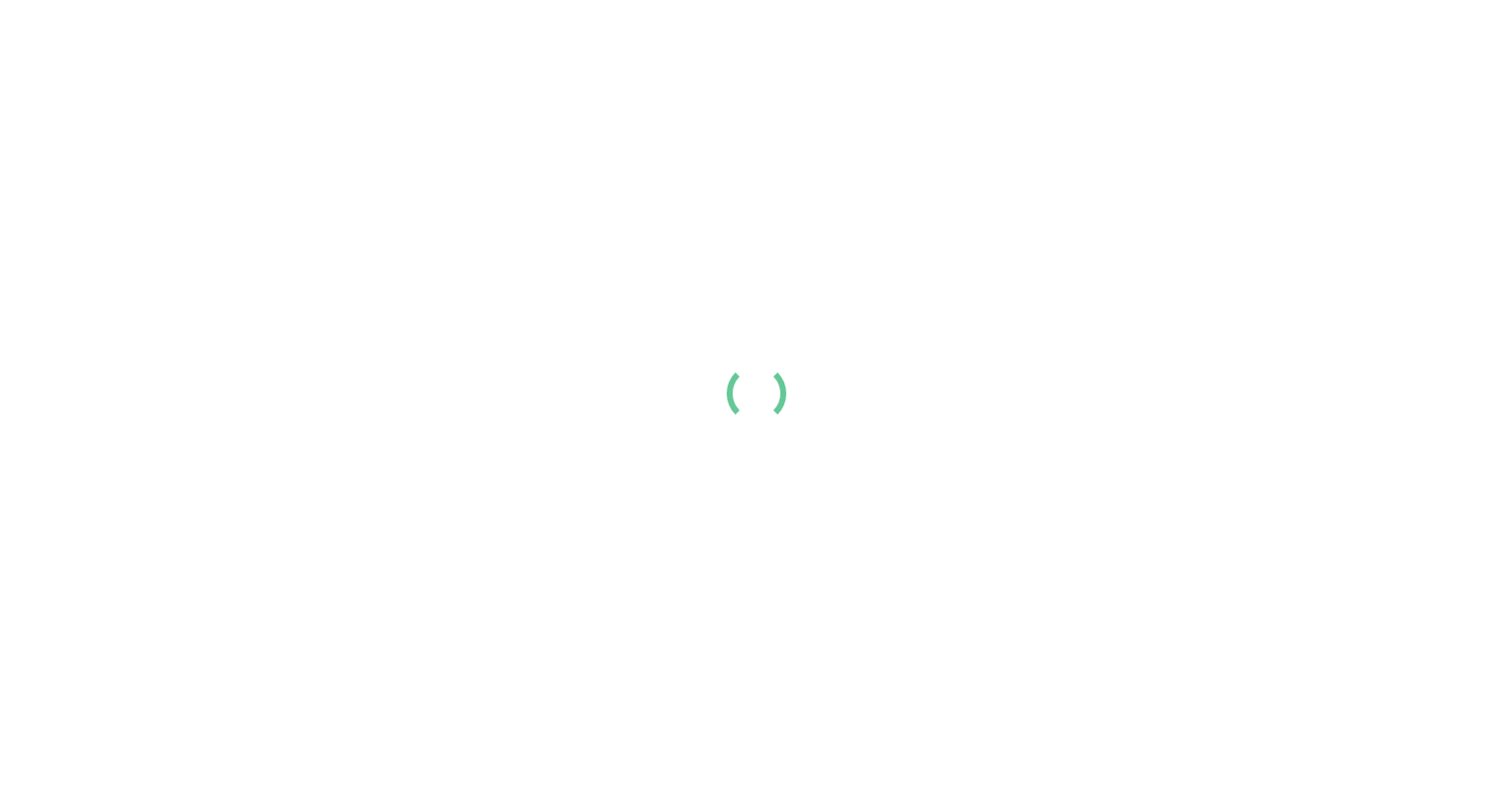 scroll, scrollTop: 0, scrollLeft: 0, axis: both 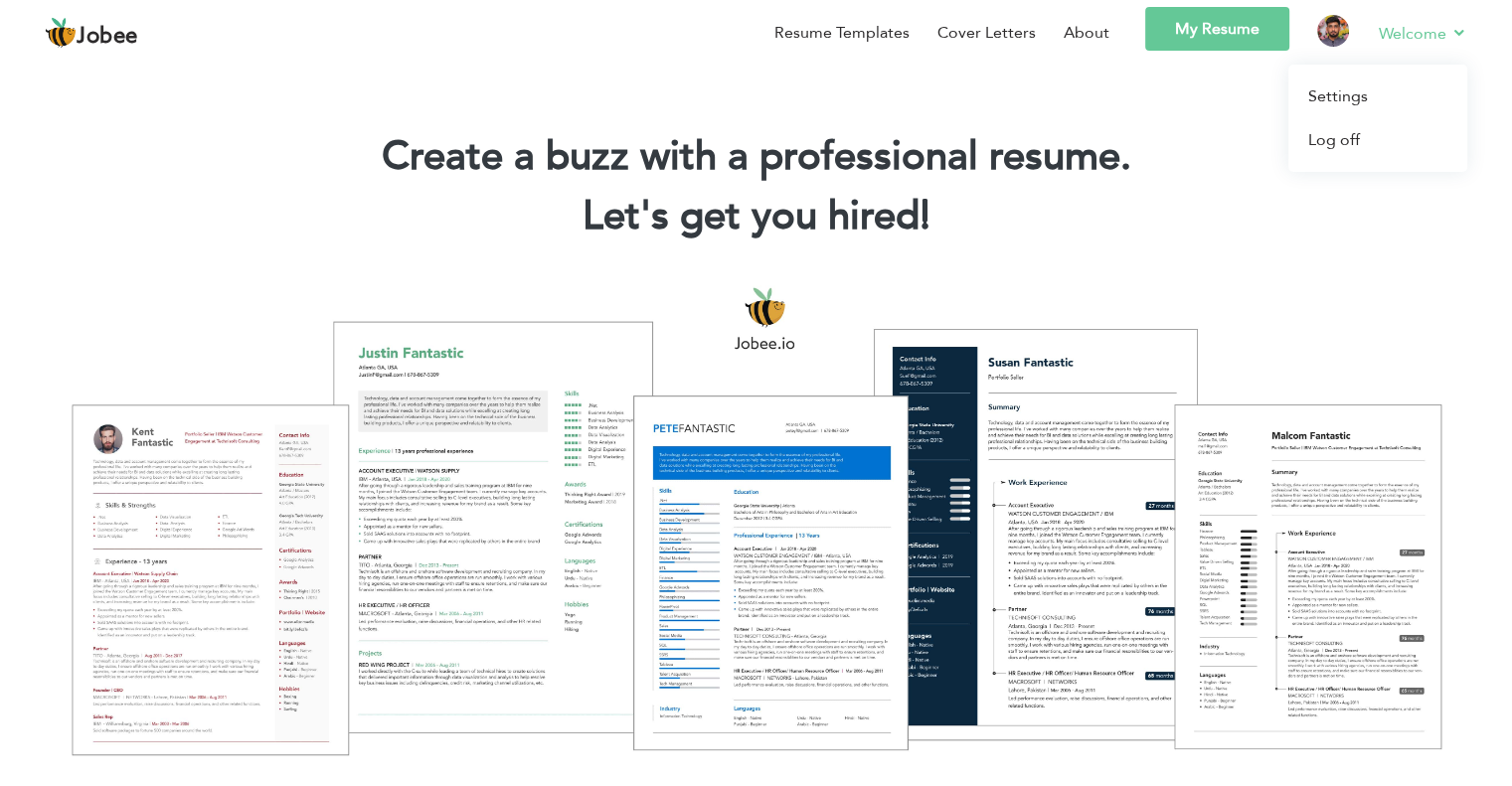 click on "Welcome" at bounding box center [1423, 33] 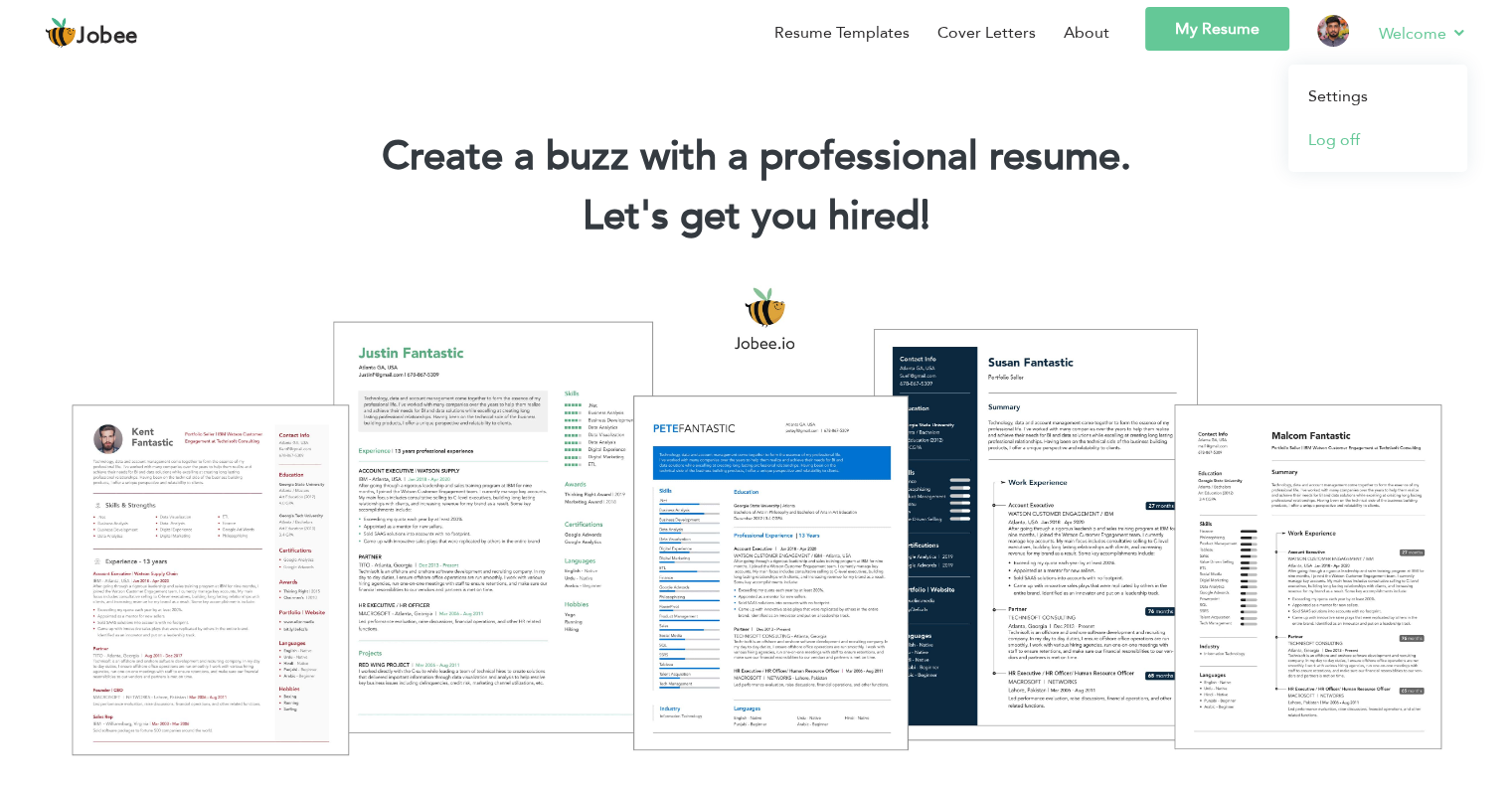 click on "Log off" at bounding box center (1378, 140) 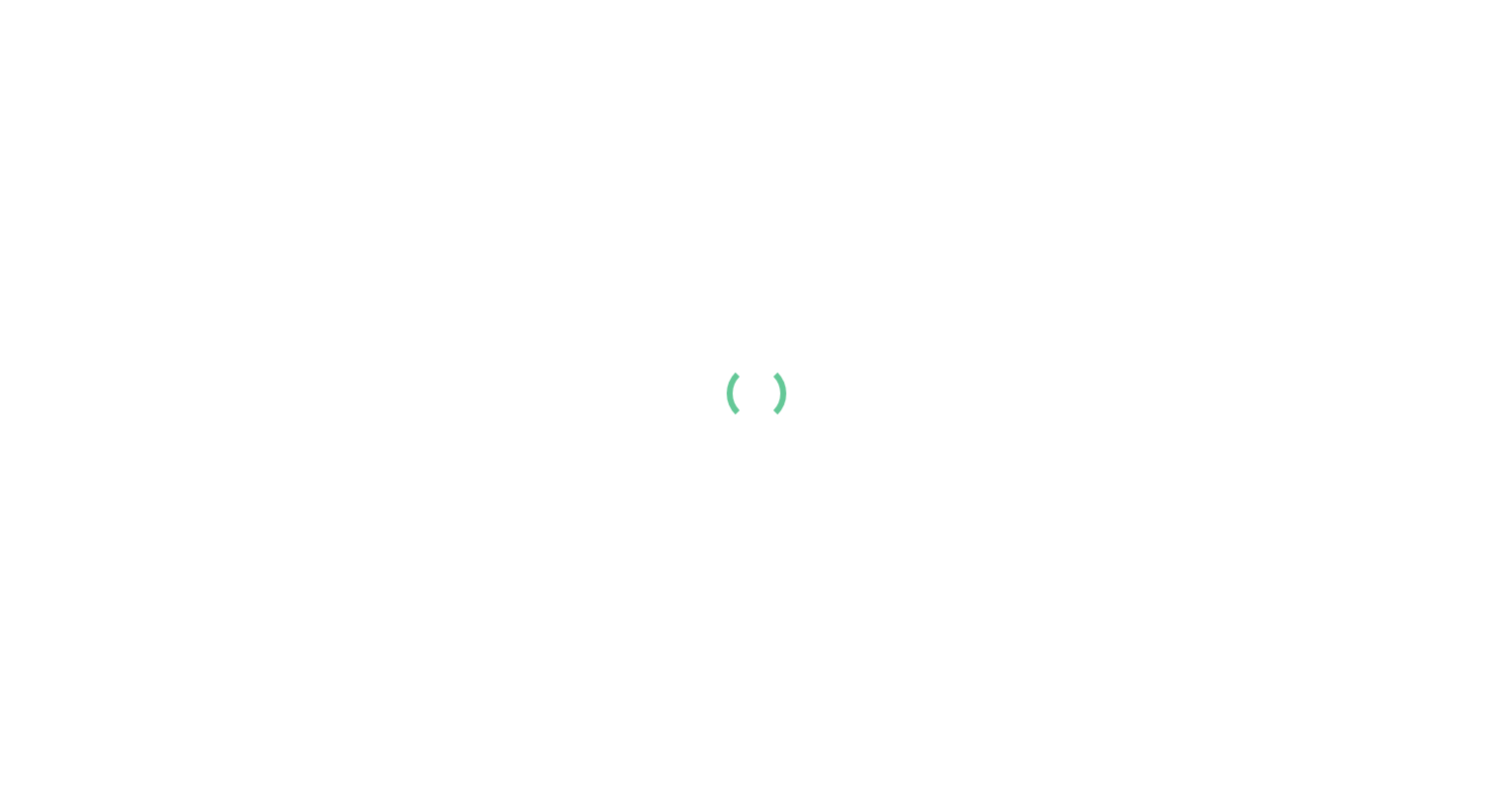 scroll, scrollTop: 0, scrollLeft: 0, axis: both 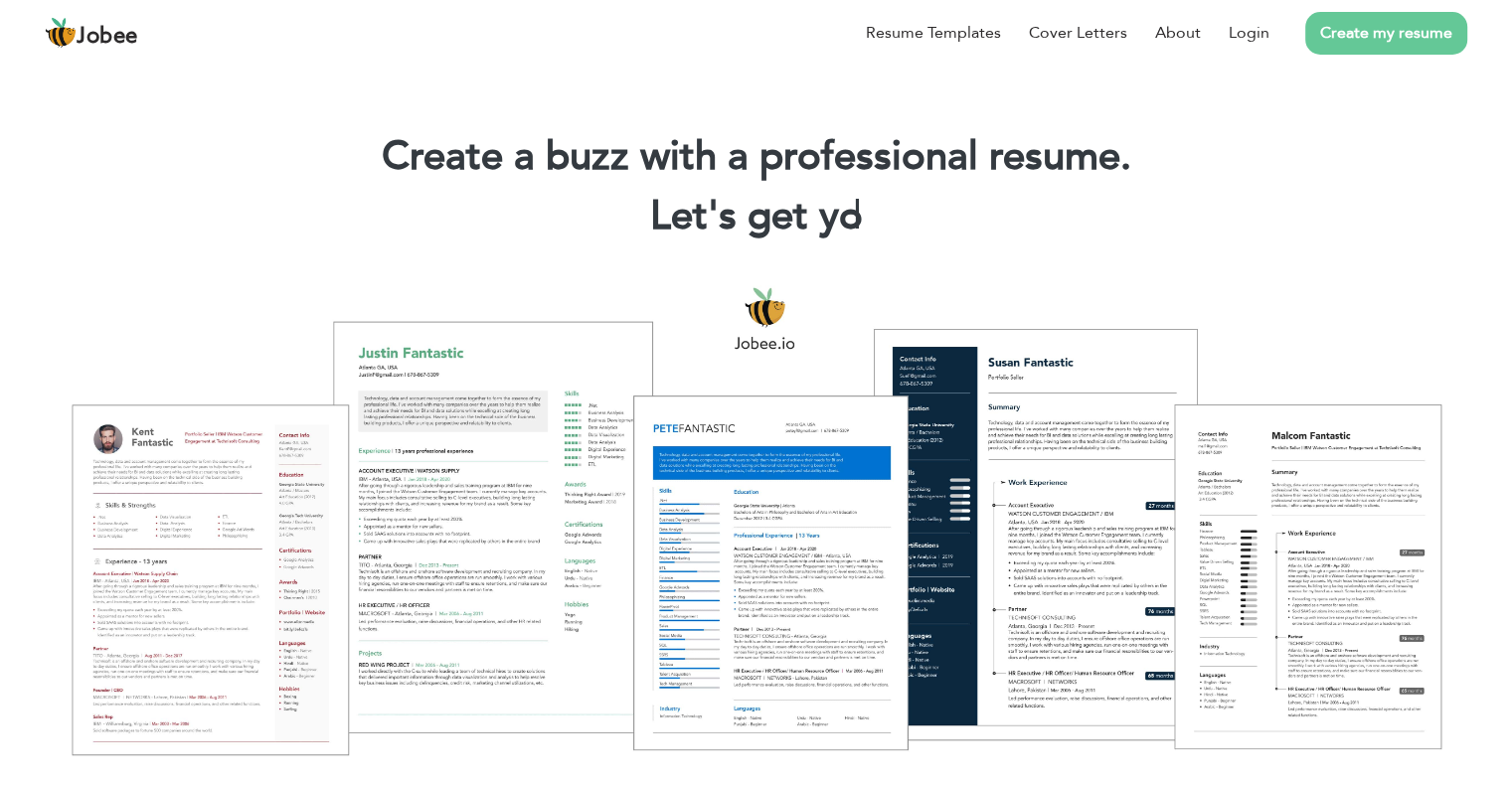 click on "Create my resume" at bounding box center [1386, 33] 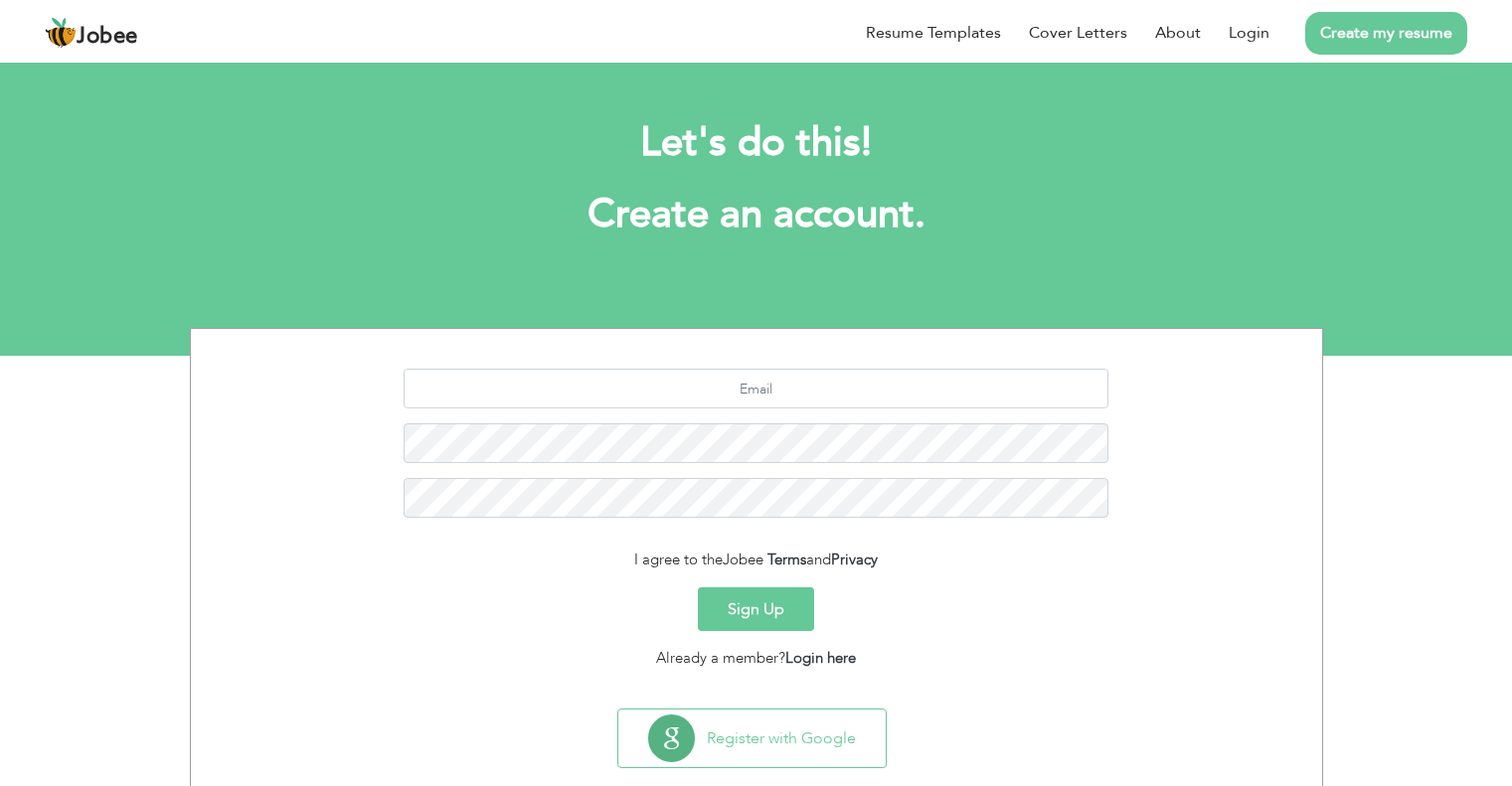 scroll, scrollTop: 0, scrollLeft: 0, axis: both 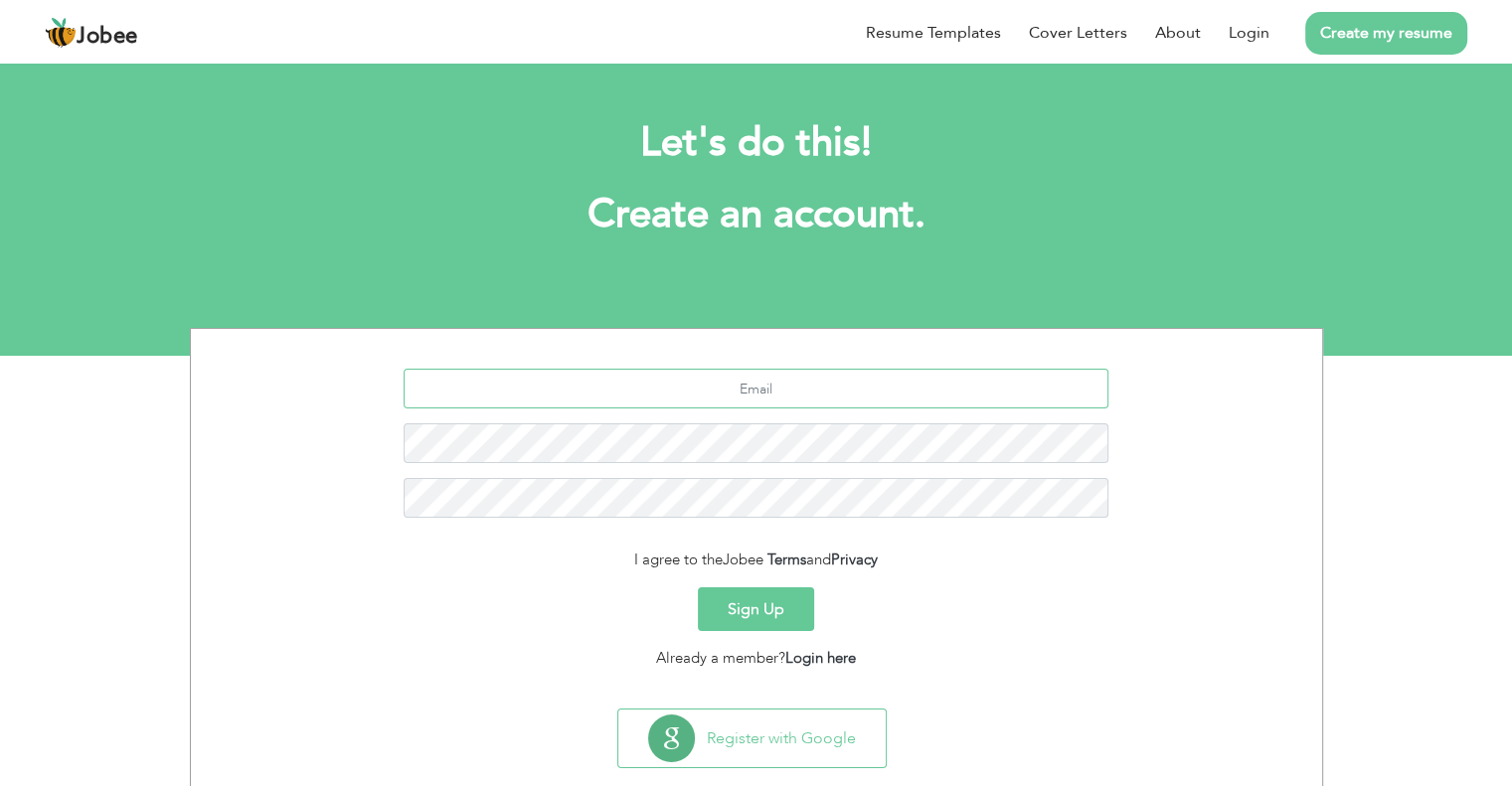 click at bounding box center (756, 389) 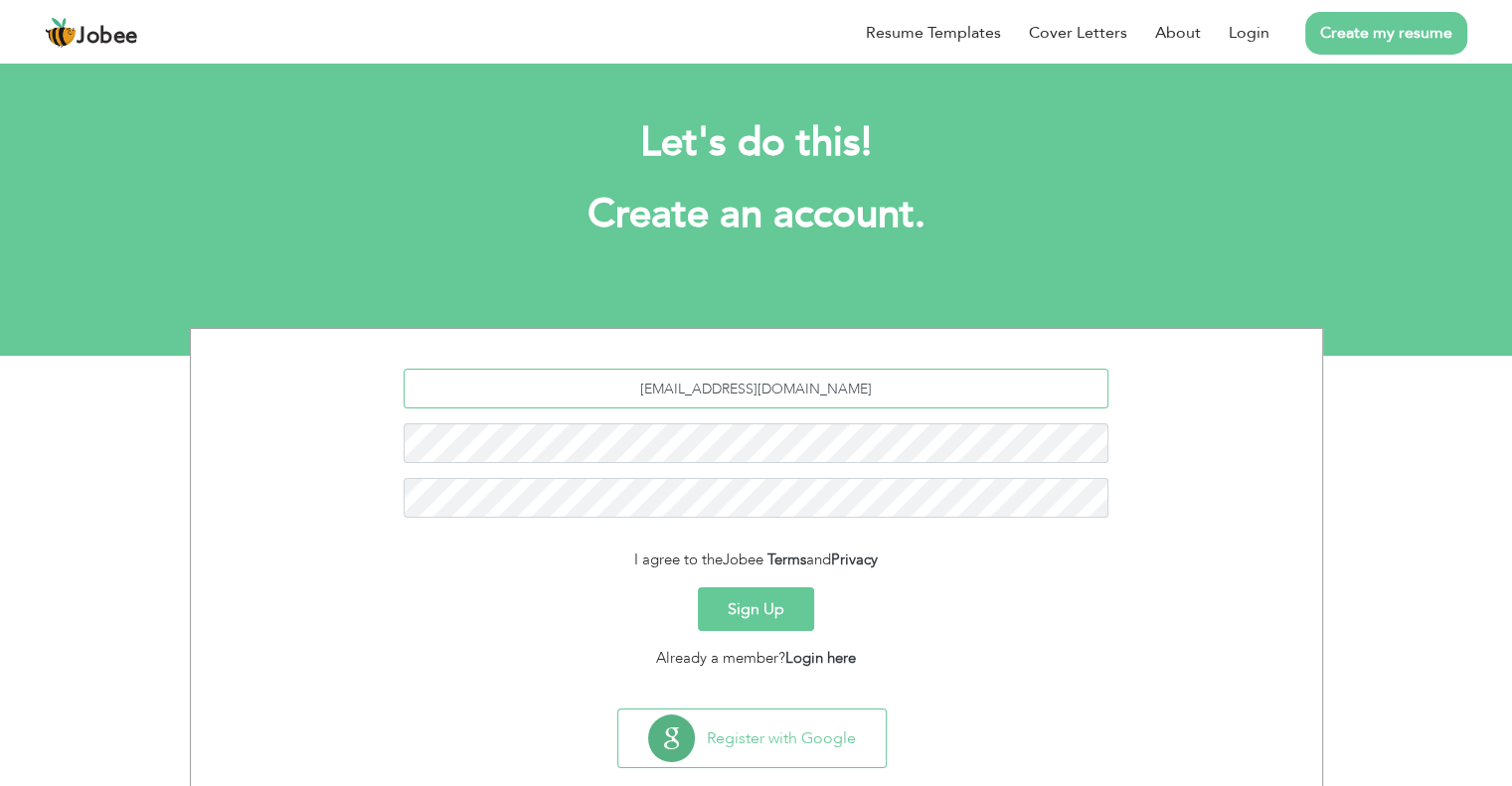 type on "[EMAIL_ADDRESS][DOMAIN_NAME]" 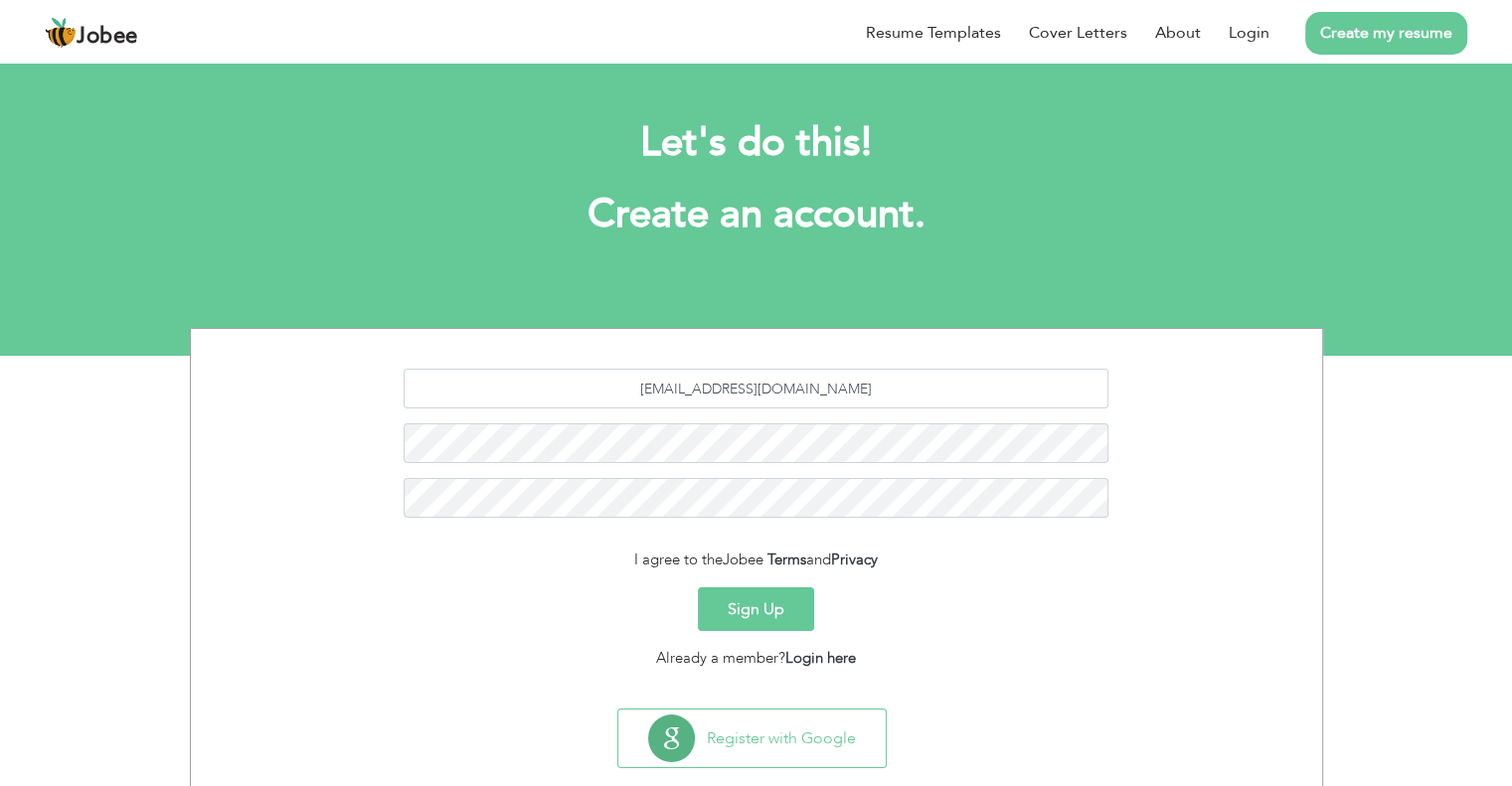 click on "Sign Up" at bounding box center [756, 609] 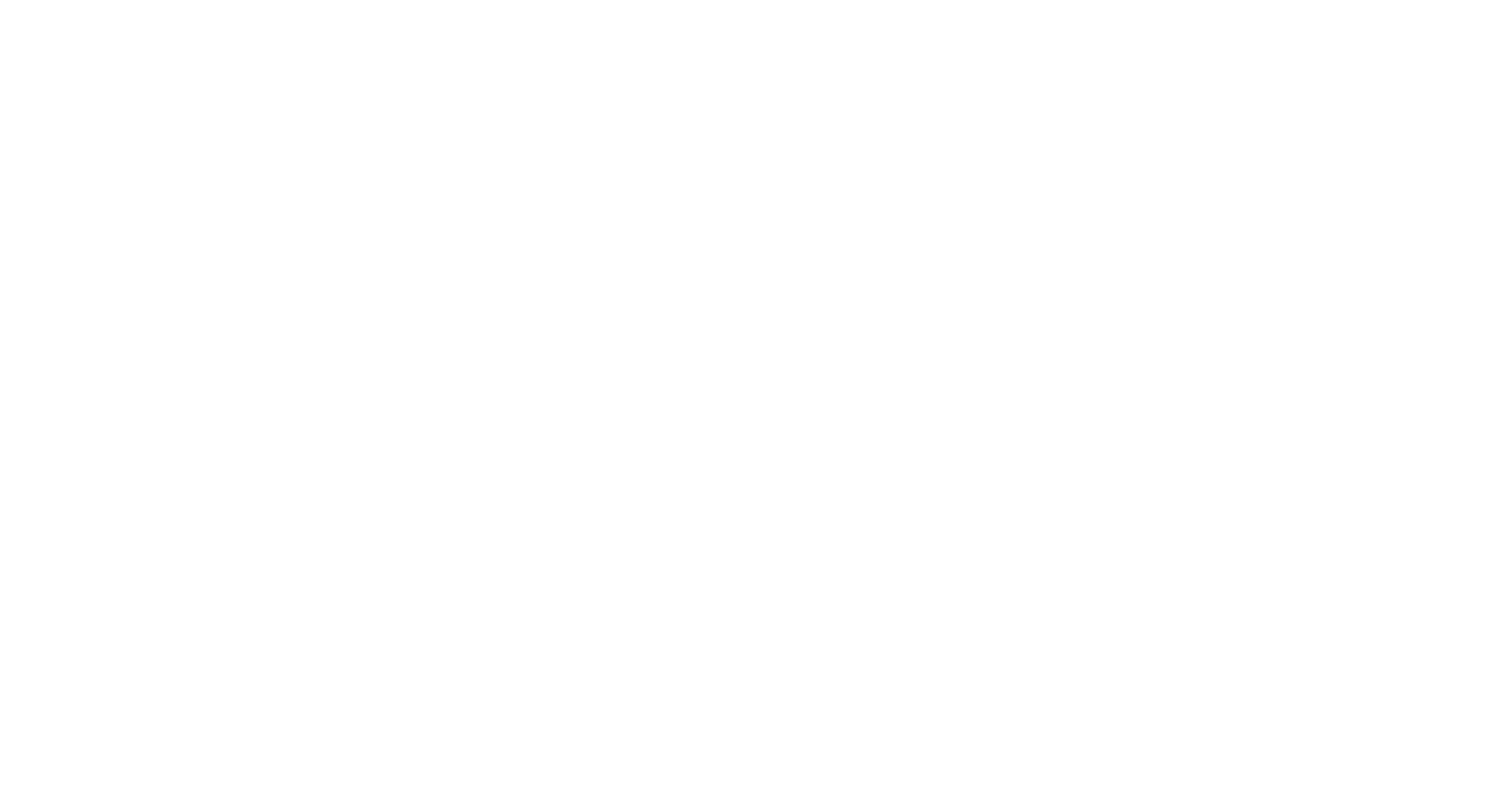 scroll, scrollTop: 0, scrollLeft: 0, axis: both 